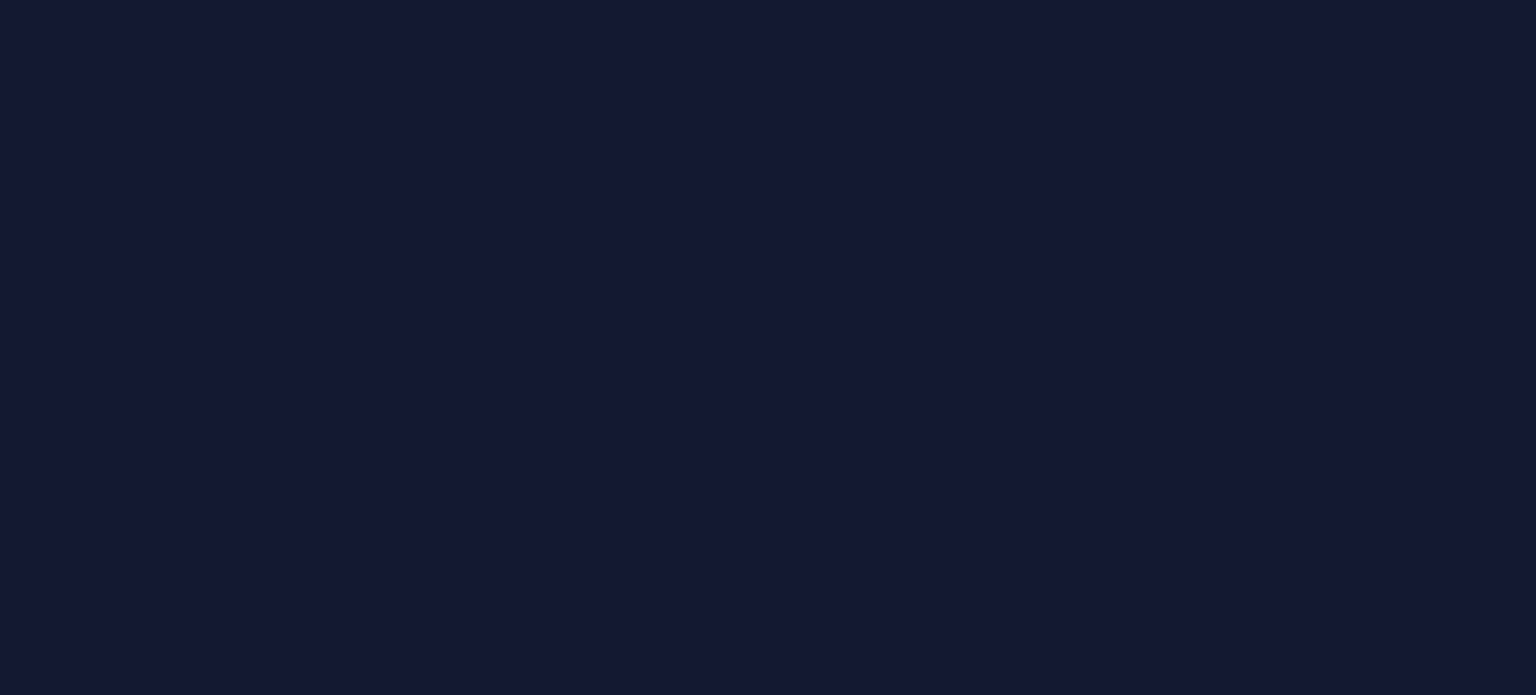 scroll, scrollTop: 0, scrollLeft: 0, axis: both 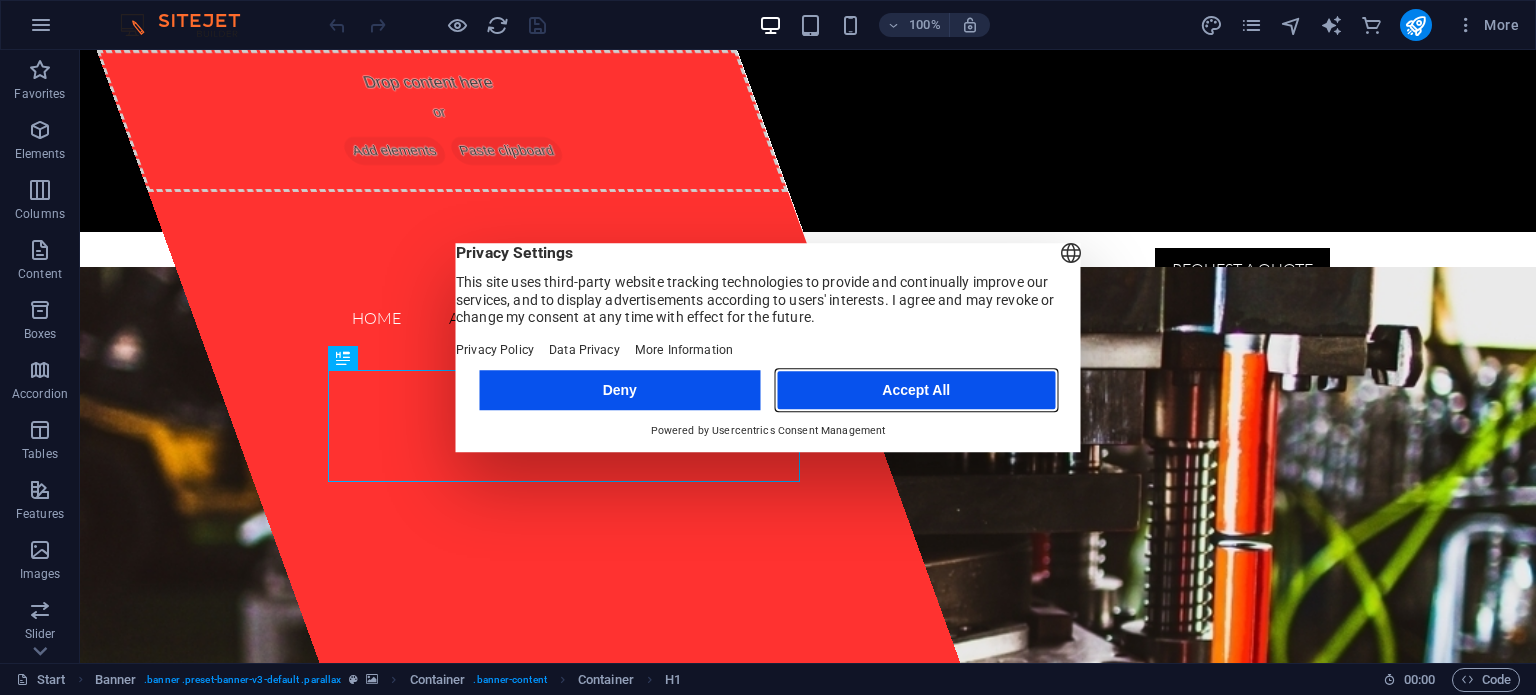 click on "Accept All" at bounding box center [916, 390] 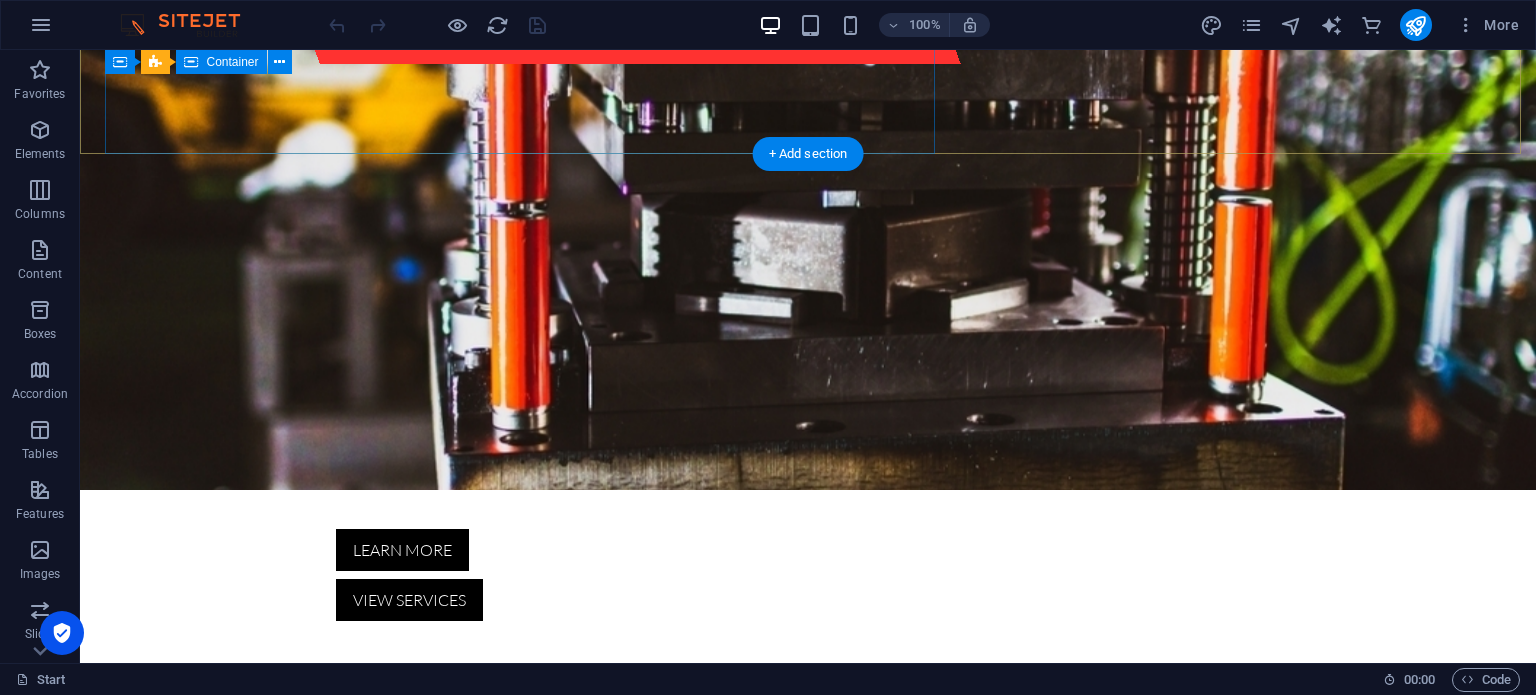 scroll, scrollTop: 0, scrollLeft: 0, axis: both 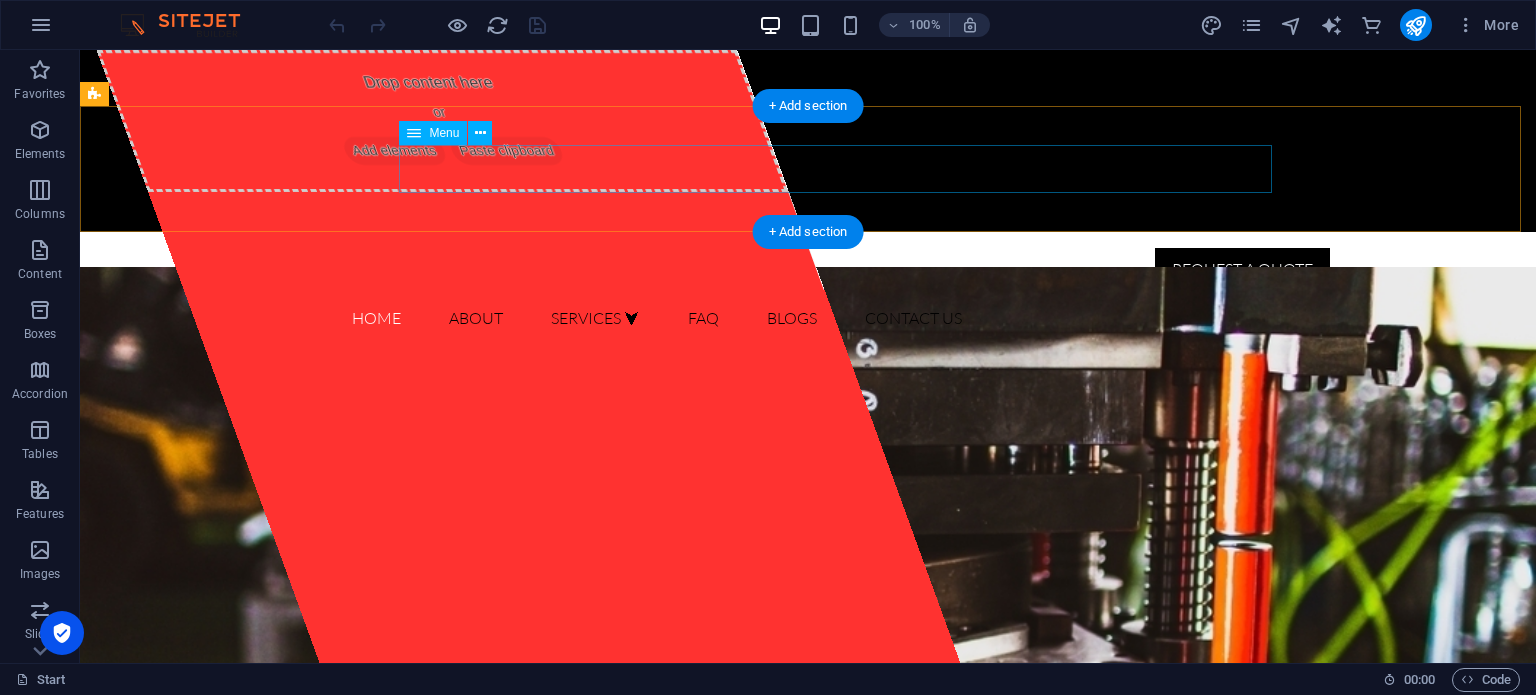 click on "Home About Services ⮟ BoroCoat TD Coating Precision Tooling and Carbide FAQ Blogs Contact Us" at bounding box center [808, 318] 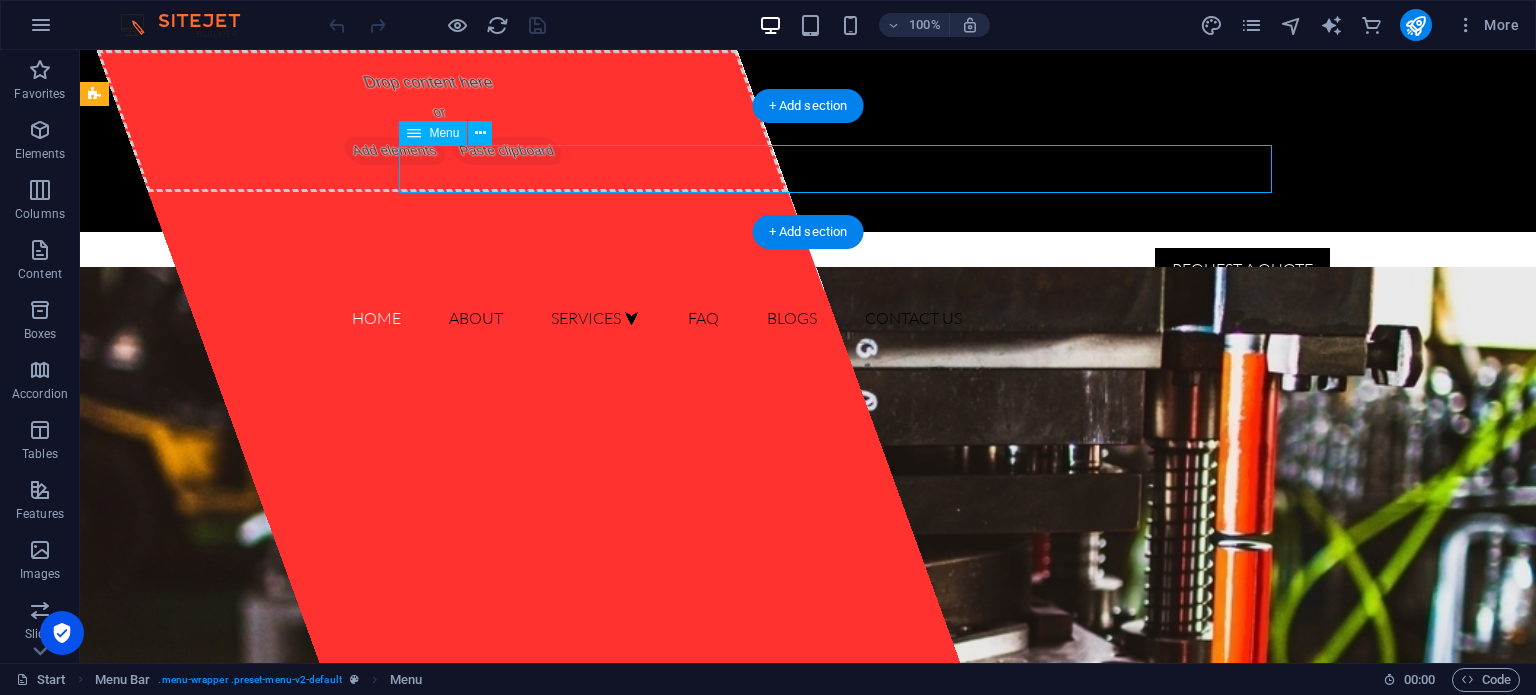 click on "Home About Services ⮟ BoroCoat TD Coating Precision Tooling and Carbide FAQ Blogs Contact Us" at bounding box center [808, 318] 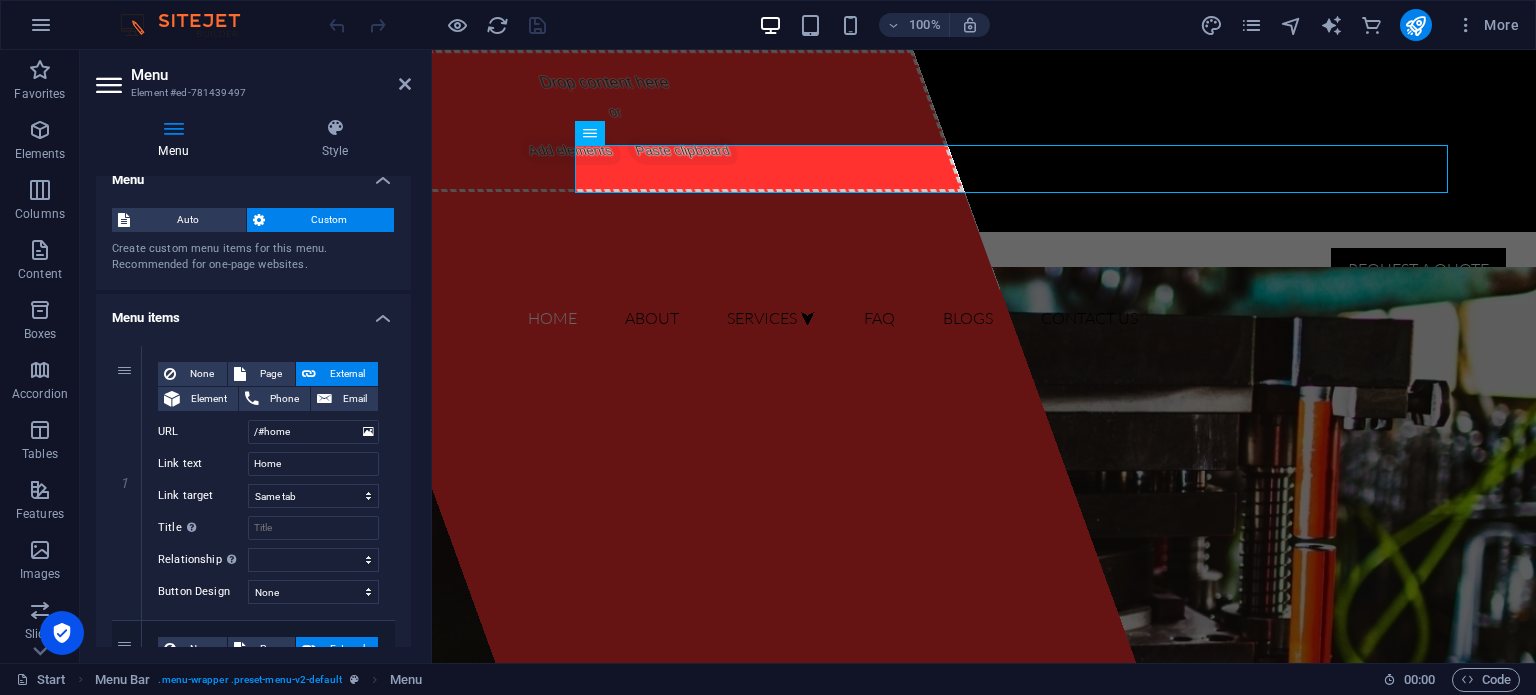 scroll, scrollTop: 0, scrollLeft: 0, axis: both 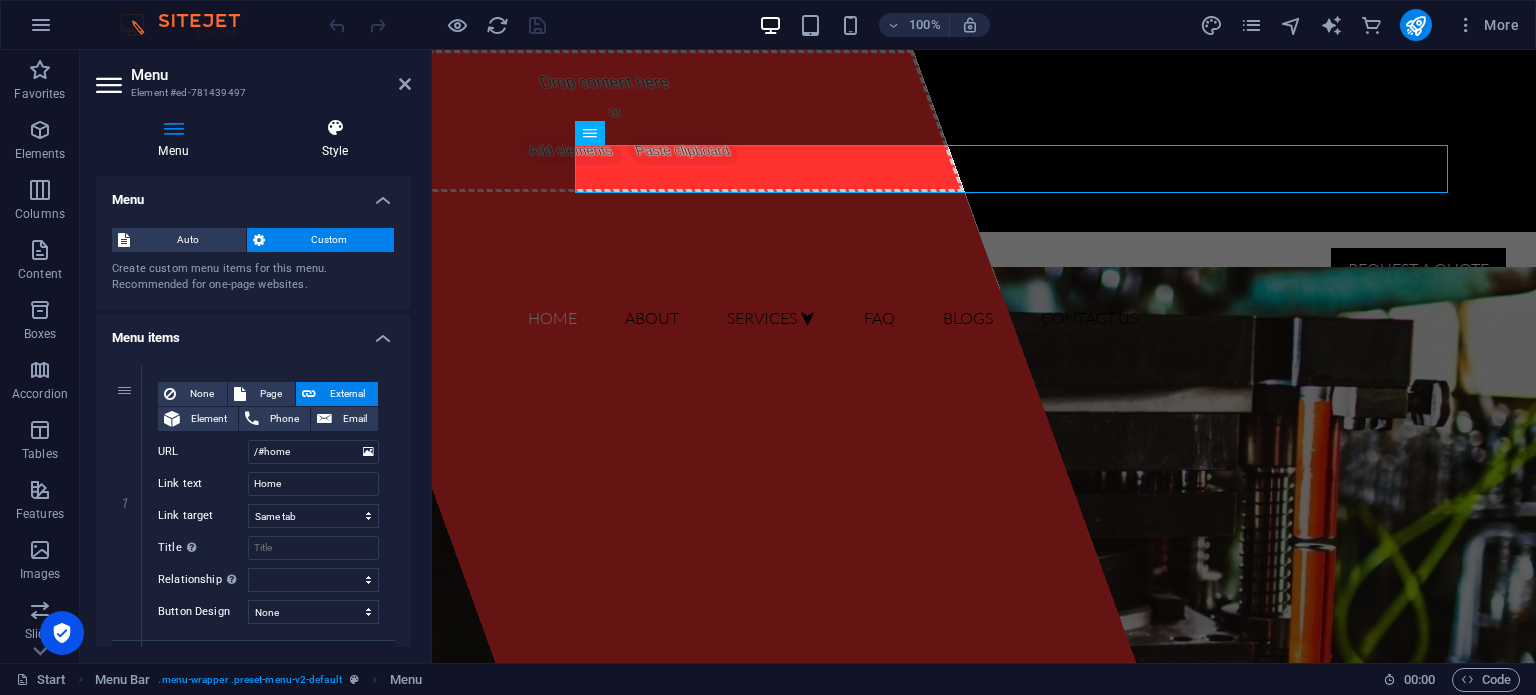 click at bounding box center (335, 128) 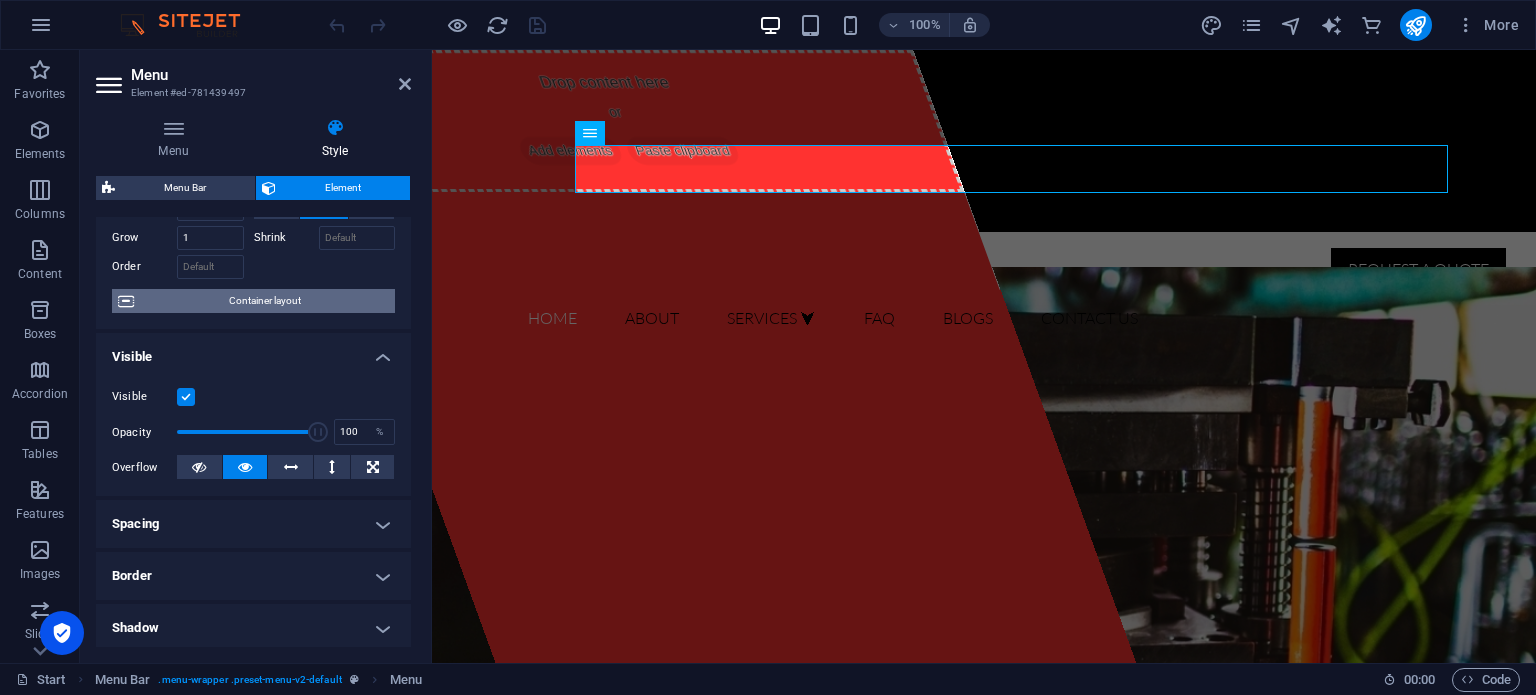 scroll, scrollTop: 200, scrollLeft: 0, axis: vertical 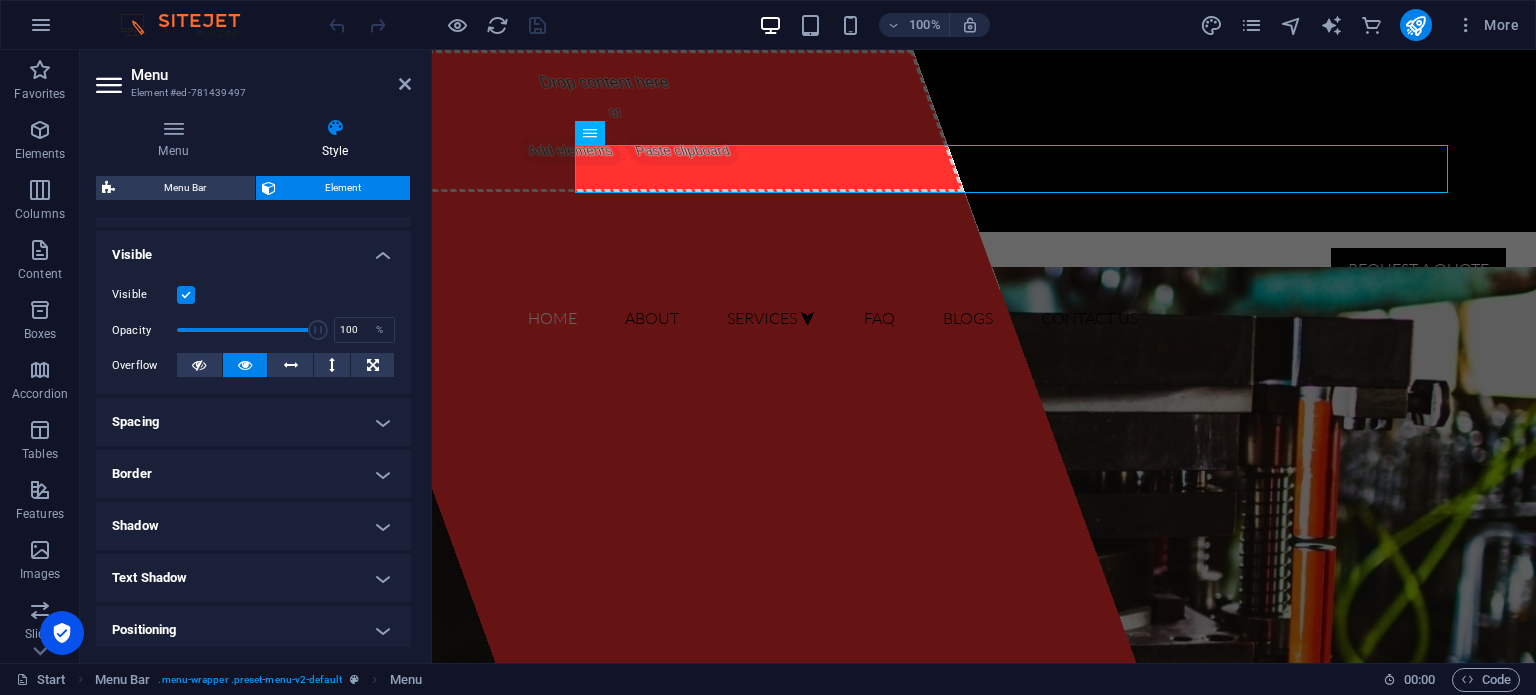 click on "Spacing" at bounding box center (253, 422) 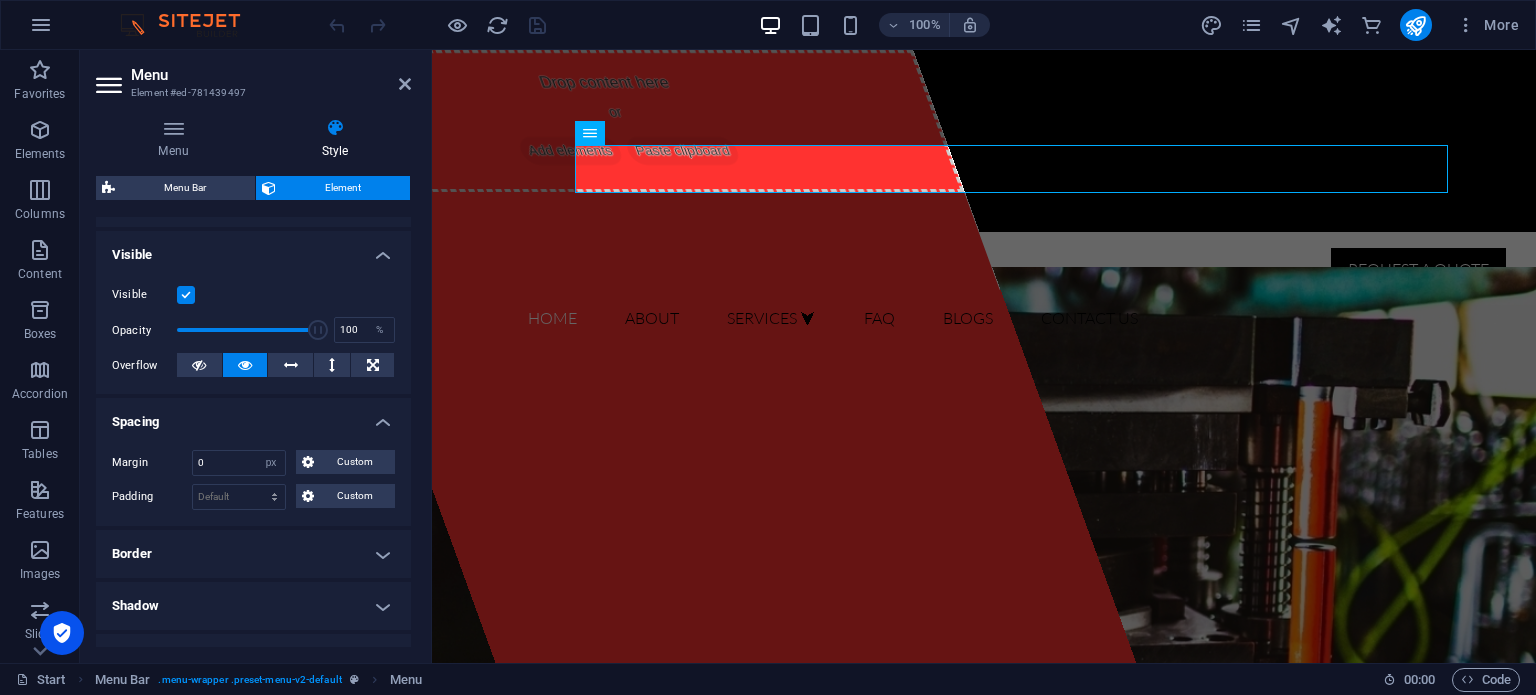 scroll, scrollTop: 300, scrollLeft: 0, axis: vertical 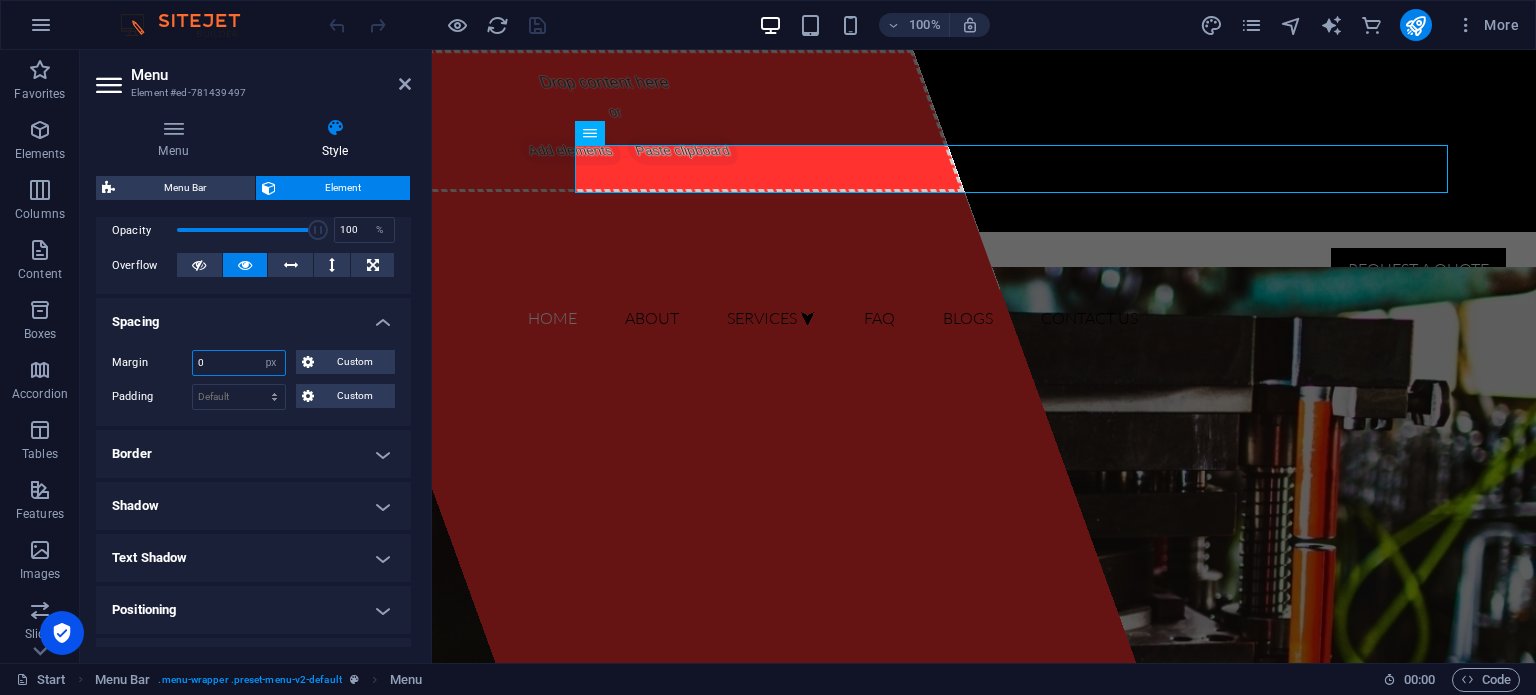 click on "0" at bounding box center [239, 363] 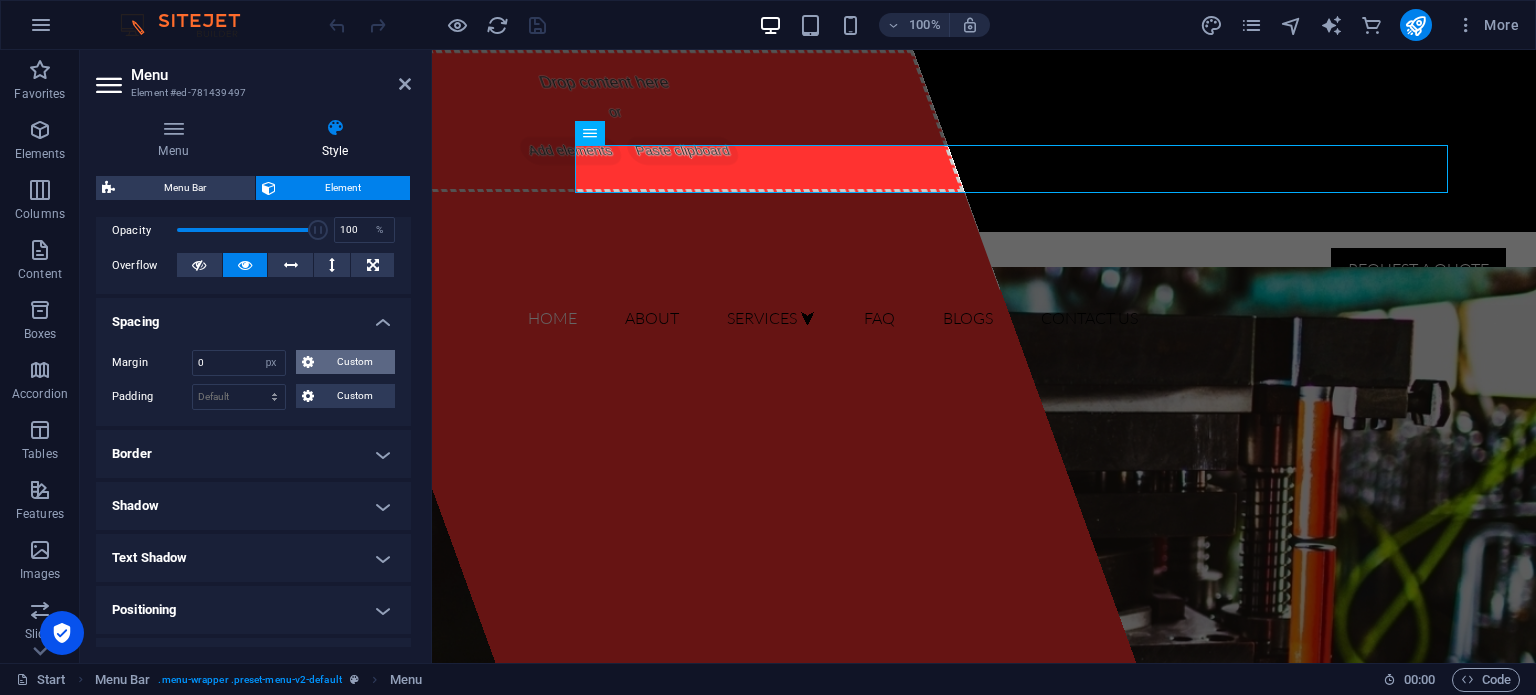 click on "Custom" at bounding box center [354, 362] 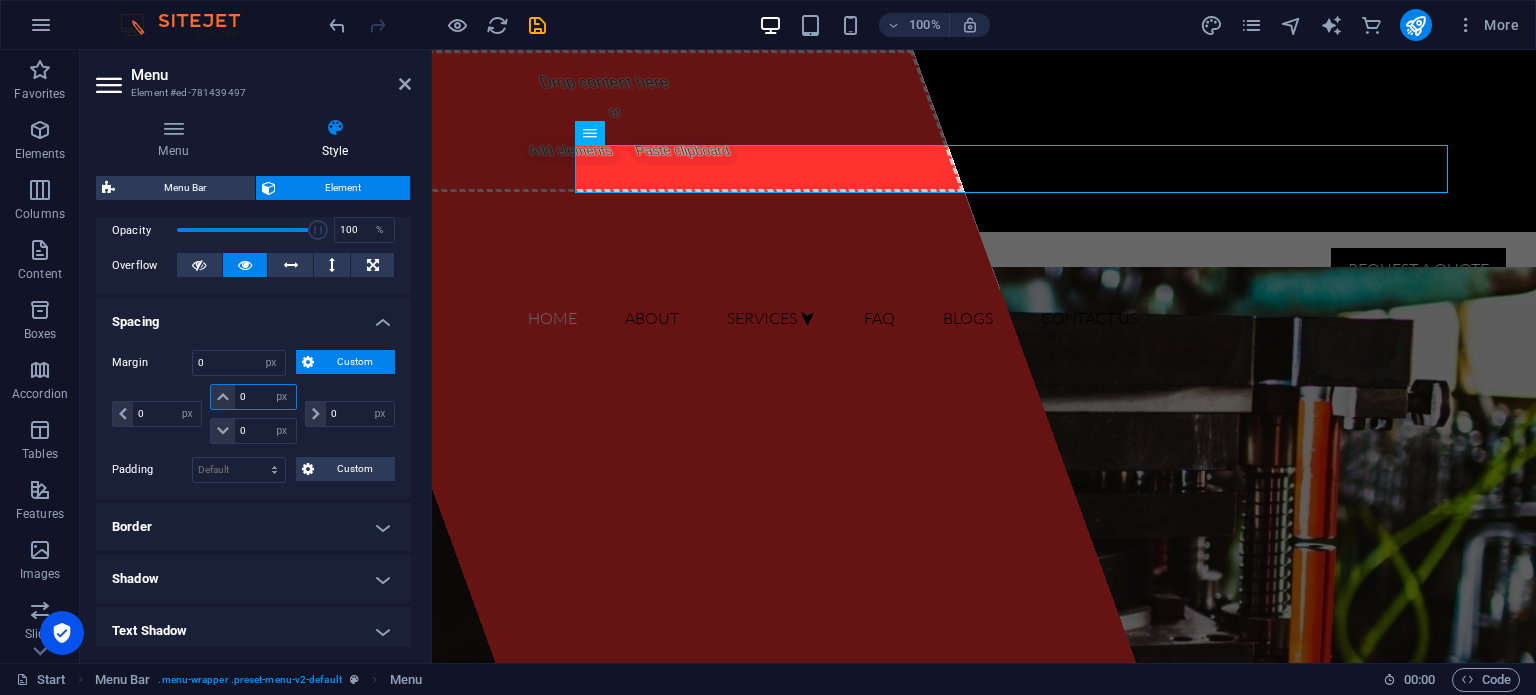 click on "0" at bounding box center [265, 397] 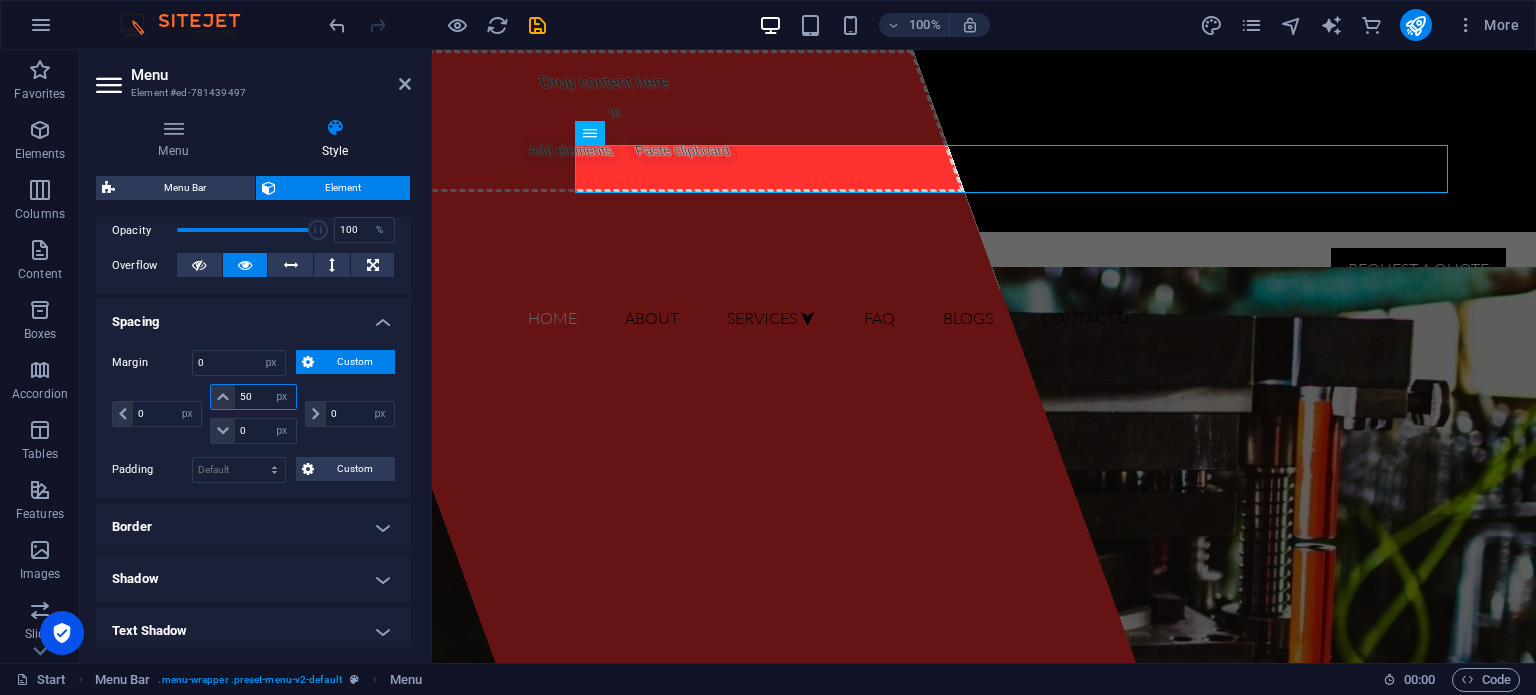 type on "50" 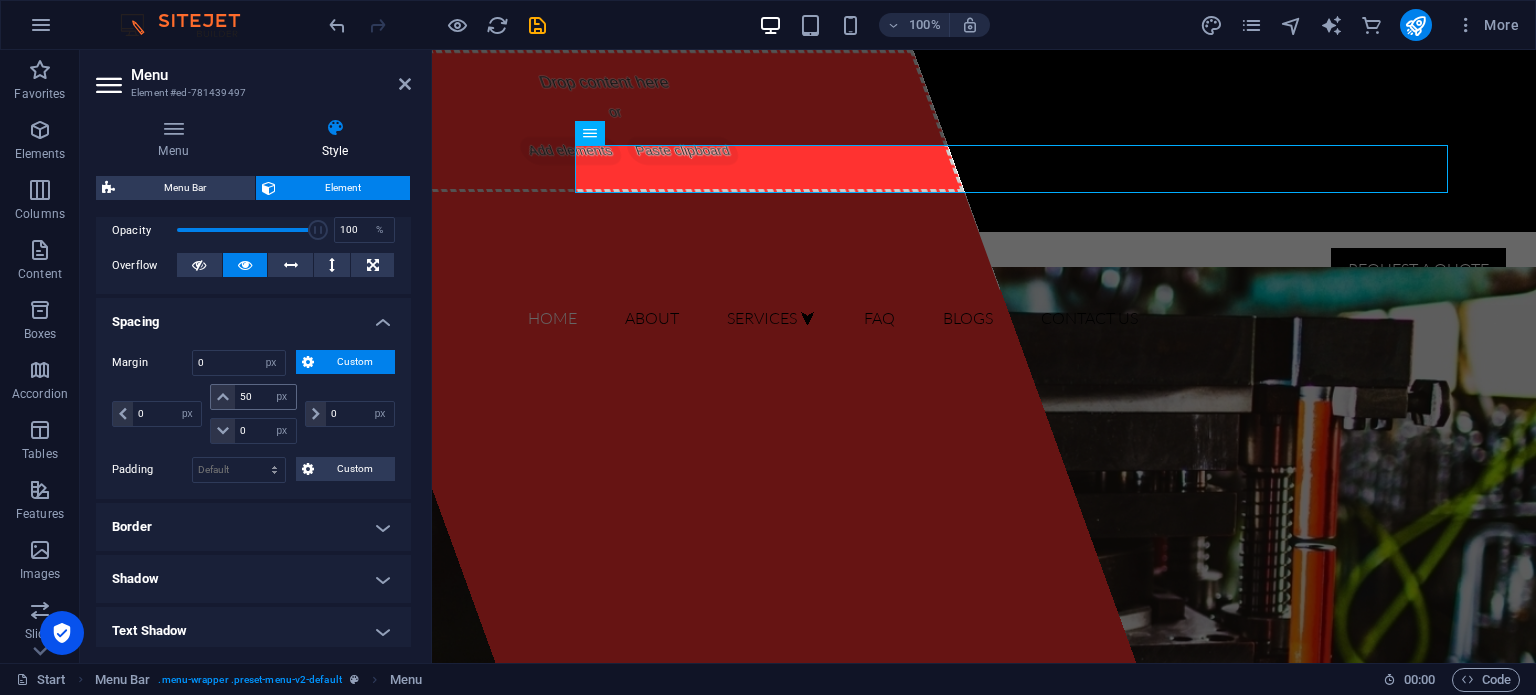 type 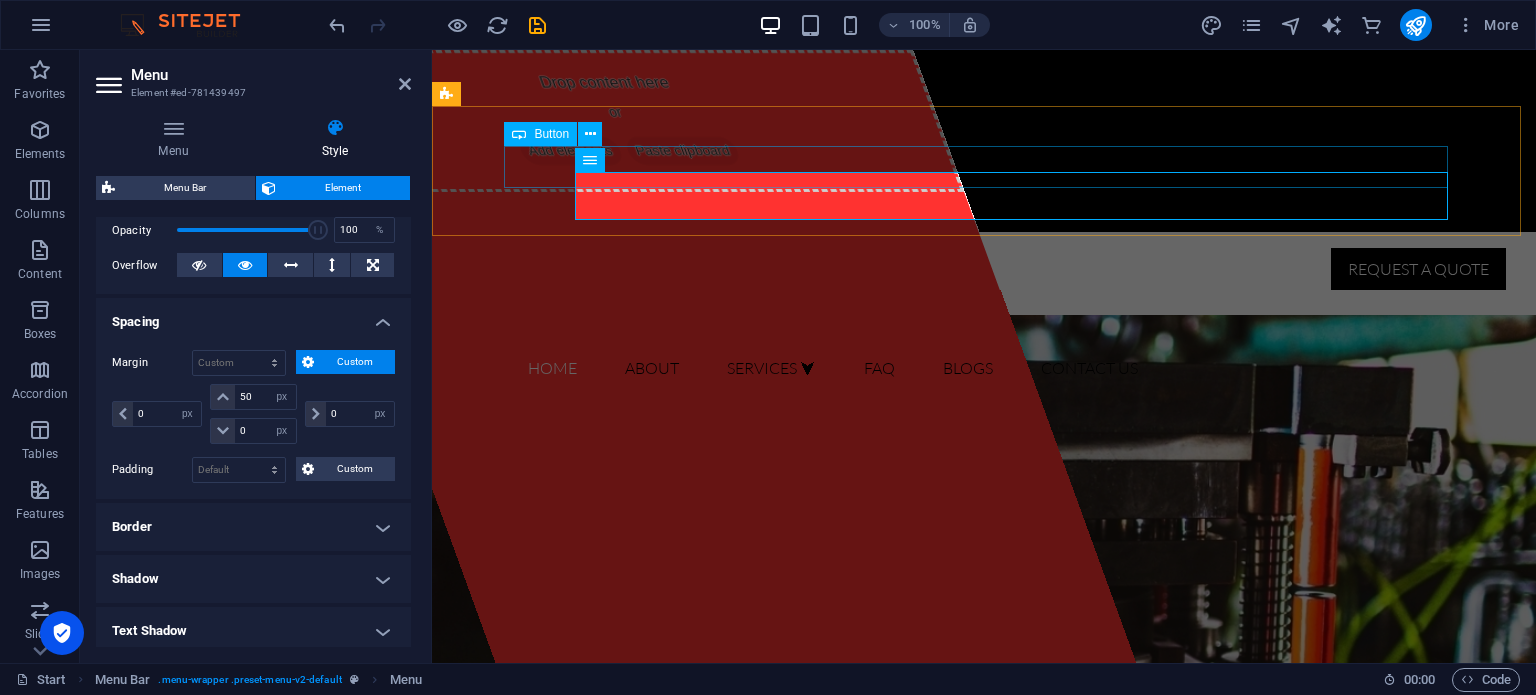 click on "Request a Quote" at bounding box center (1009, 269) 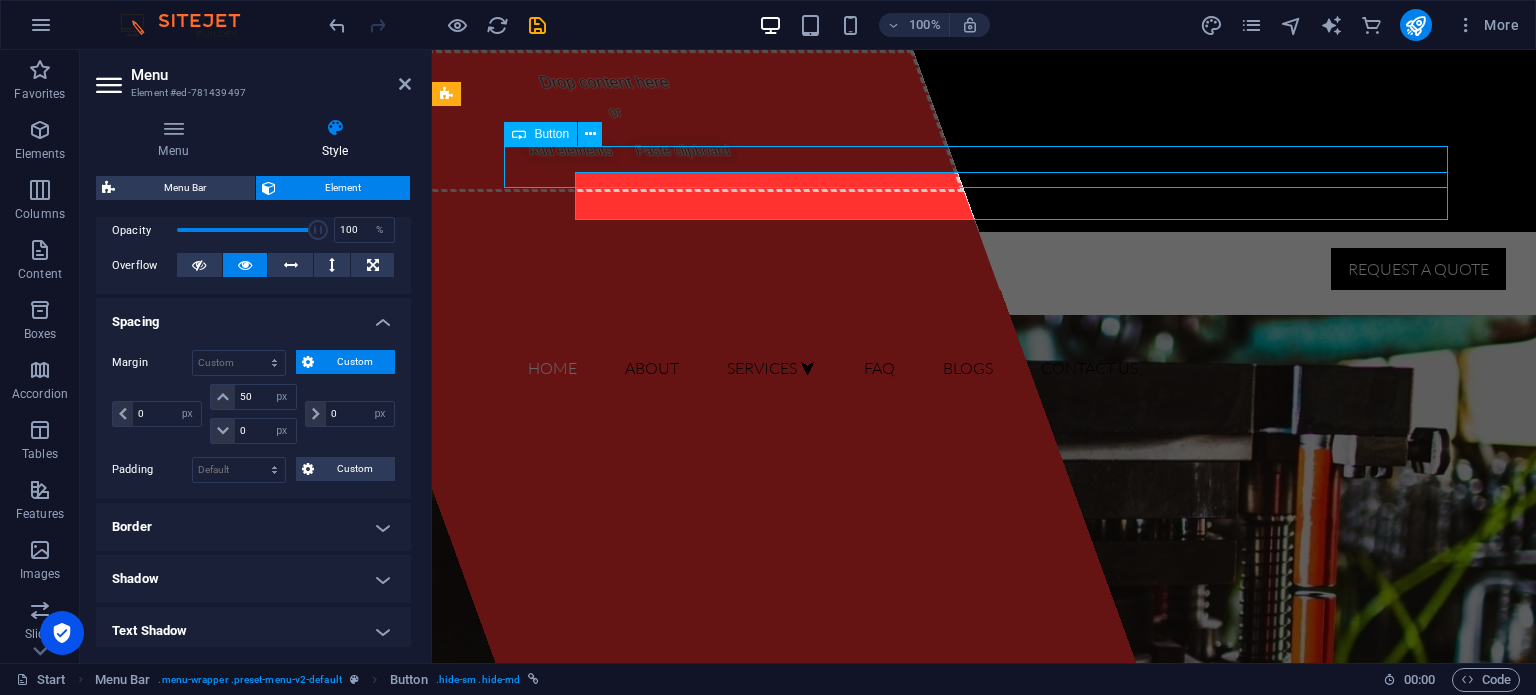 click on "Request a Quote" at bounding box center (1009, 269) 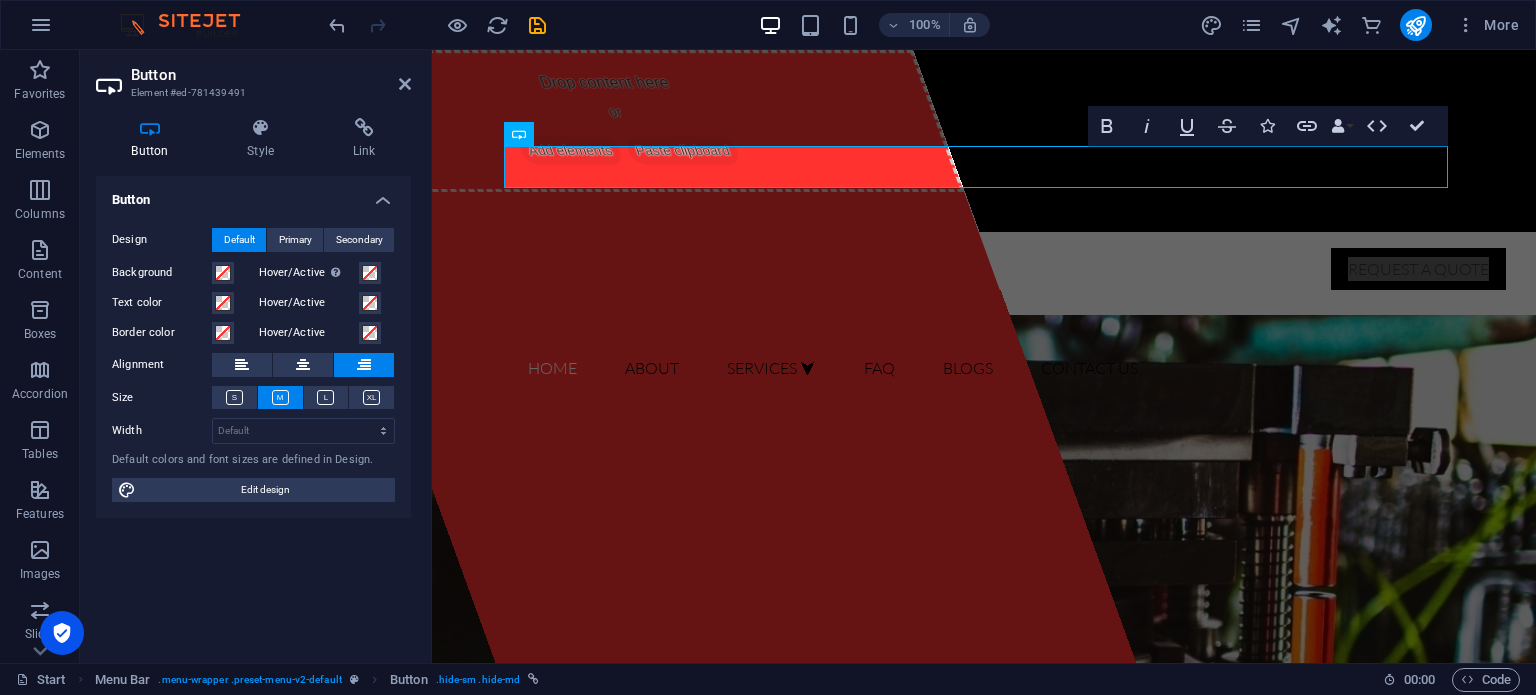click on "Button Style Link Button Design Default Primary Secondary Background Hover/Active Switch to preview mode to test the active/hover state Text color Hover/Active Border color Hover/Active Alignment Size Width Default px rem % em vh vw Default colors and font sizes are defined in Design. Edit design Menu Bar Element Layout How this element expands within the layout (Flexbox). Size Default auto px % 1/1 1/2 1/3 1/4 1/5 1/6 1/7 1/8 1/9 1/10 Grow Shrink Order Container layout Visible Visible Opacity 100 % Overflow Spacing Margin Default auto px % rem vw vh Custom Custom 0 auto px % rem vw vh 0 auto px % rem vw vh -90 auto px % rem vw vh -50 auto px % rem vw vh Padding Default px rem % vh vw Custom Custom px rem % vh vw px rem % vh vw px rem % vh vw px rem % vh vw Border Style              - Width 1 auto px rem % vh vw Custom Custom 1 auto px rem % vh vw 1 auto px rem % vh vw 1 auto px rem % vh vw 1 auto px rem % vh vw  - Color Round corners Default px rem % vh vw Custom Custom px rem % vh vw px rem % vh %" at bounding box center (253, 382) 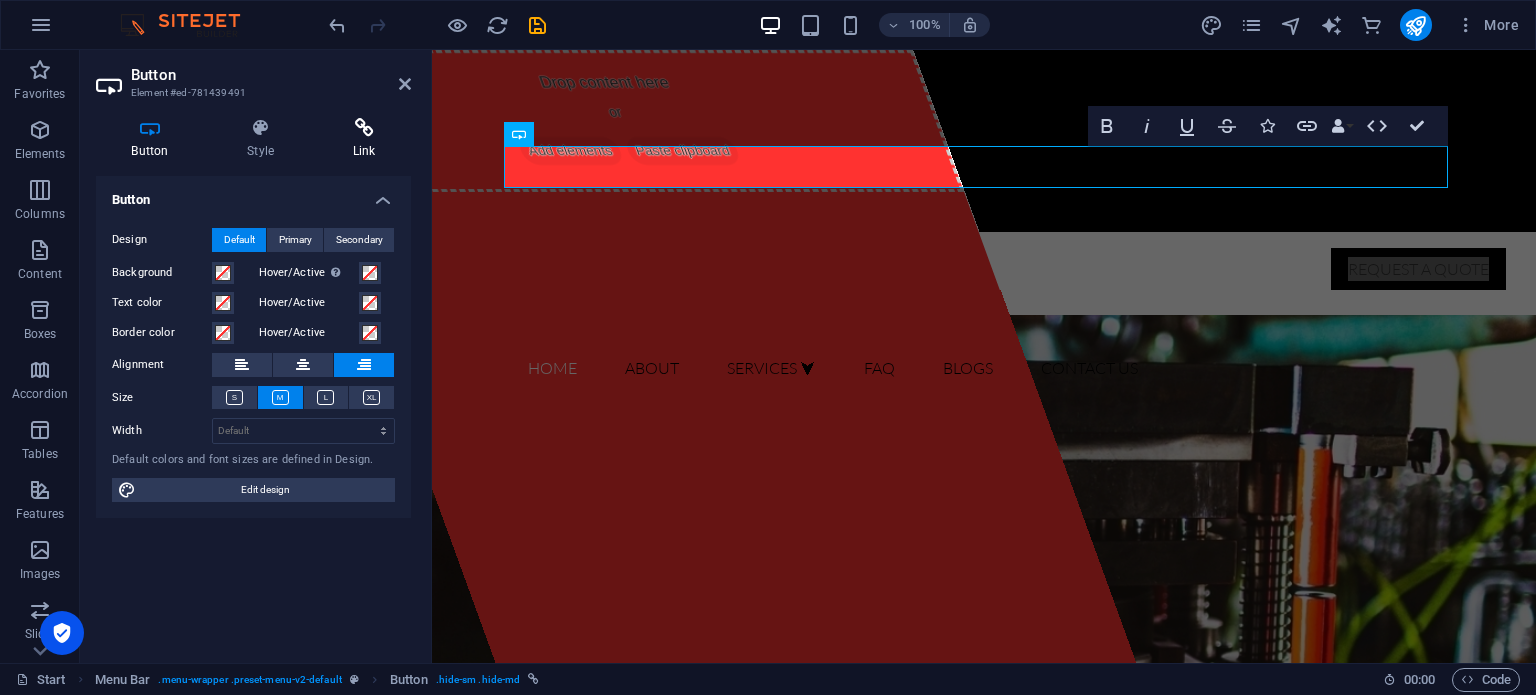 click at bounding box center (364, 128) 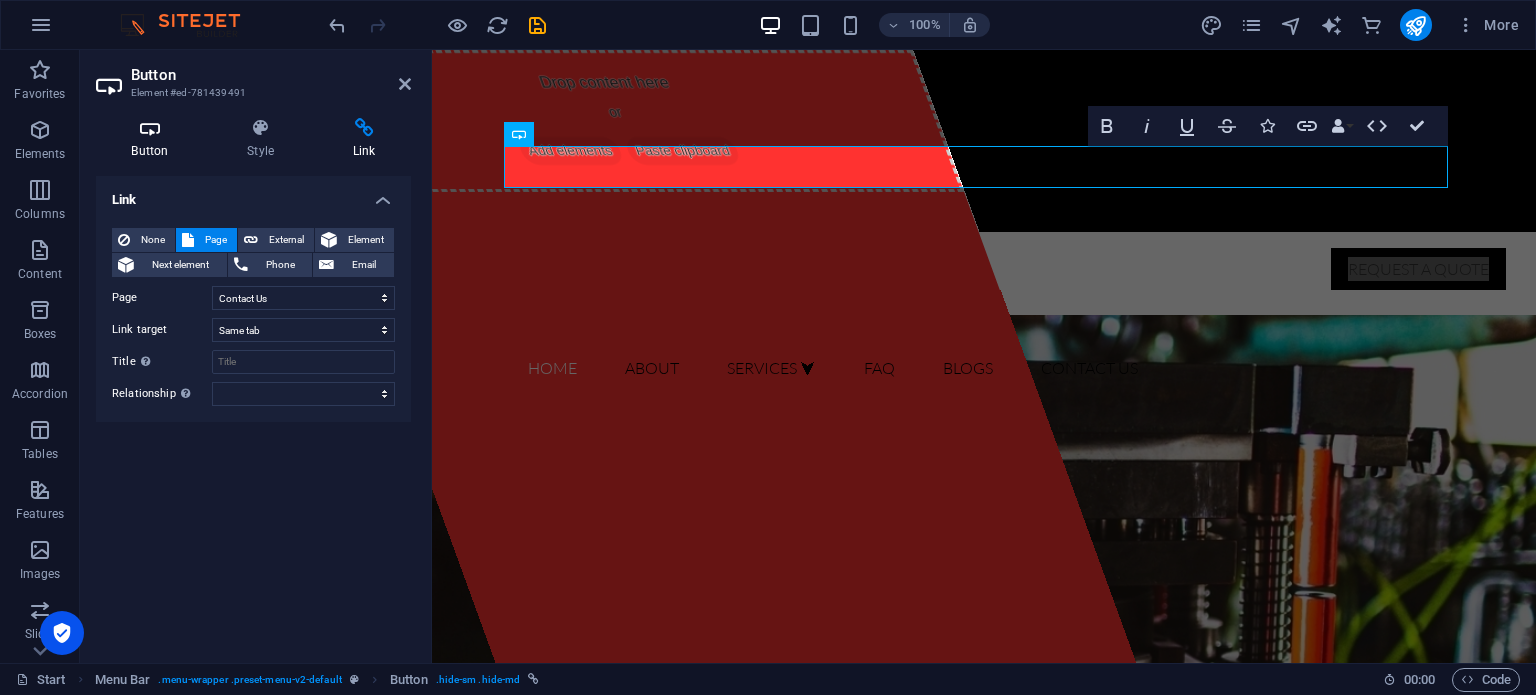 click at bounding box center [150, 128] 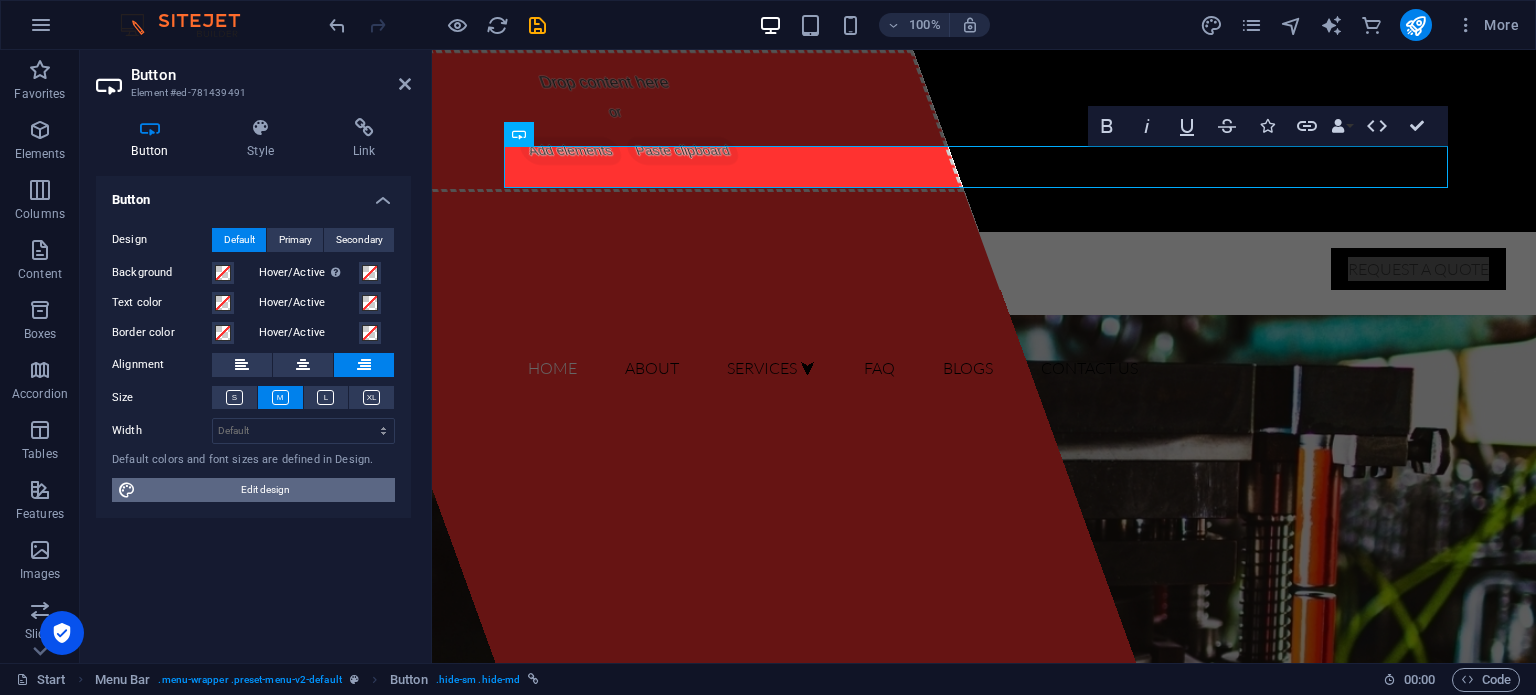 click on "Edit design" at bounding box center (265, 490) 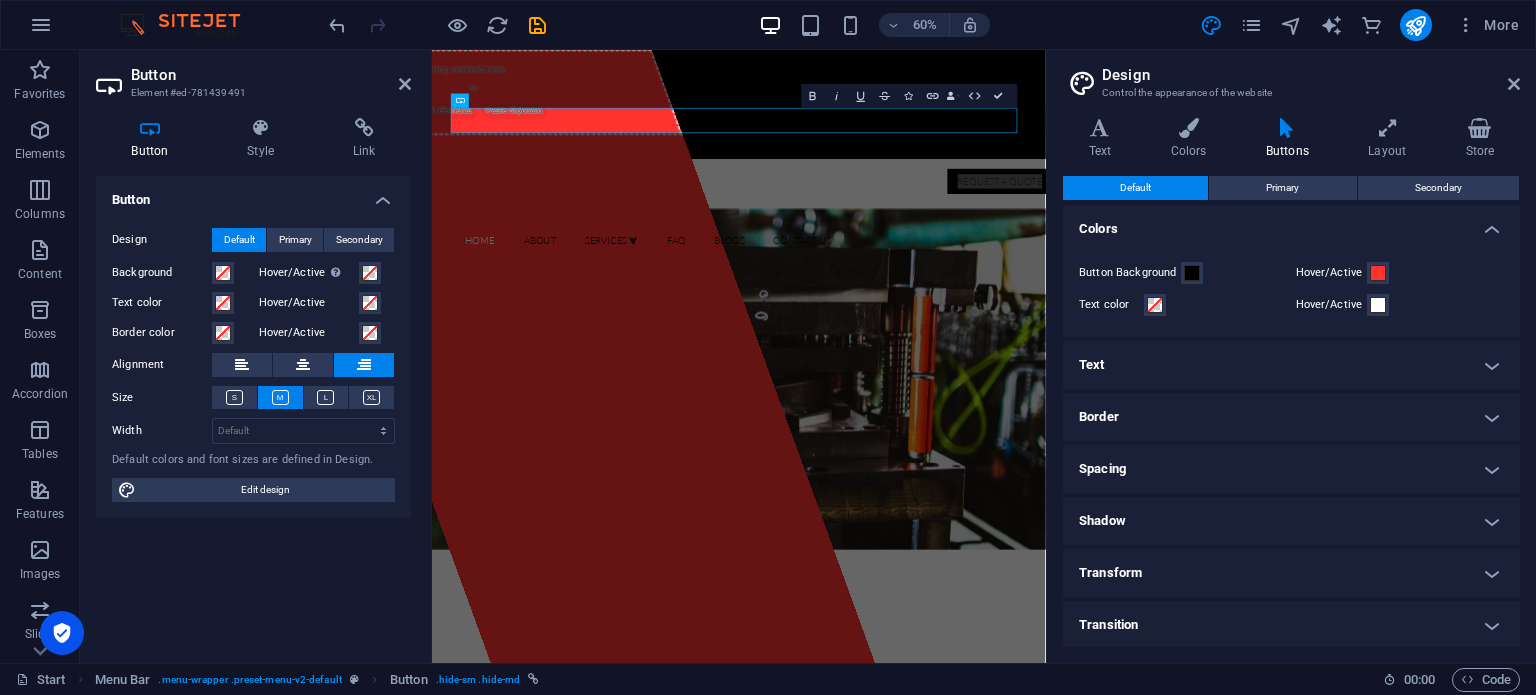 scroll, scrollTop: 0, scrollLeft: 0, axis: both 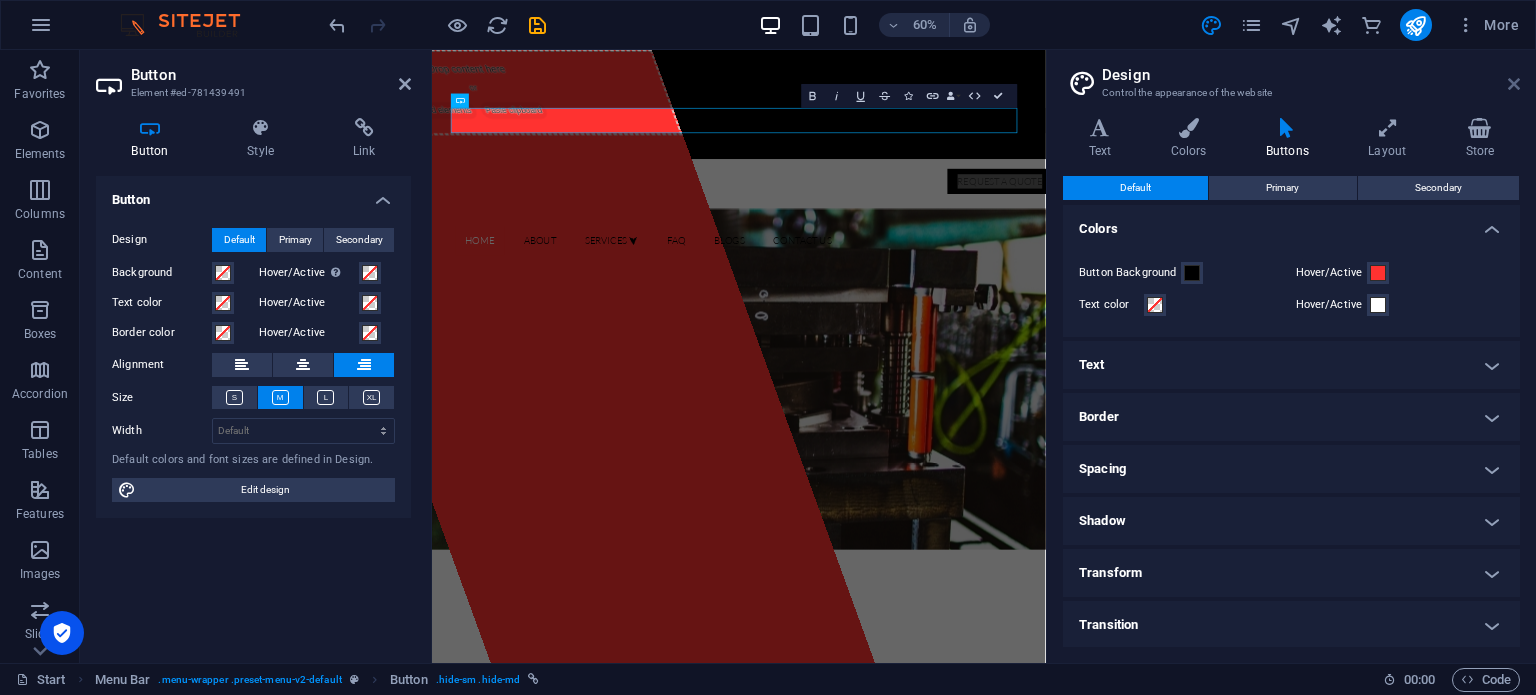 click at bounding box center (1514, 84) 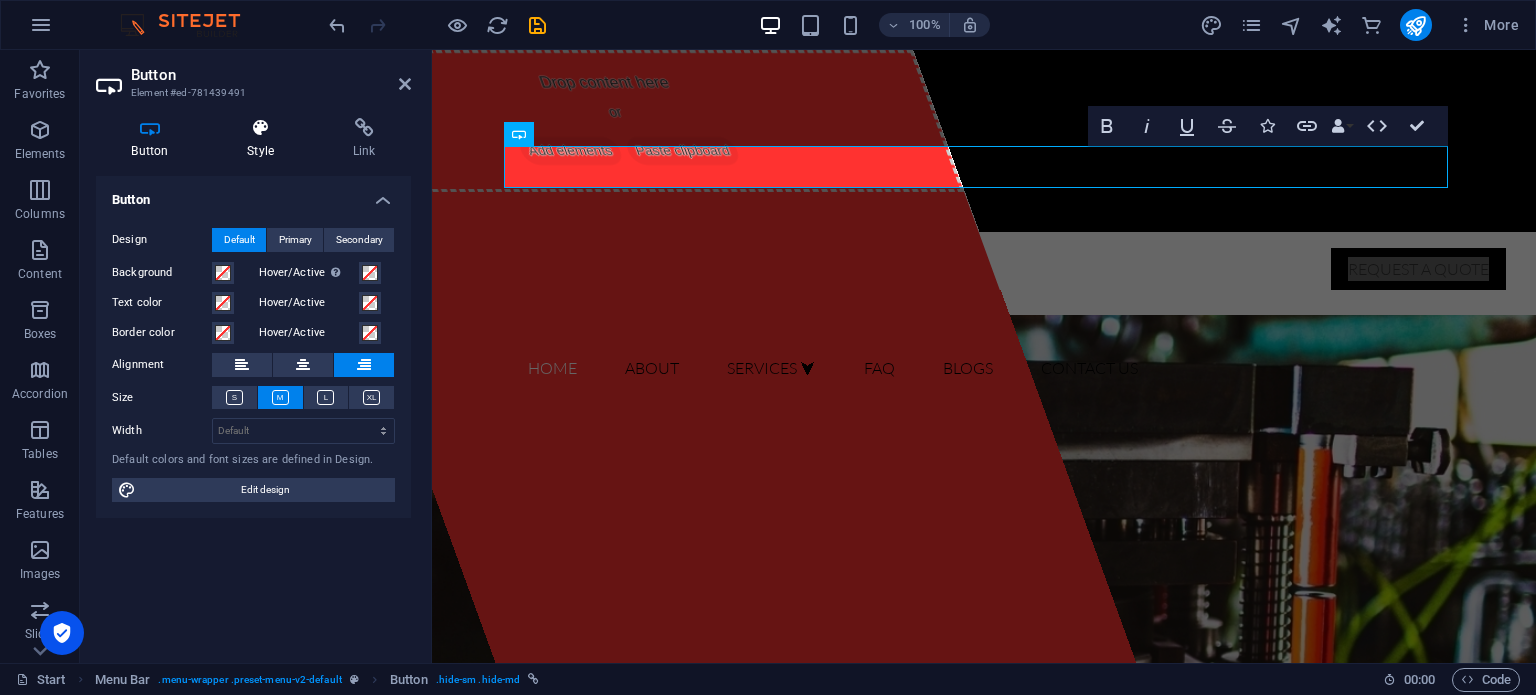 click on "Style" at bounding box center (265, 139) 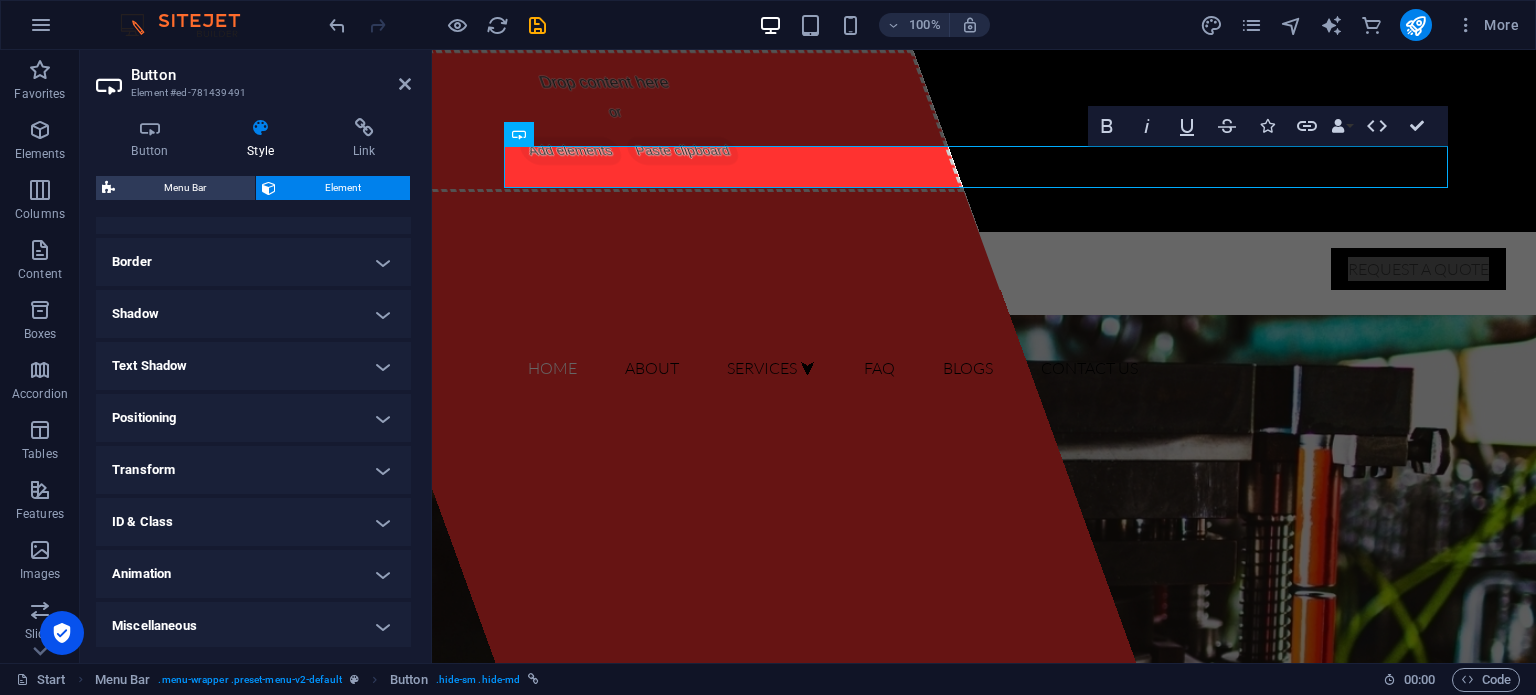 scroll, scrollTop: 414, scrollLeft: 0, axis: vertical 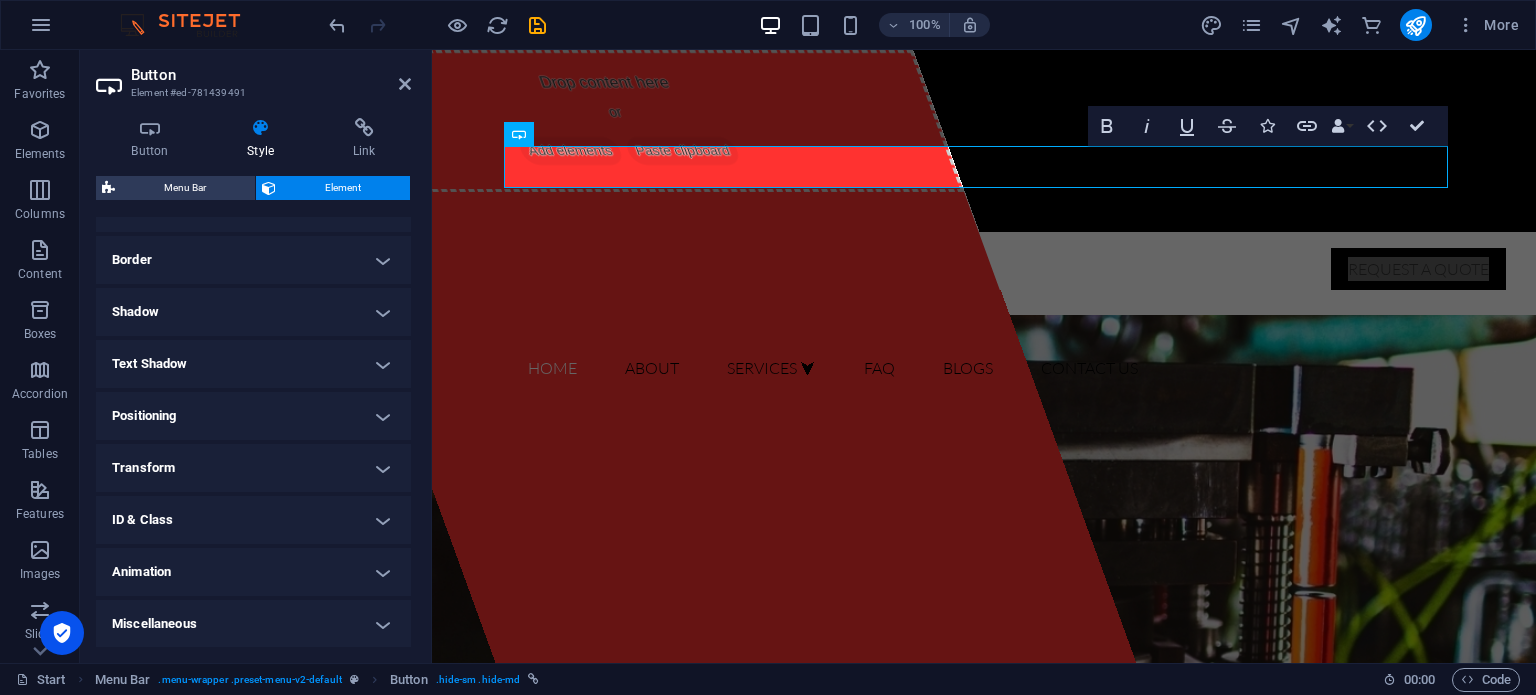 click on "Miscellaneous" at bounding box center (253, 624) 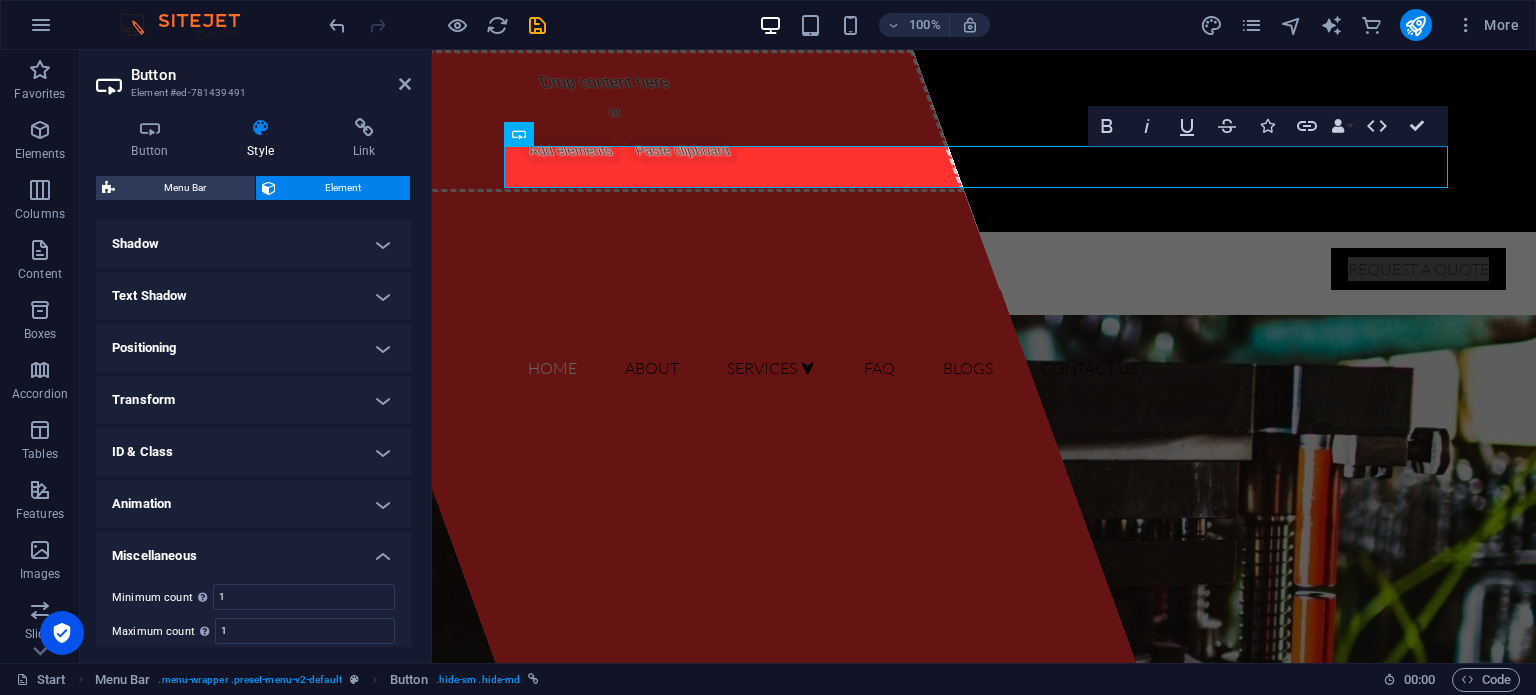 scroll, scrollTop: 537, scrollLeft: 0, axis: vertical 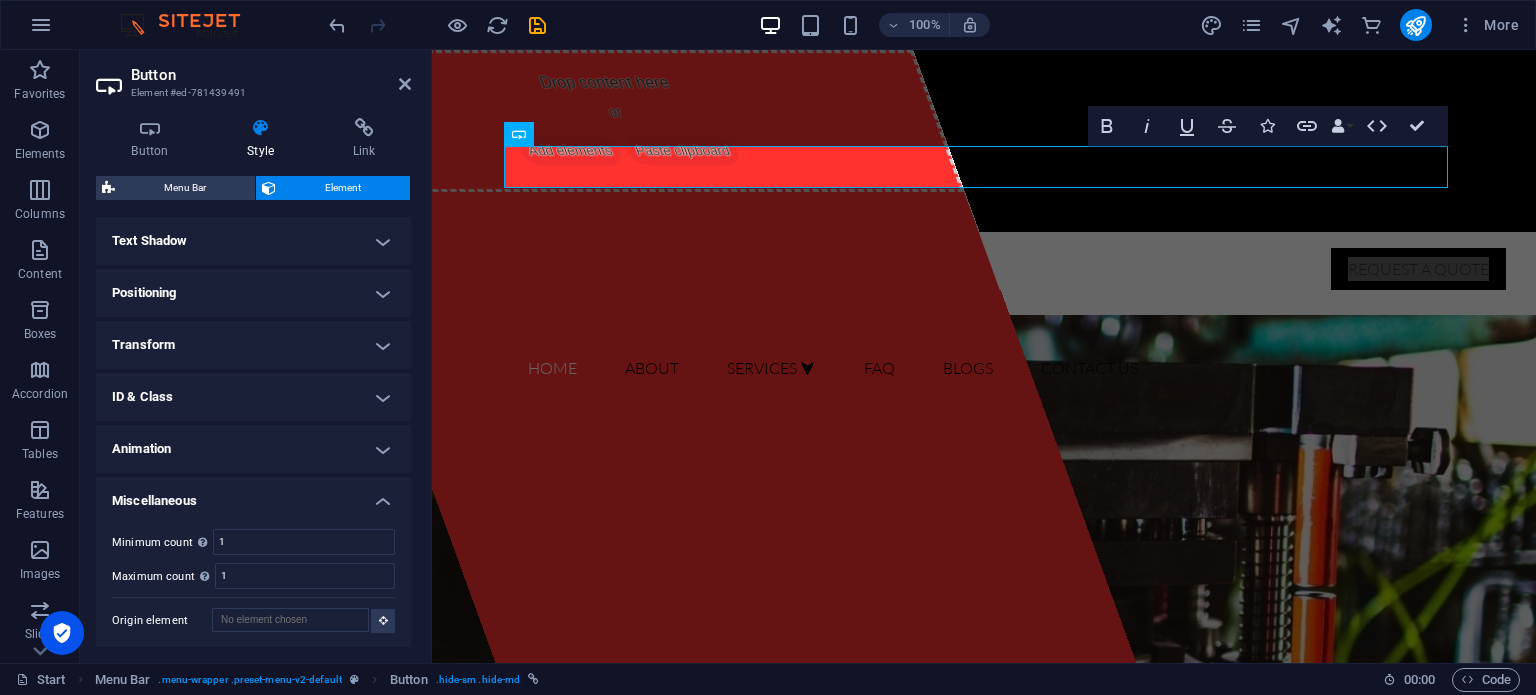 click on "Animation" at bounding box center (253, 449) 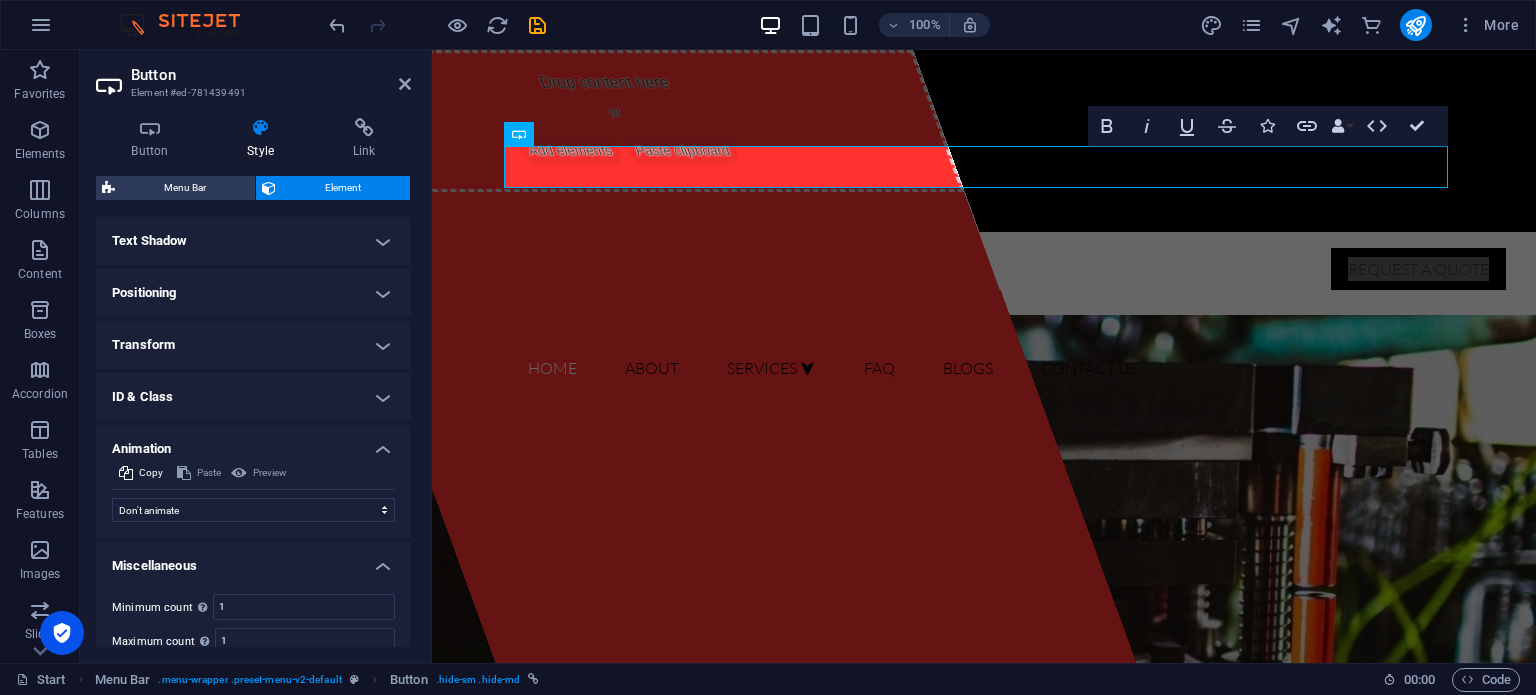 scroll, scrollTop: 602, scrollLeft: 0, axis: vertical 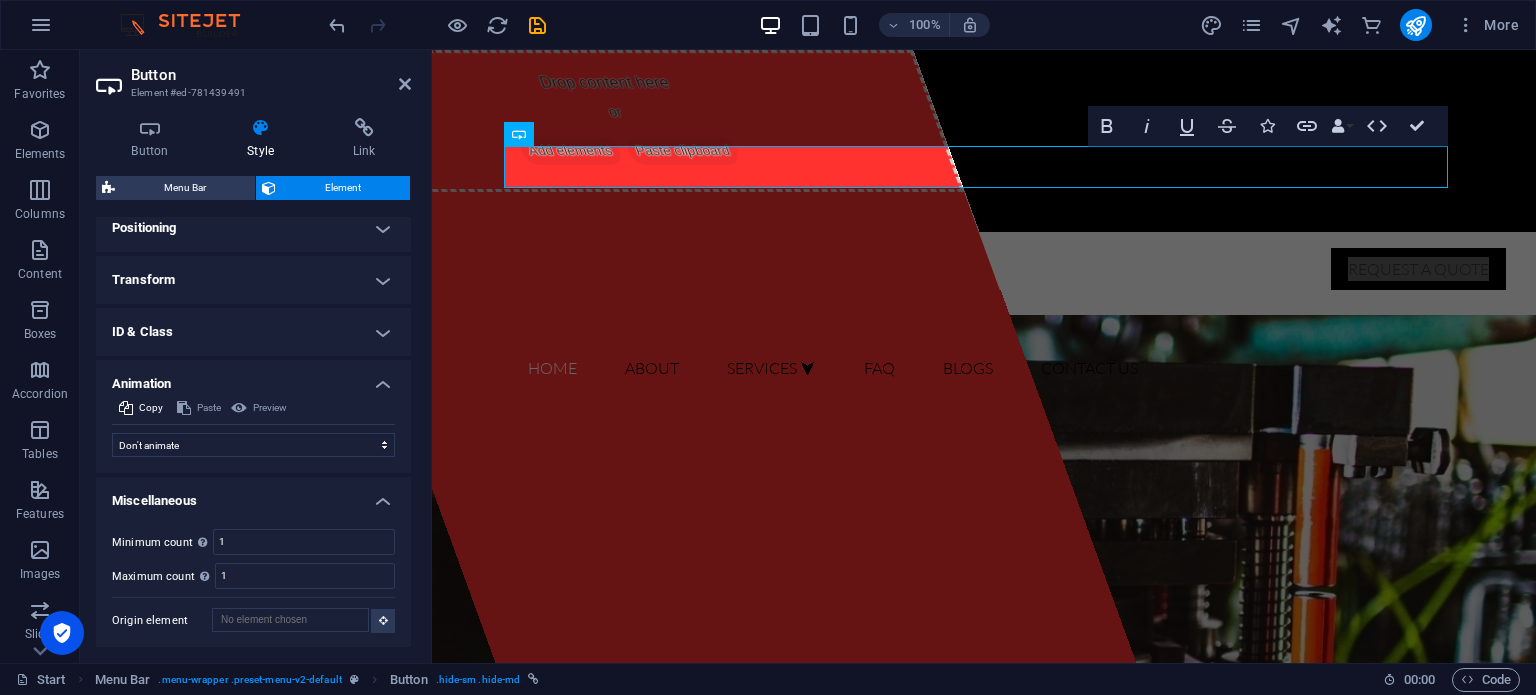 click on "ID & Class" at bounding box center (253, 332) 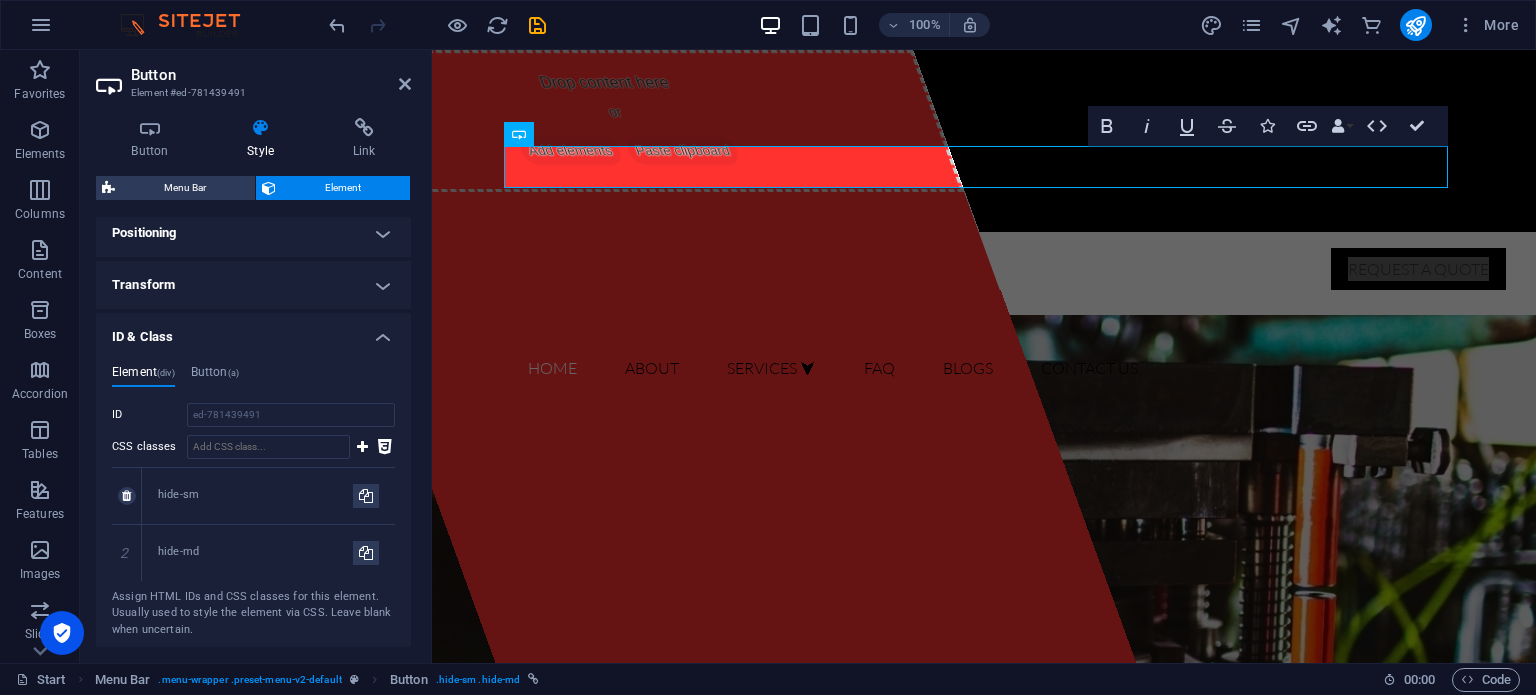 scroll, scrollTop: 502, scrollLeft: 0, axis: vertical 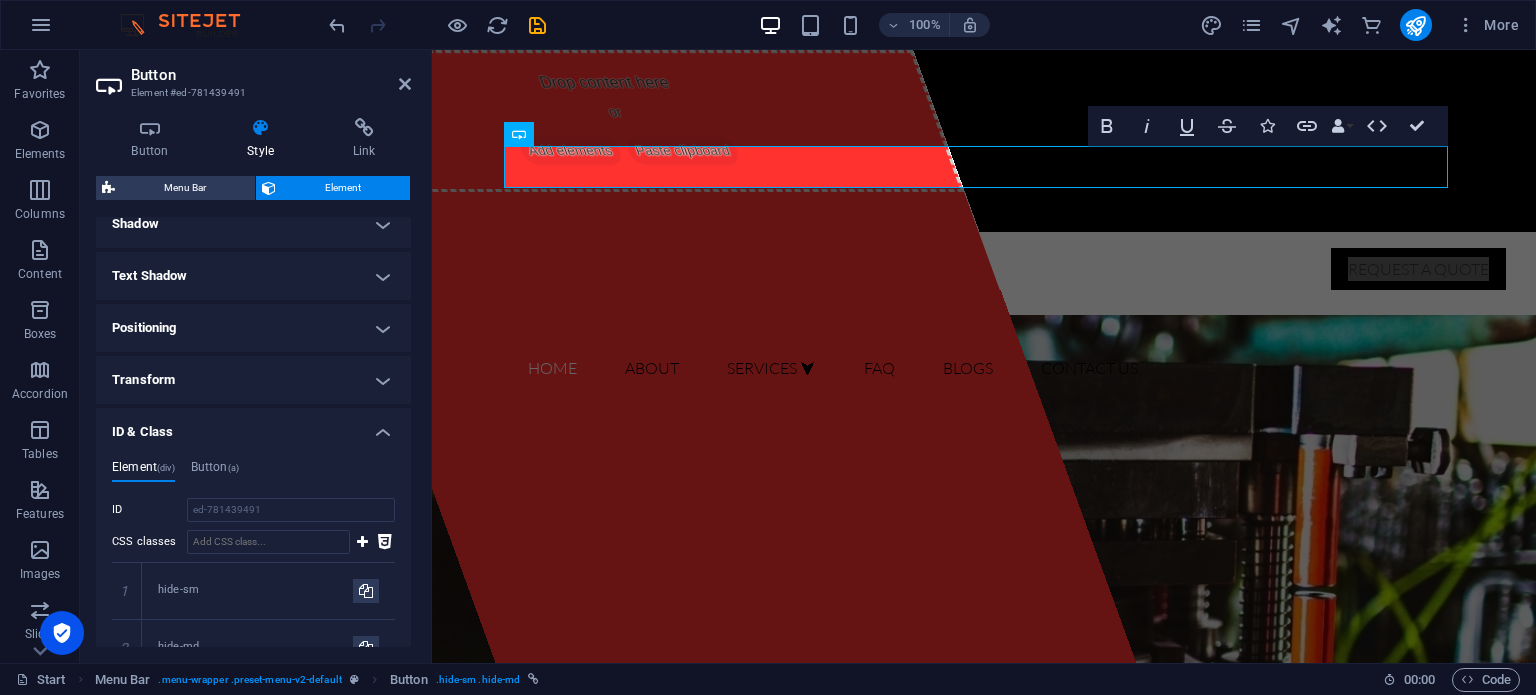 click on "Transform" at bounding box center [253, 380] 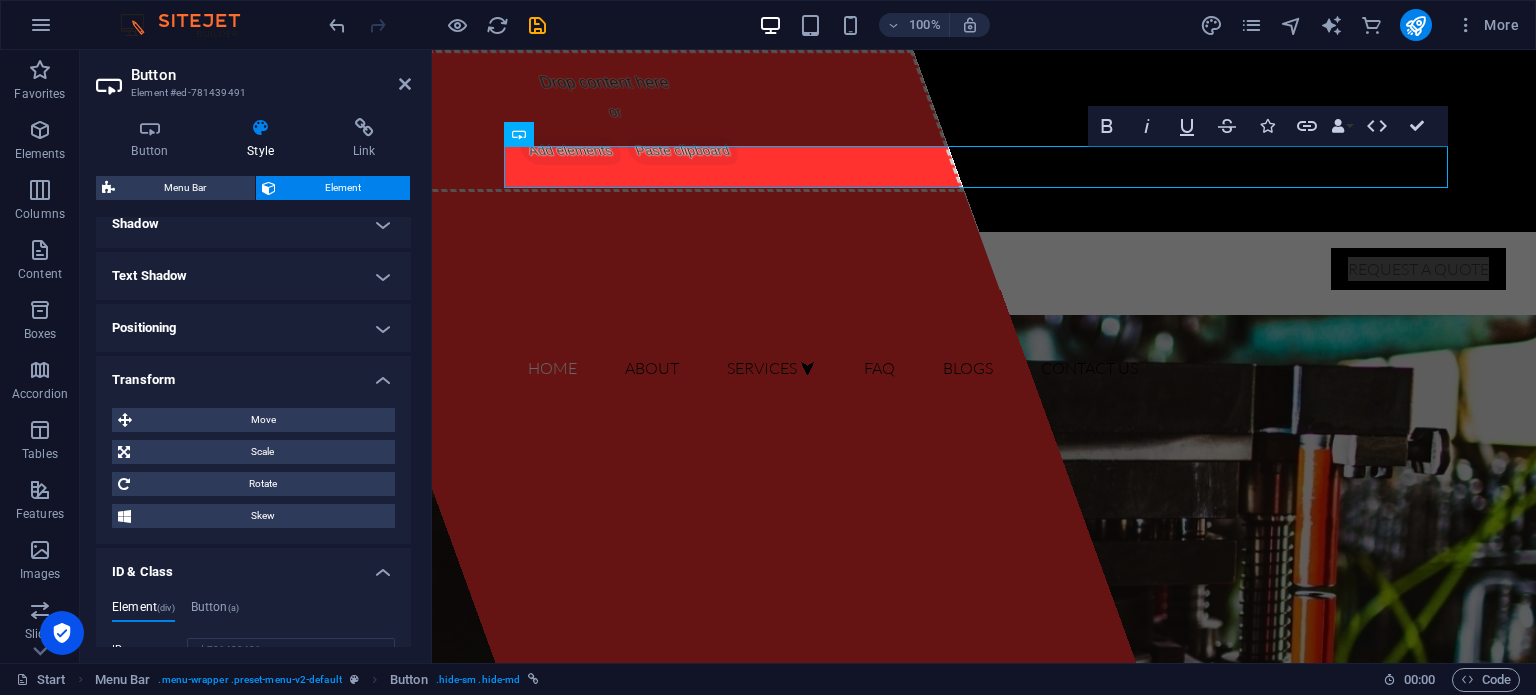 click on "Positioning" at bounding box center (253, 328) 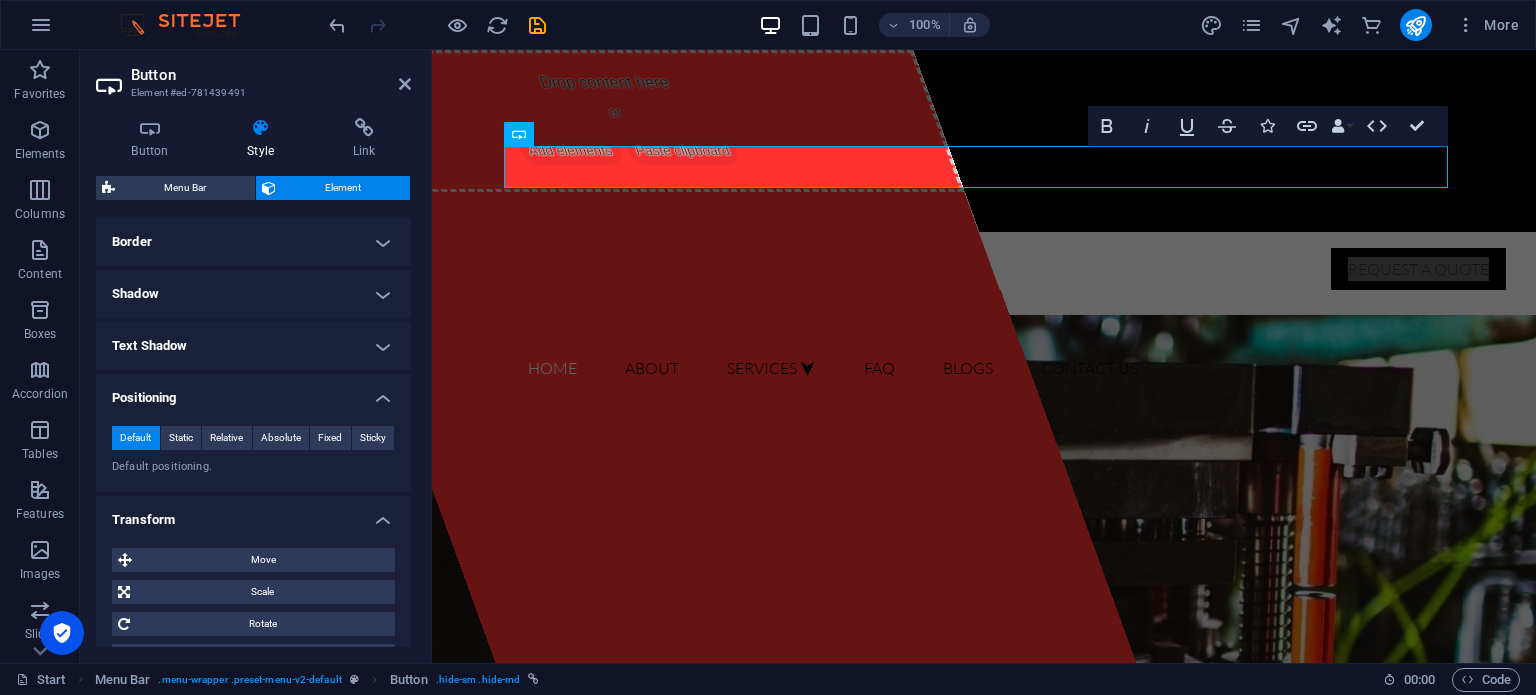 scroll, scrollTop: 402, scrollLeft: 0, axis: vertical 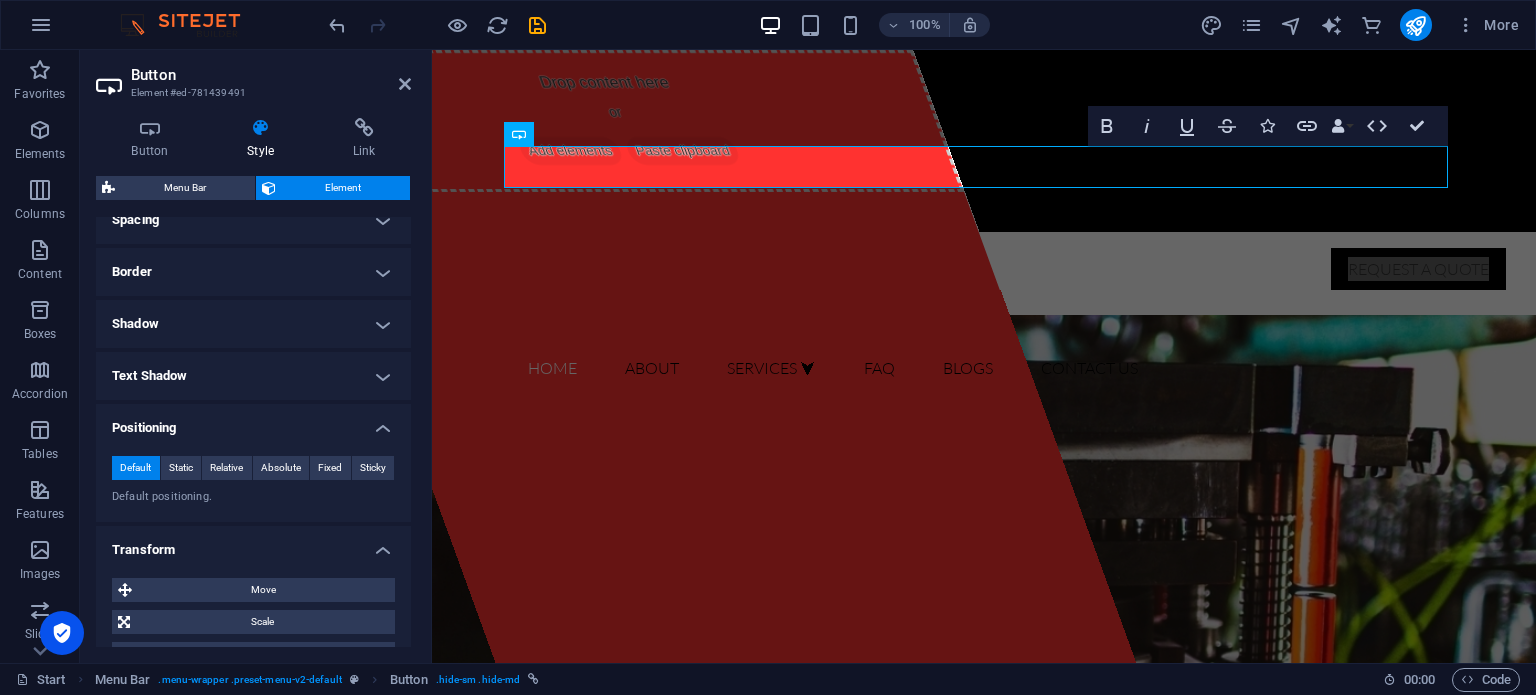 click on "Text Shadow" at bounding box center (253, 376) 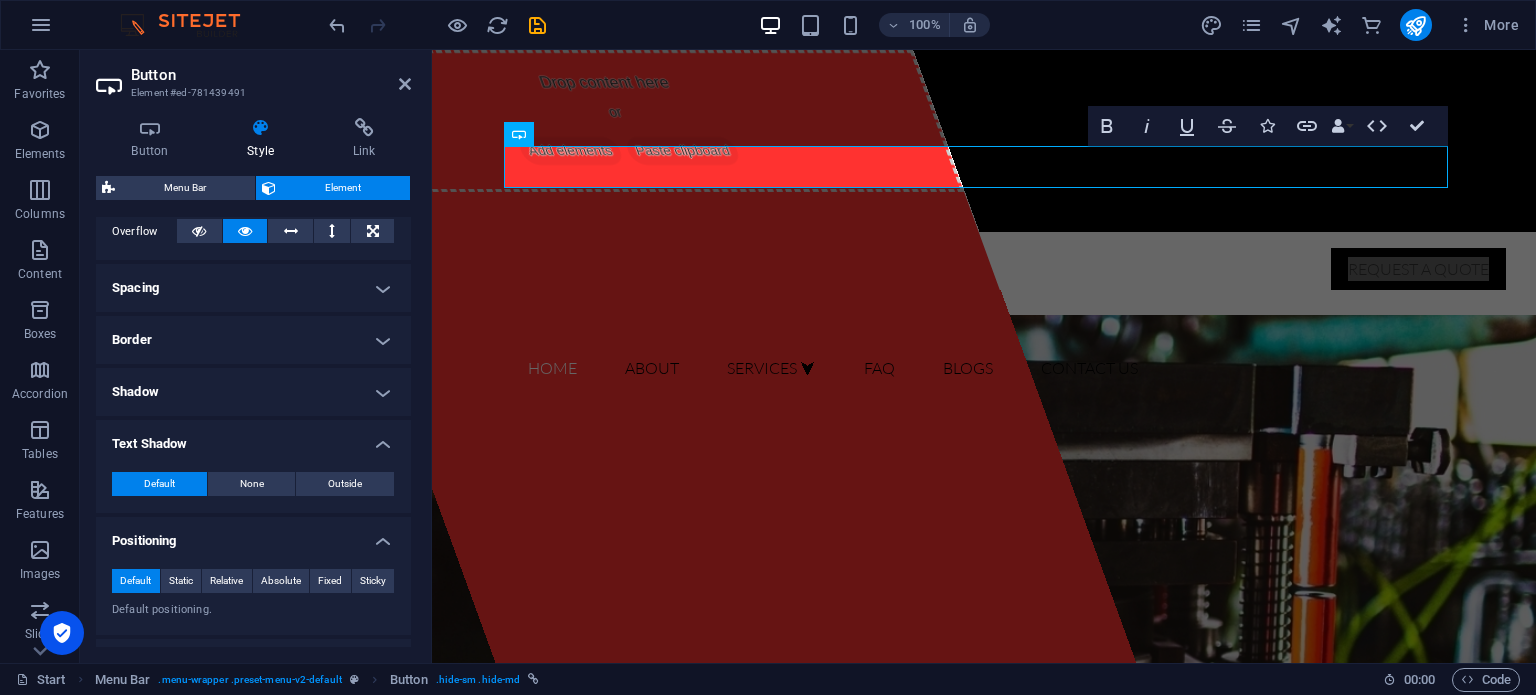 scroll, scrollTop: 302, scrollLeft: 0, axis: vertical 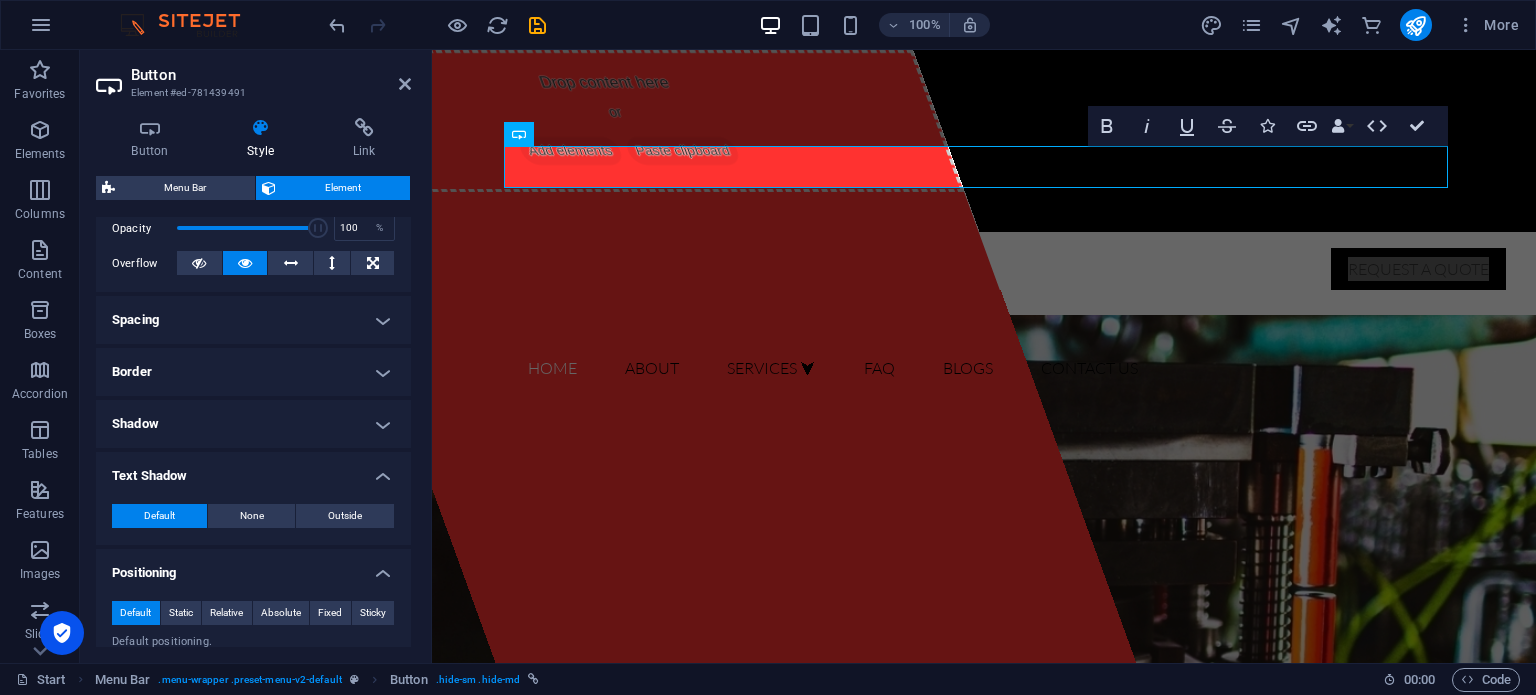 click on "Shadow" at bounding box center (253, 424) 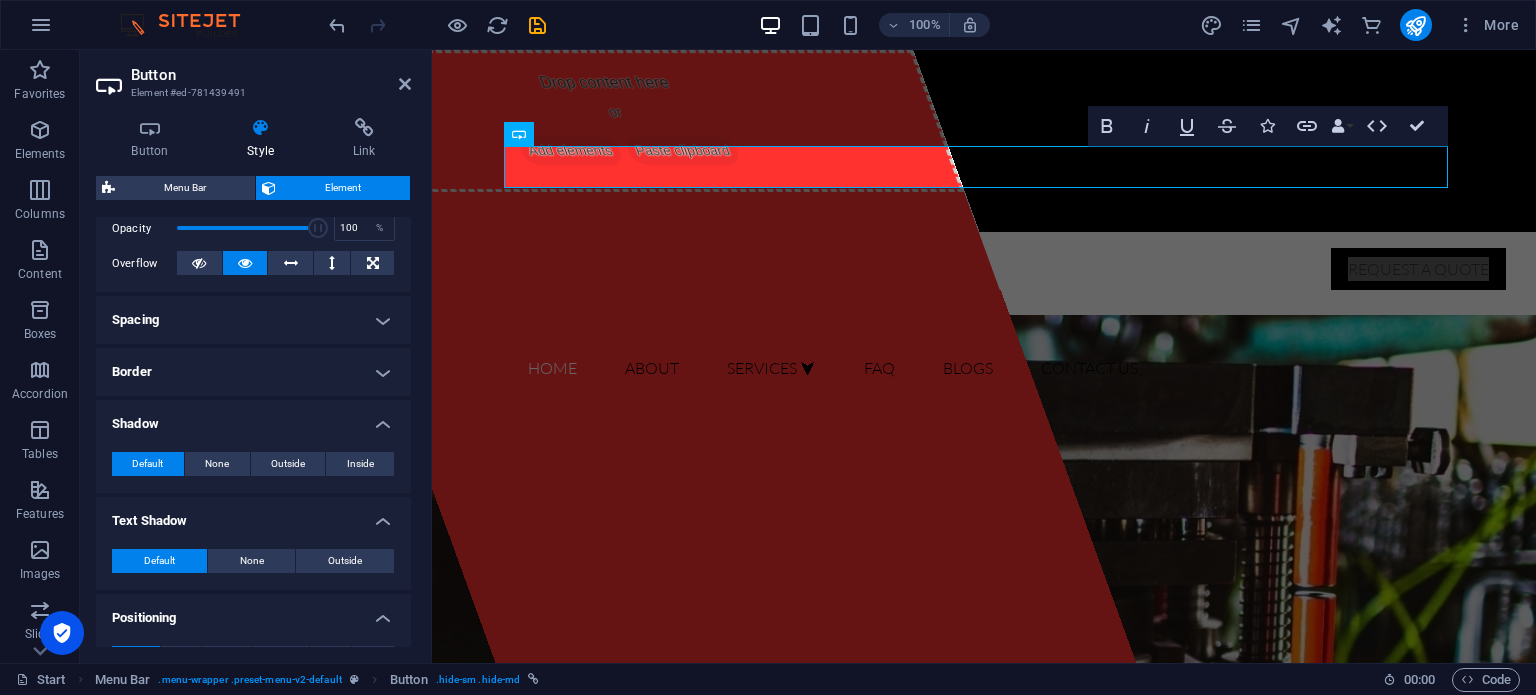 click on "Border" at bounding box center [253, 372] 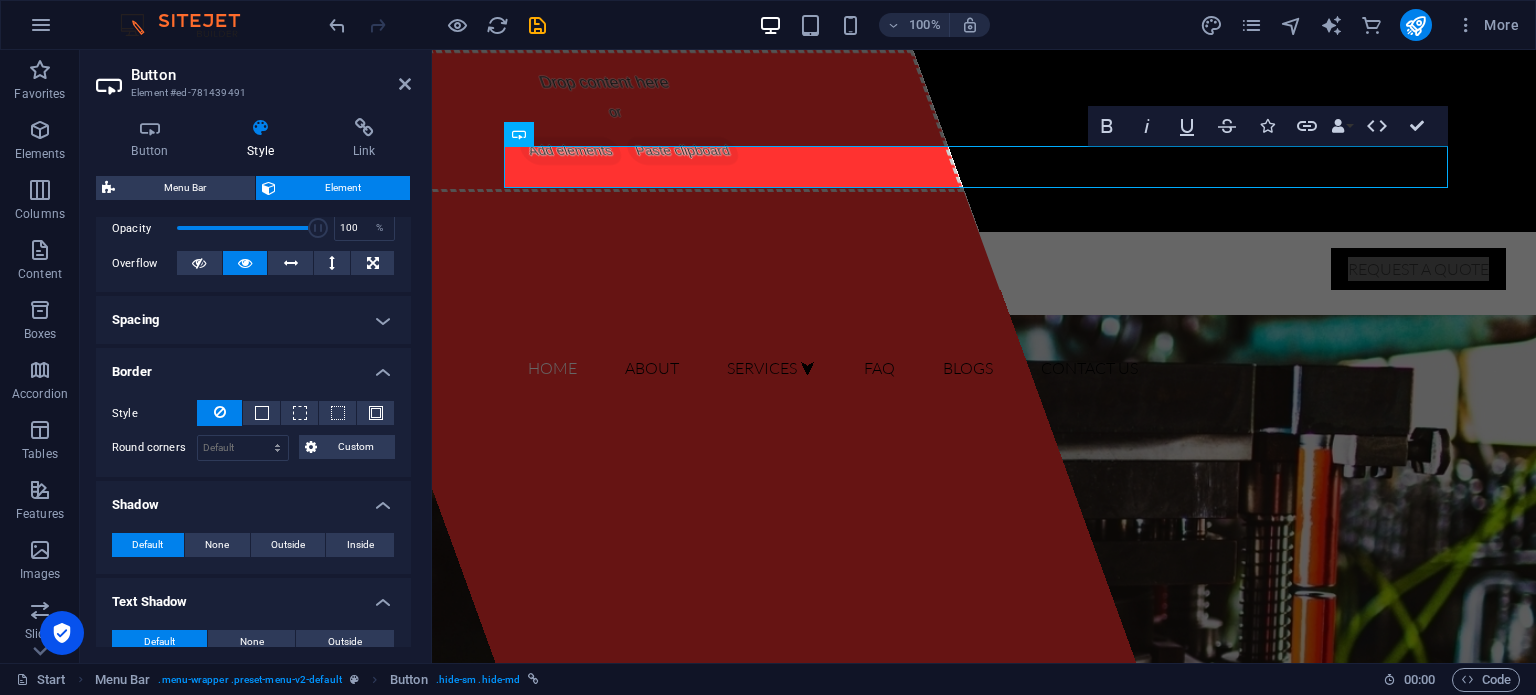 click on "Spacing" at bounding box center (253, 320) 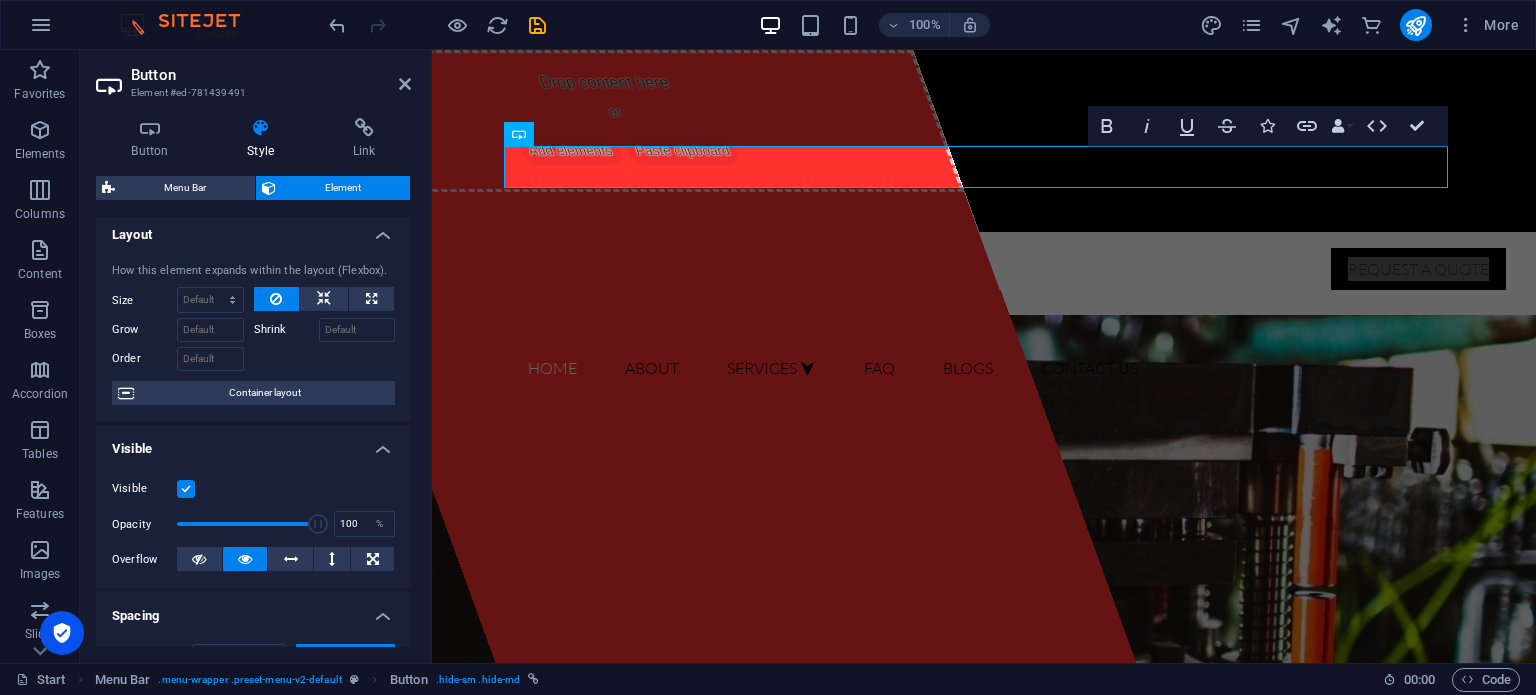 scroll, scrollTop: 0, scrollLeft: 0, axis: both 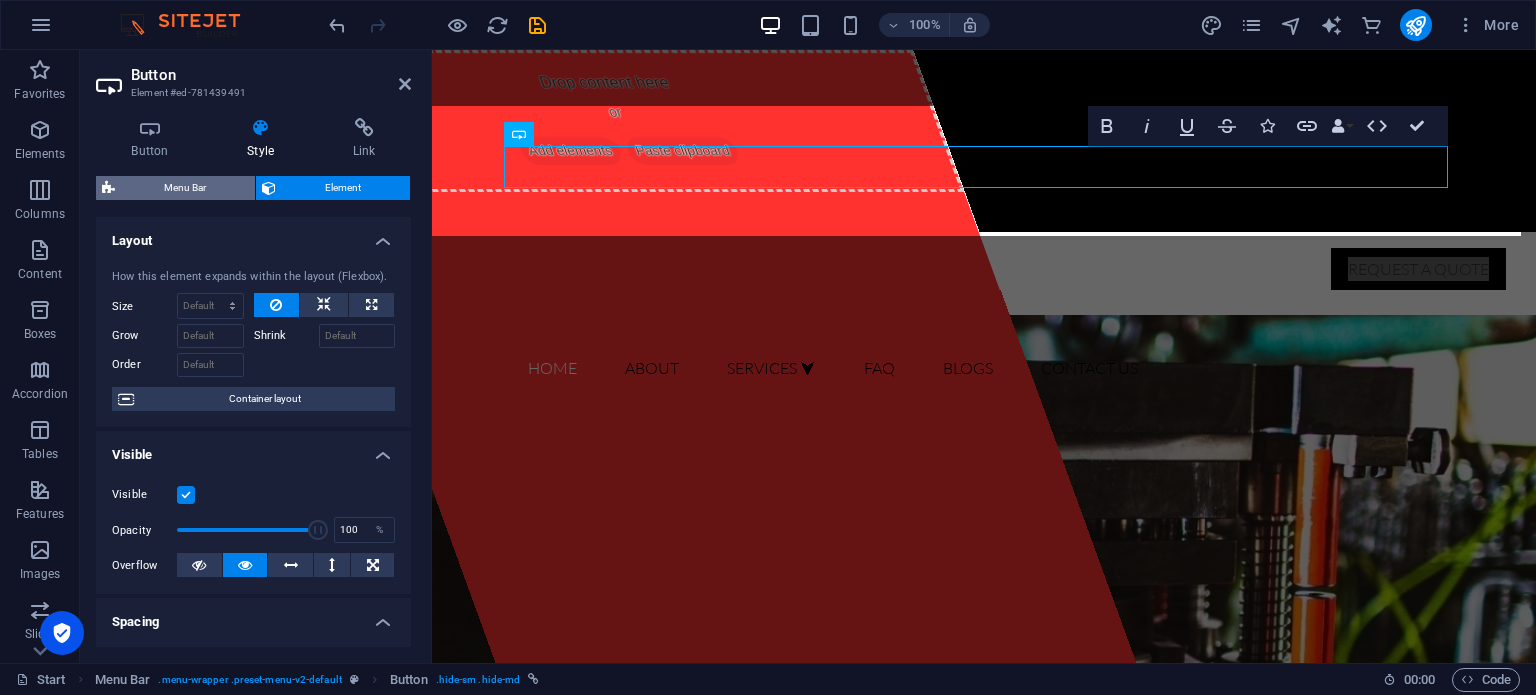 click on "Menu Bar" at bounding box center (185, 188) 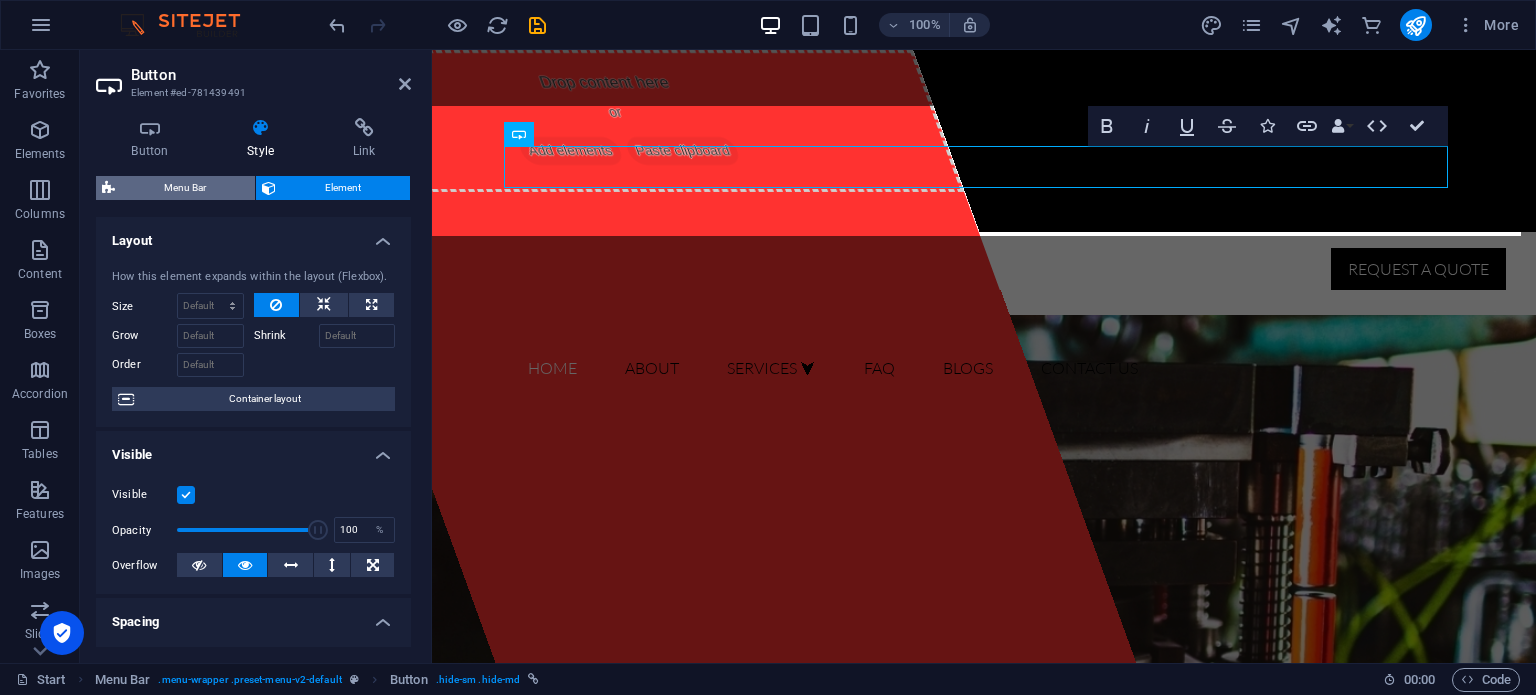 select on "rem" 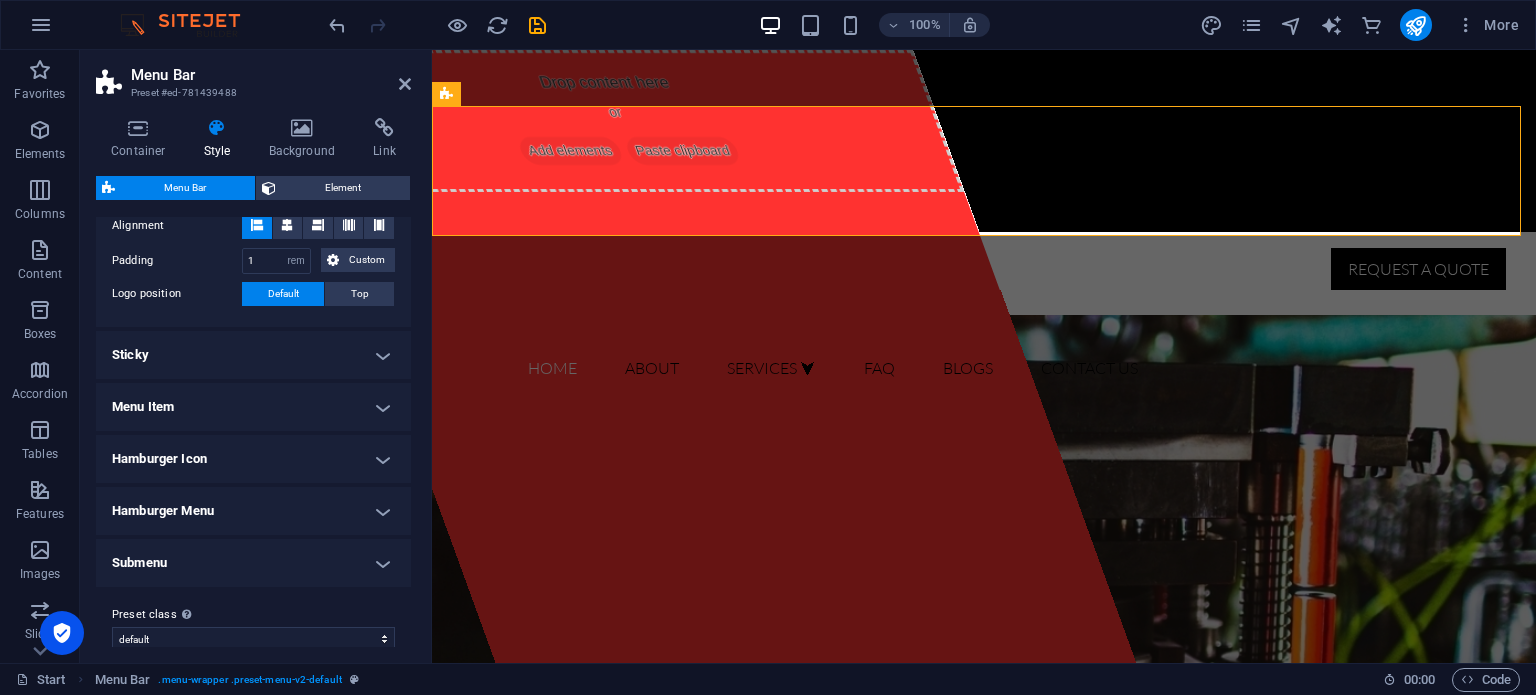 scroll, scrollTop: 450, scrollLeft: 0, axis: vertical 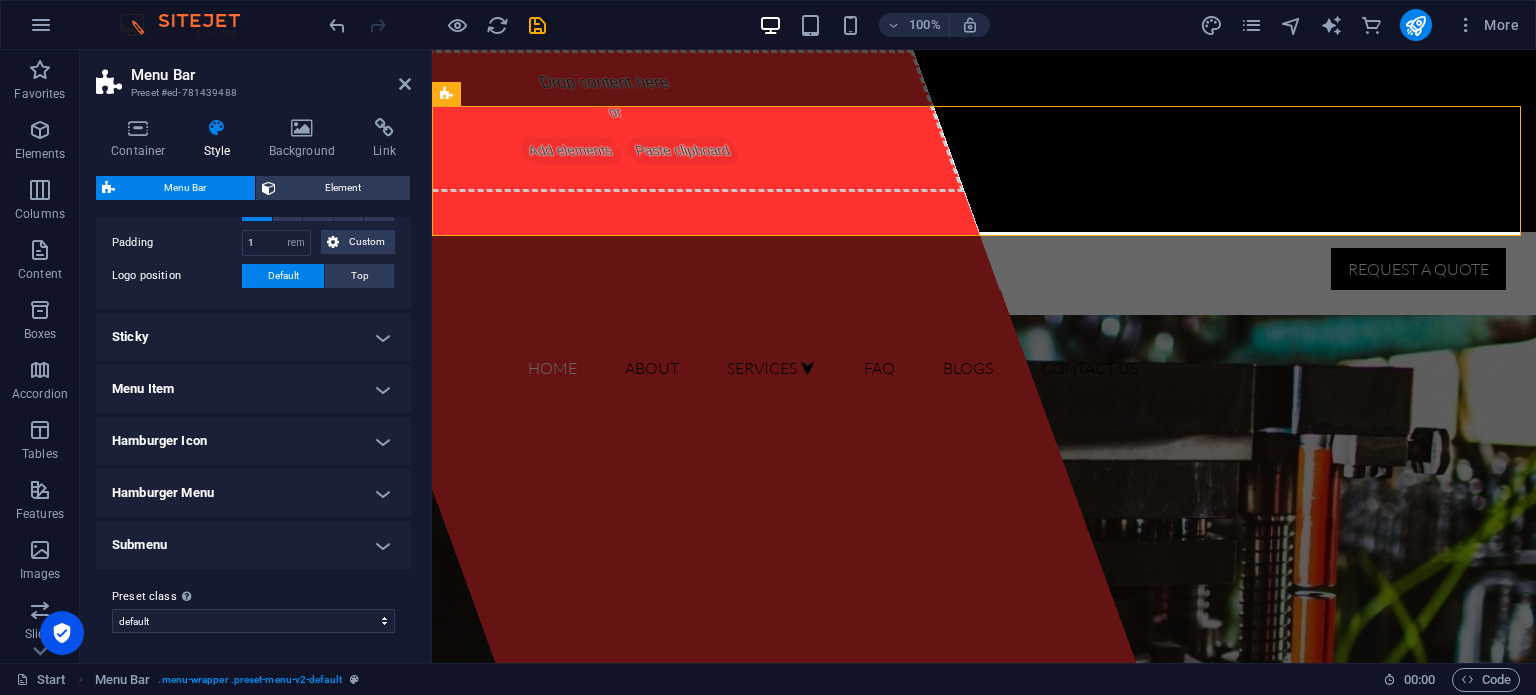 click on "Submenu" at bounding box center (253, 545) 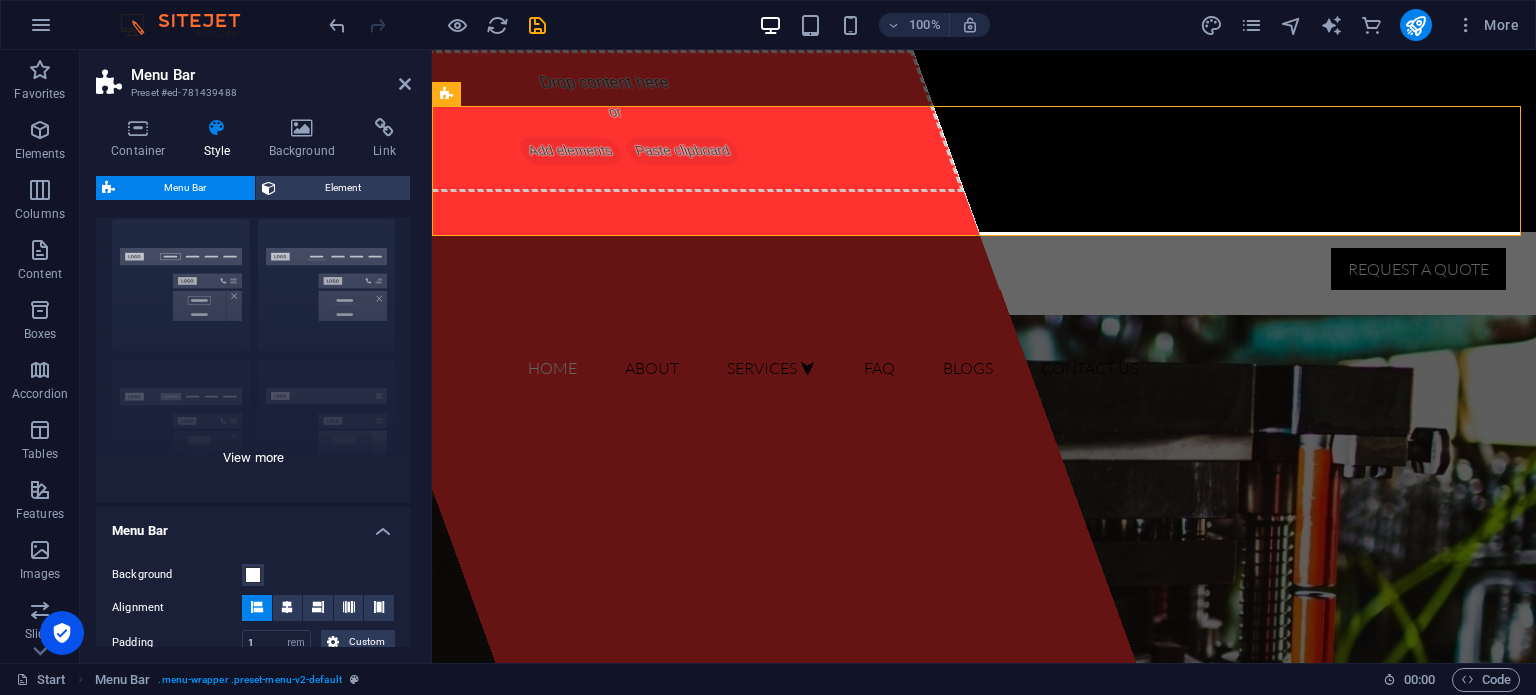 scroll, scrollTop: 0, scrollLeft: 0, axis: both 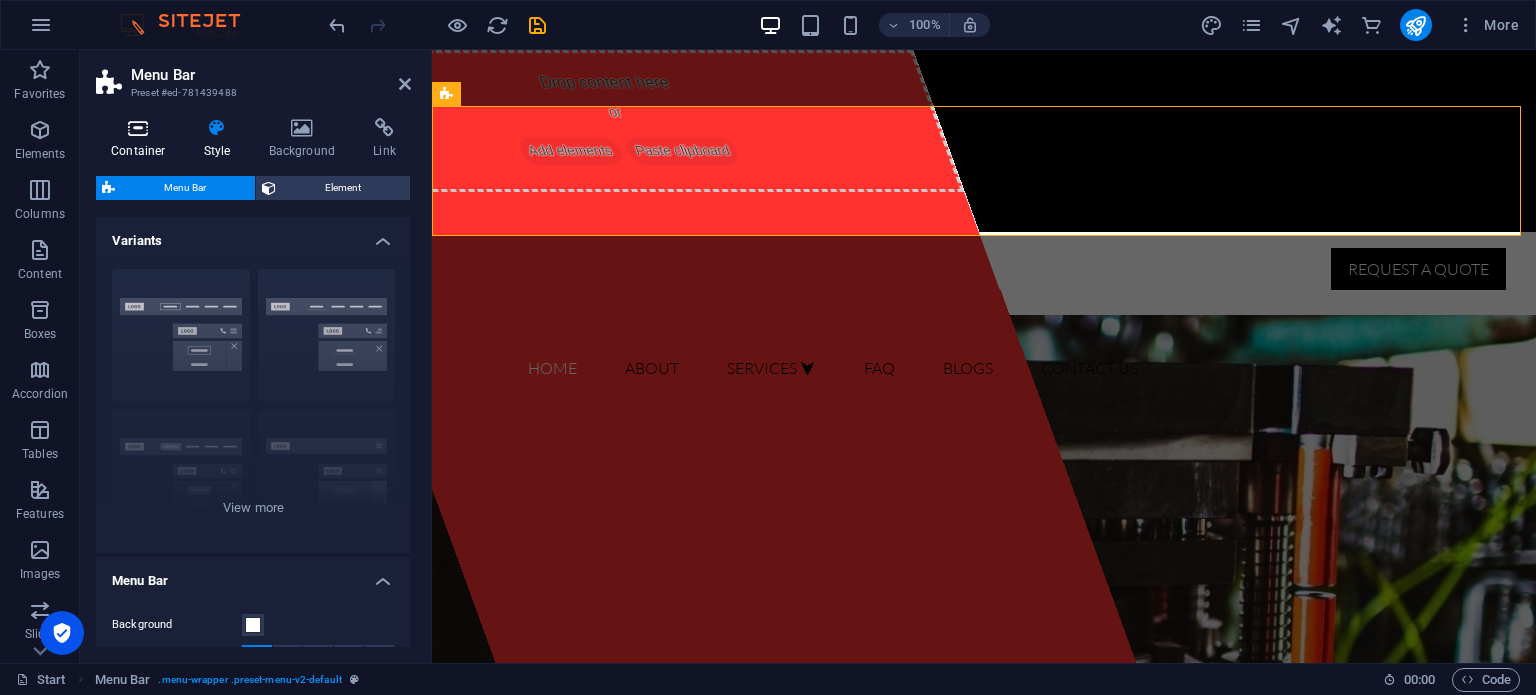 click at bounding box center [138, 128] 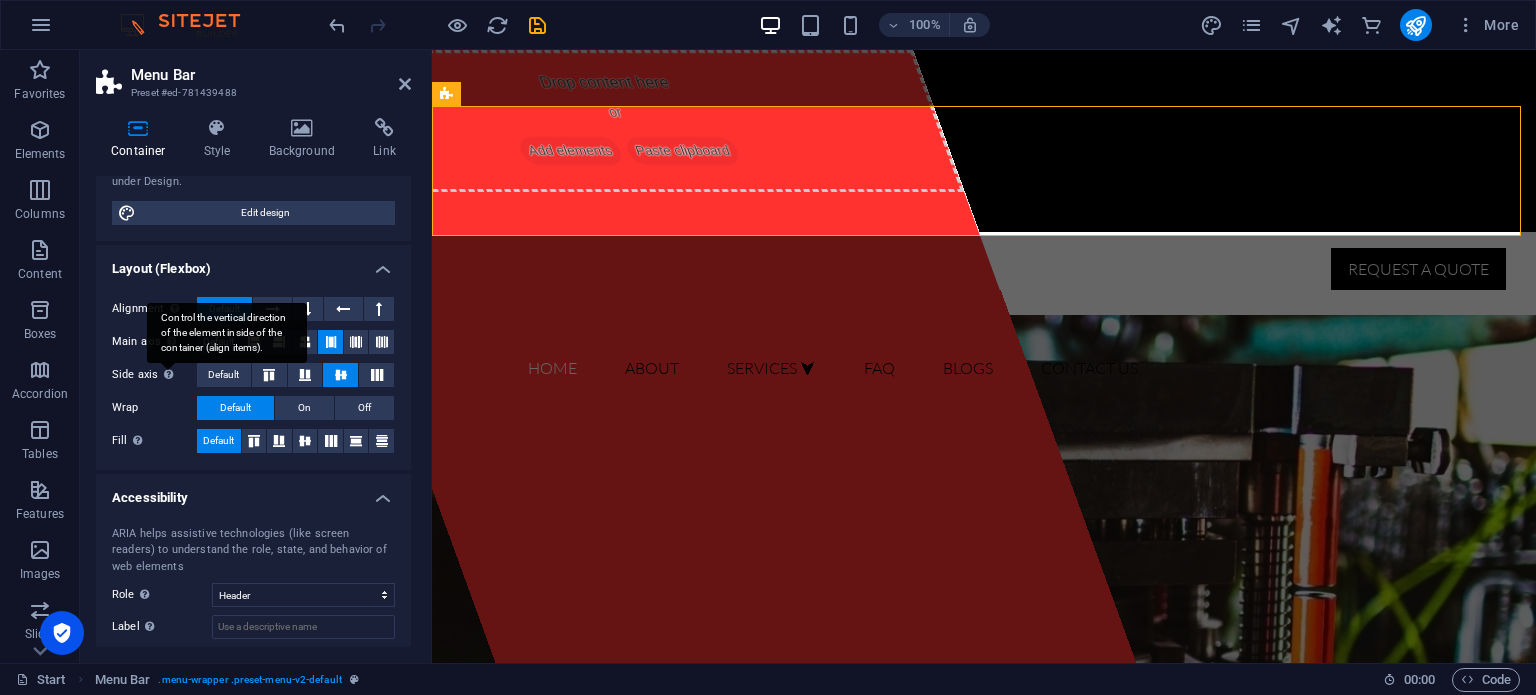 scroll, scrollTop: 302, scrollLeft: 0, axis: vertical 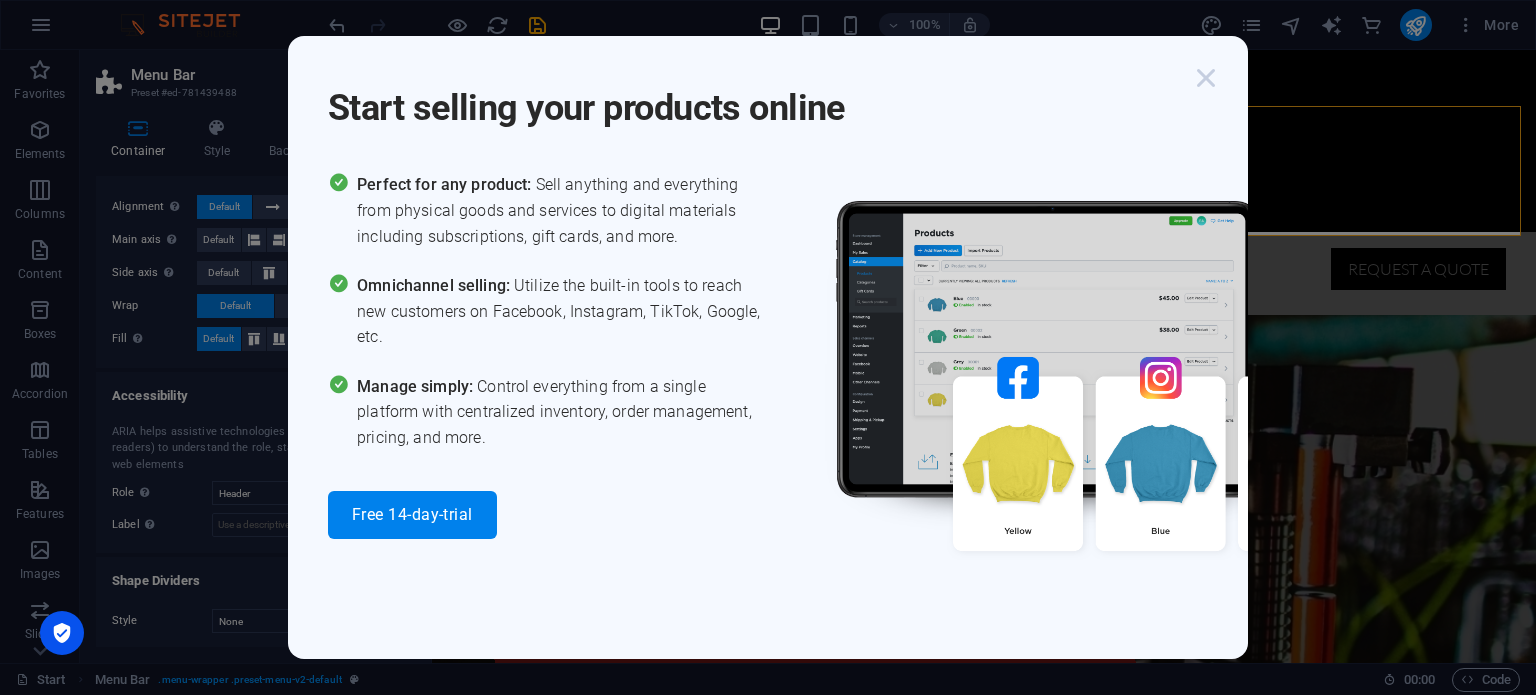 click at bounding box center (1206, 78) 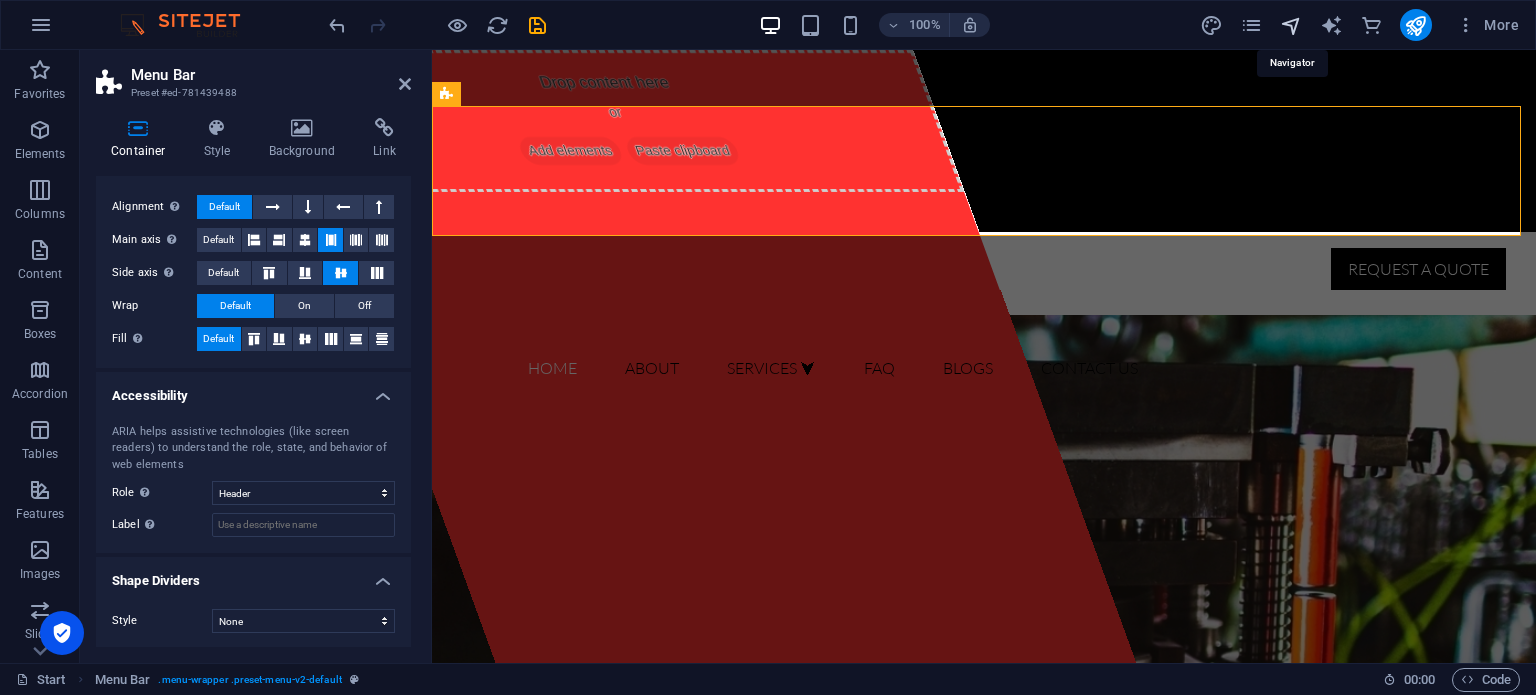 click at bounding box center (1291, 25) 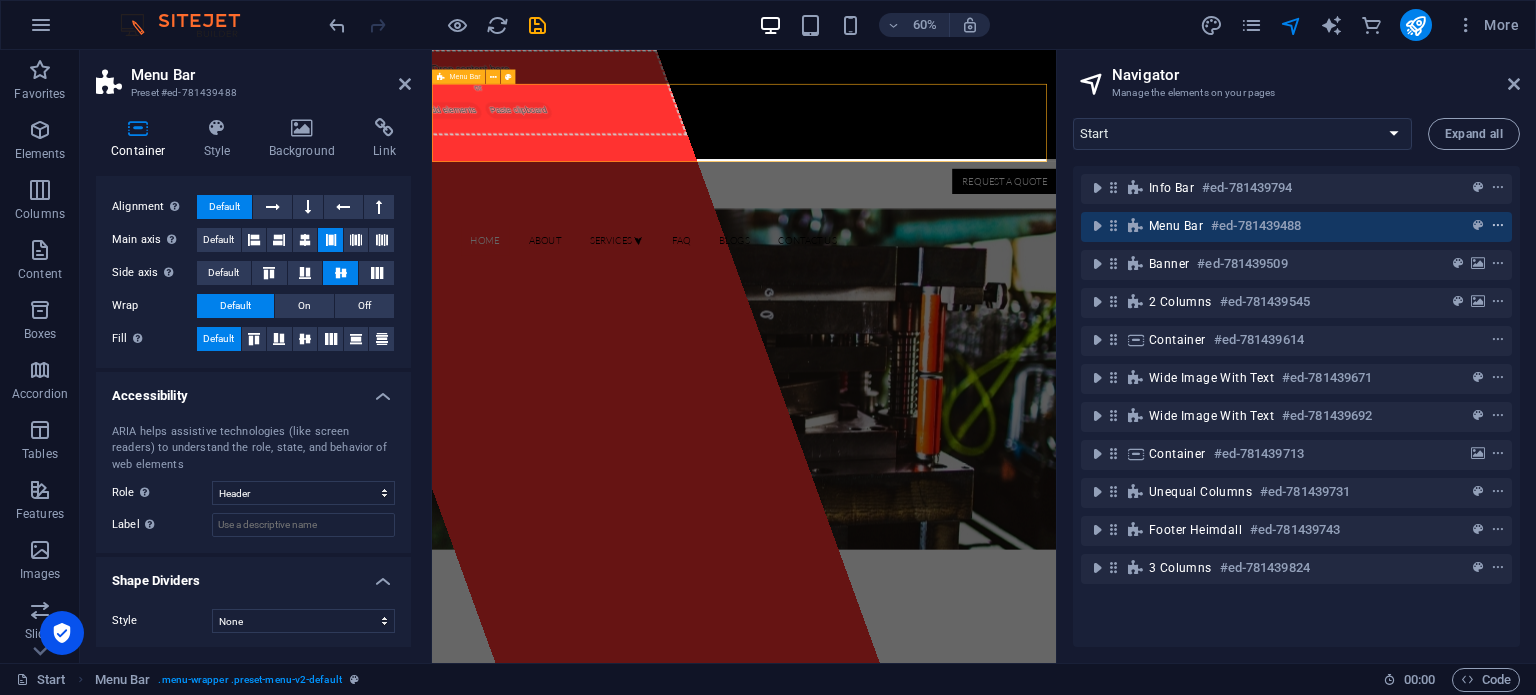 click at bounding box center (1498, 226) 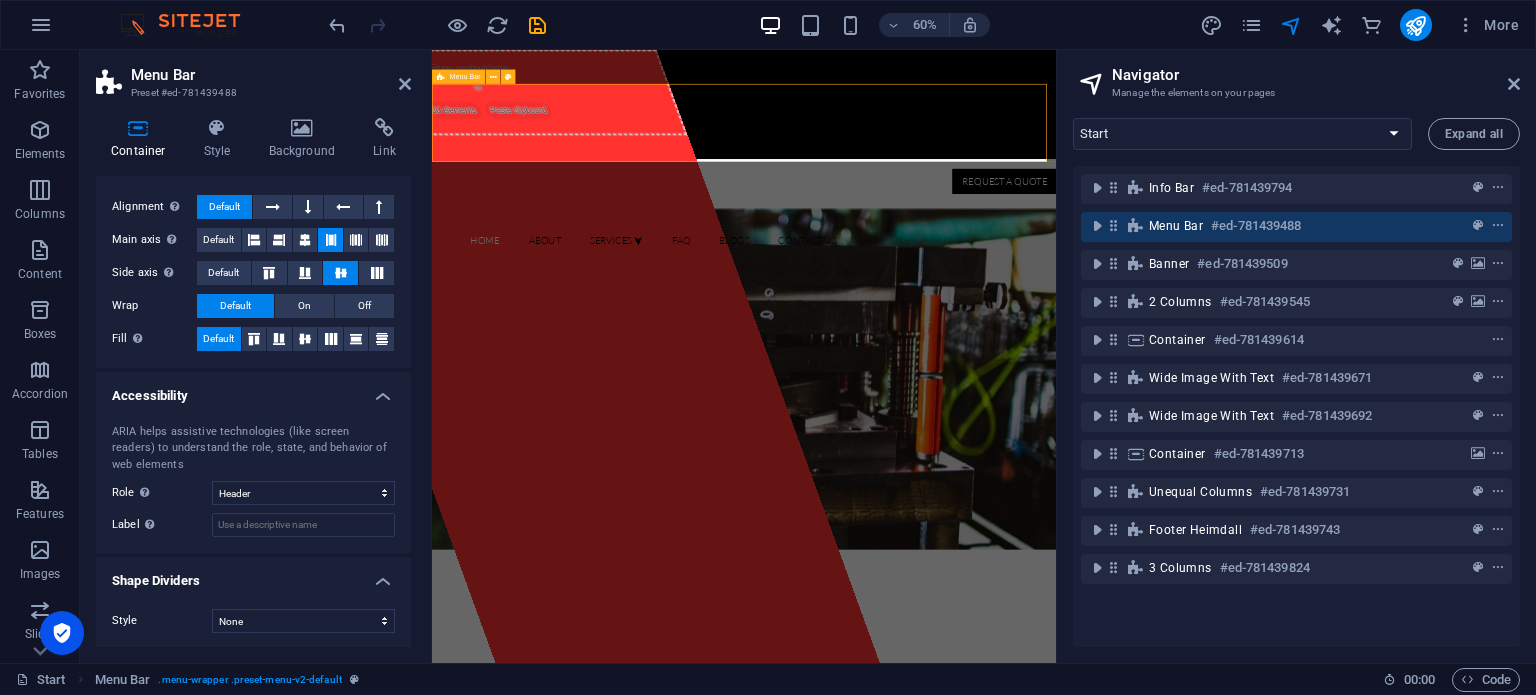 click on "Menu Bar" at bounding box center [1176, 226] 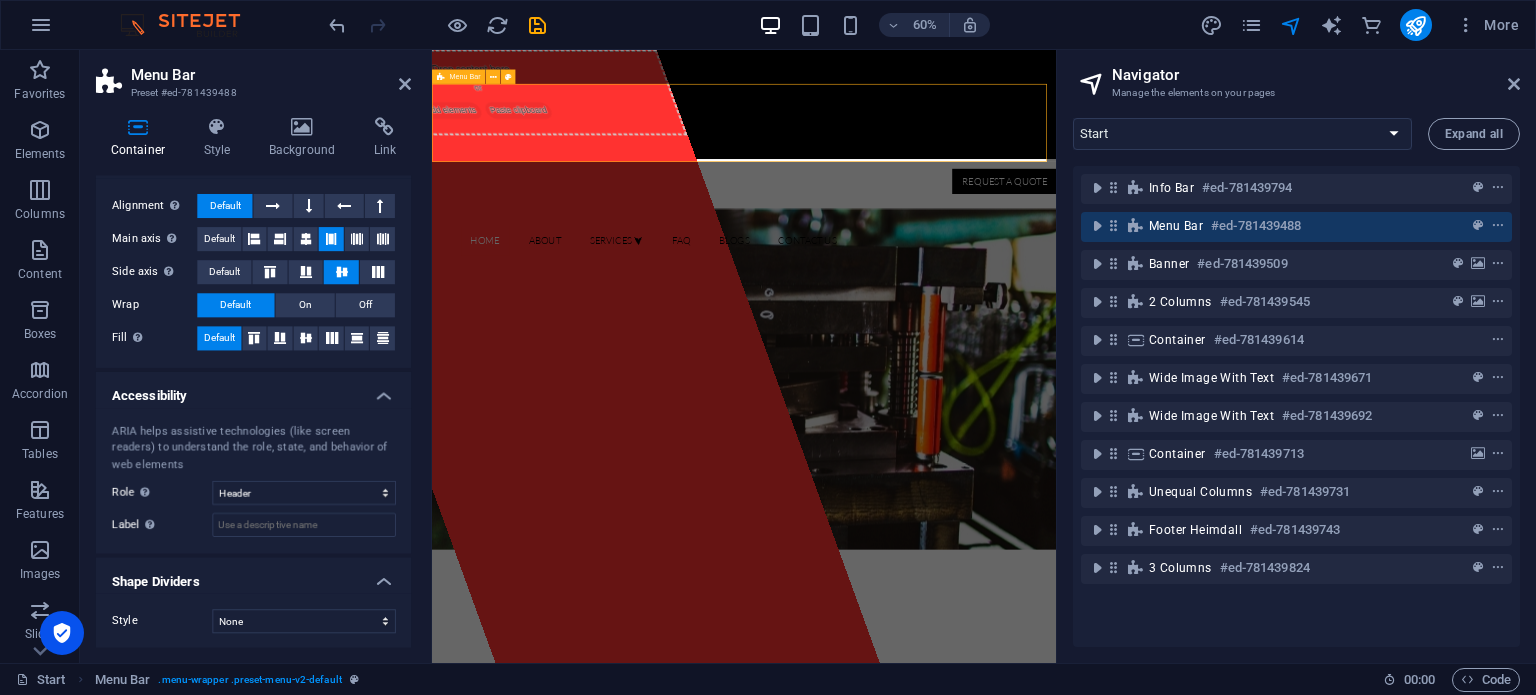 click on "Menu Bar" at bounding box center (1176, 226) 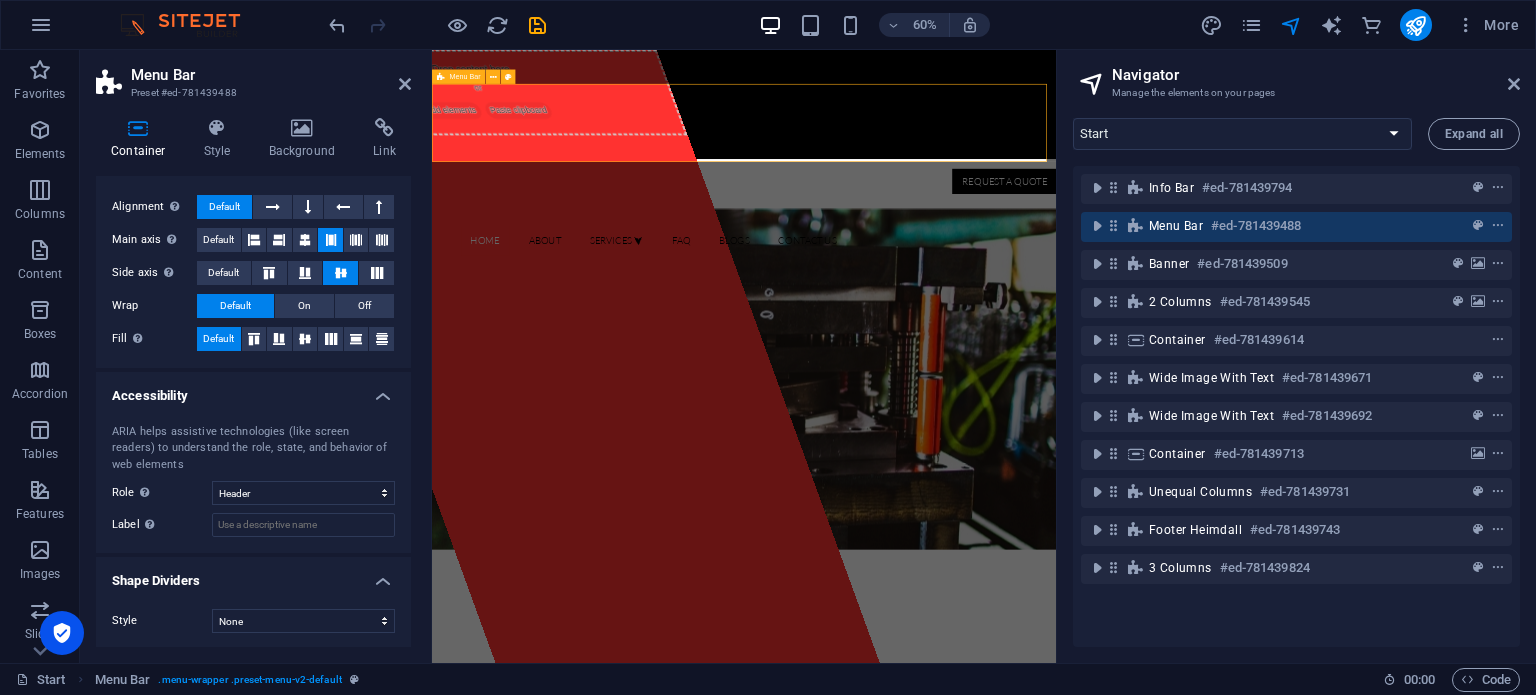 click at bounding box center (1136, 226) 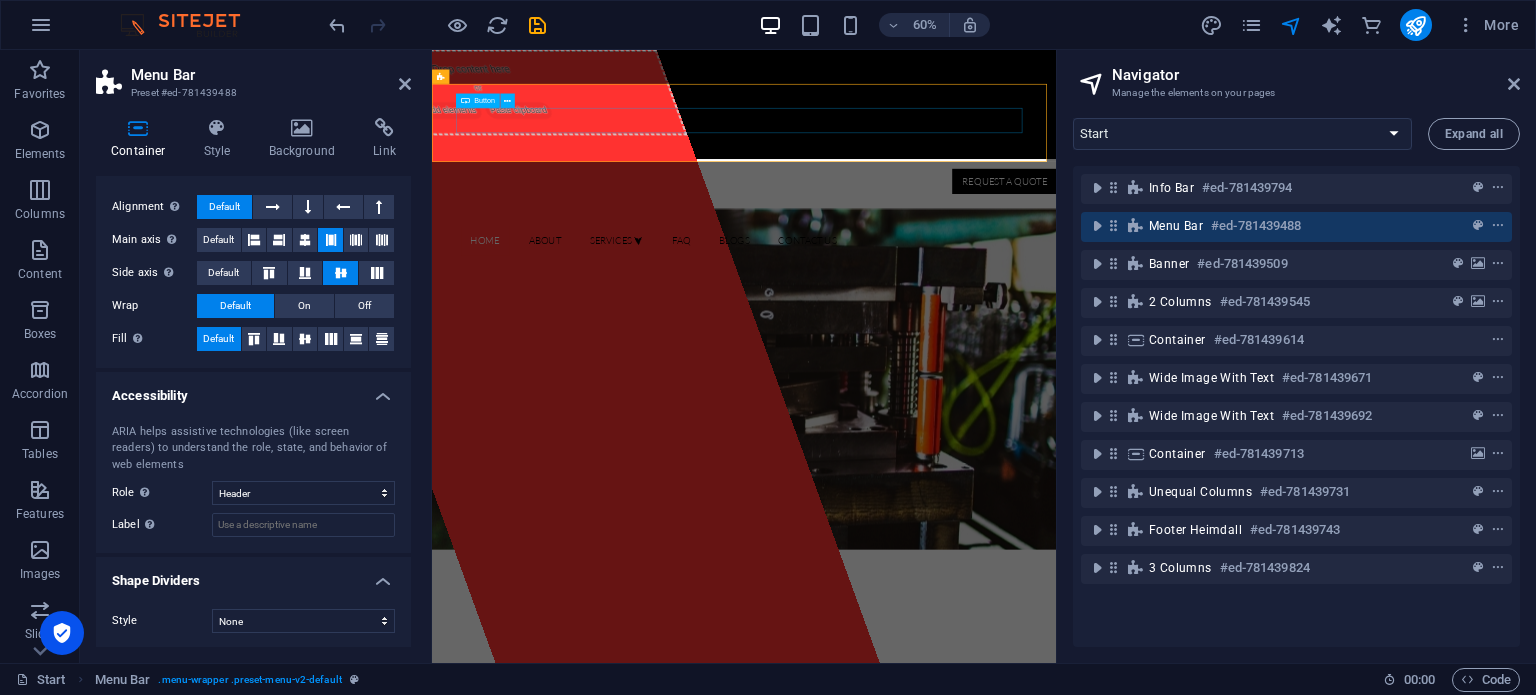 click on "Request a Quote" at bounding box center (977, 269) 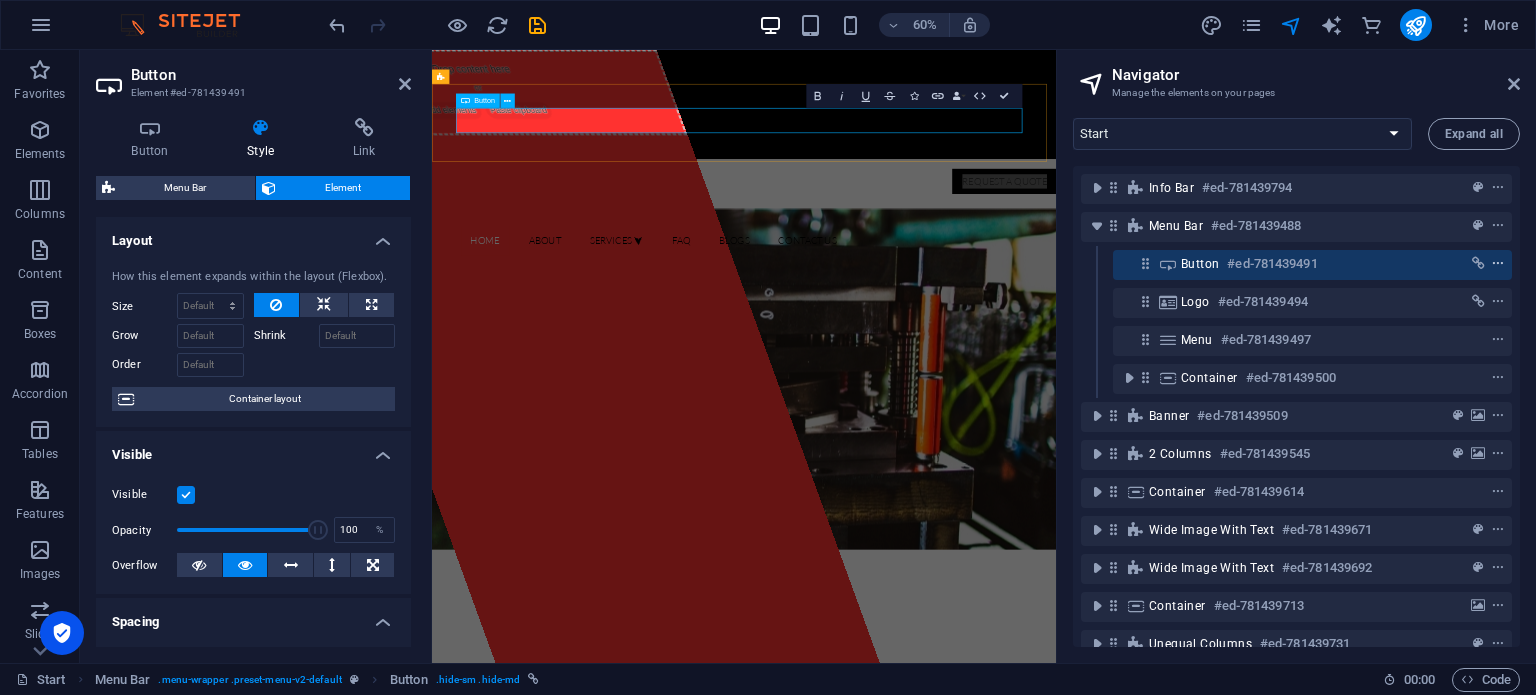 click at bounding box center (1498, 264) 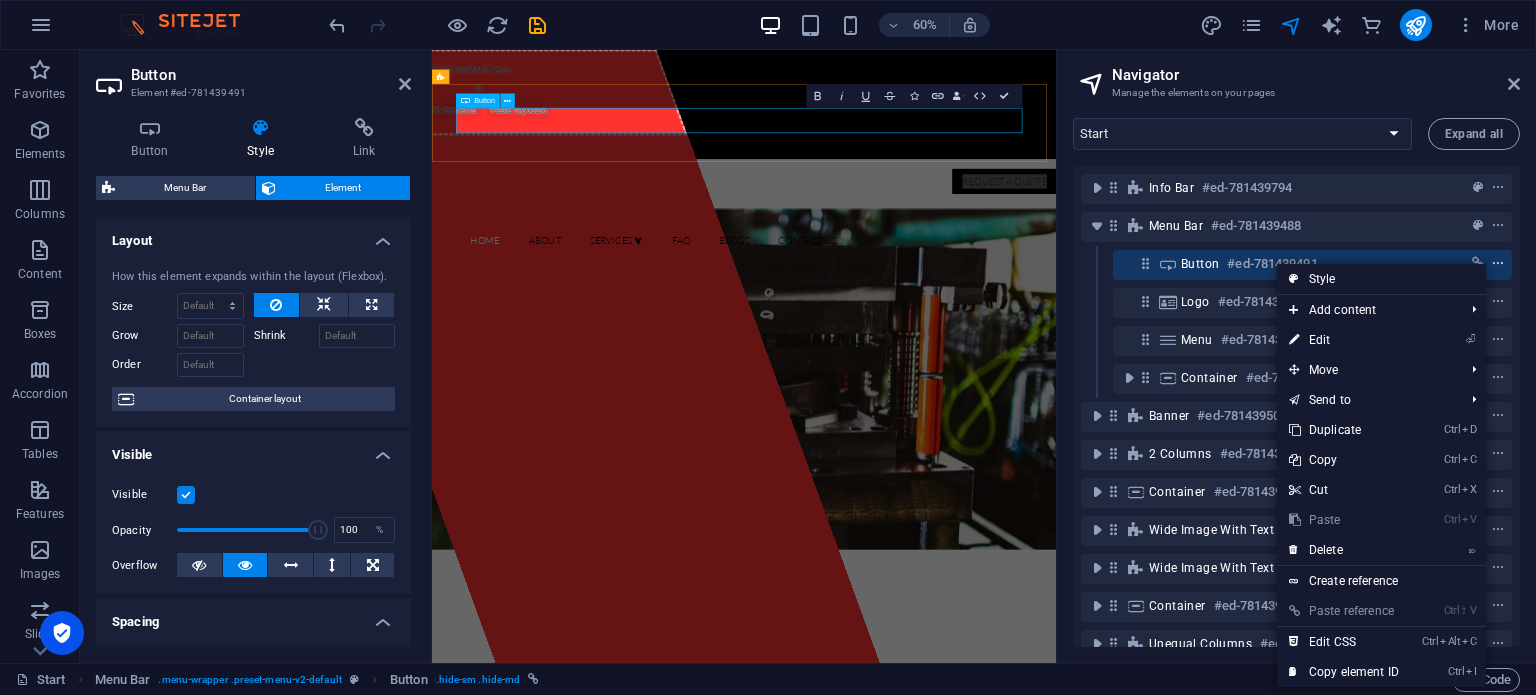 click at bounding box center [1498, 264] 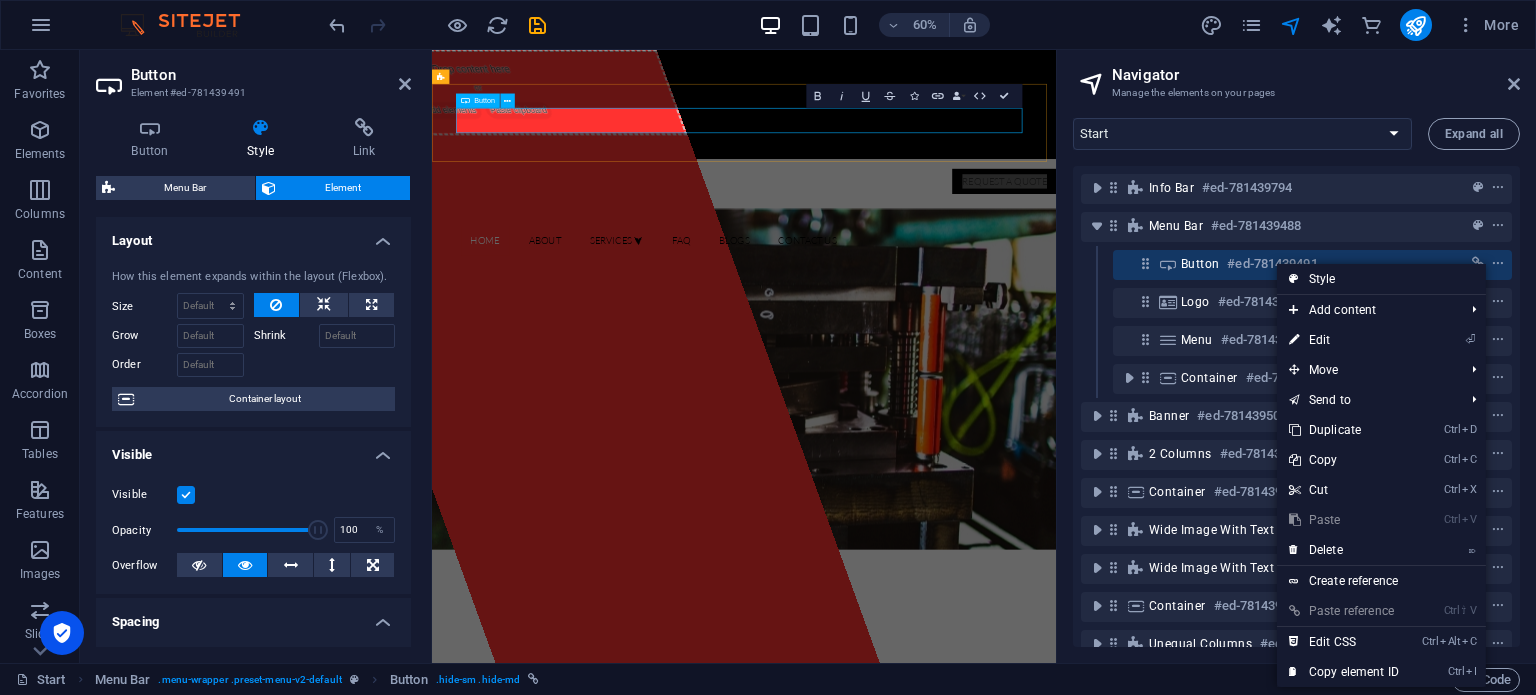 click on "Button #ed-781439491" at bounding box center [1312, 265] 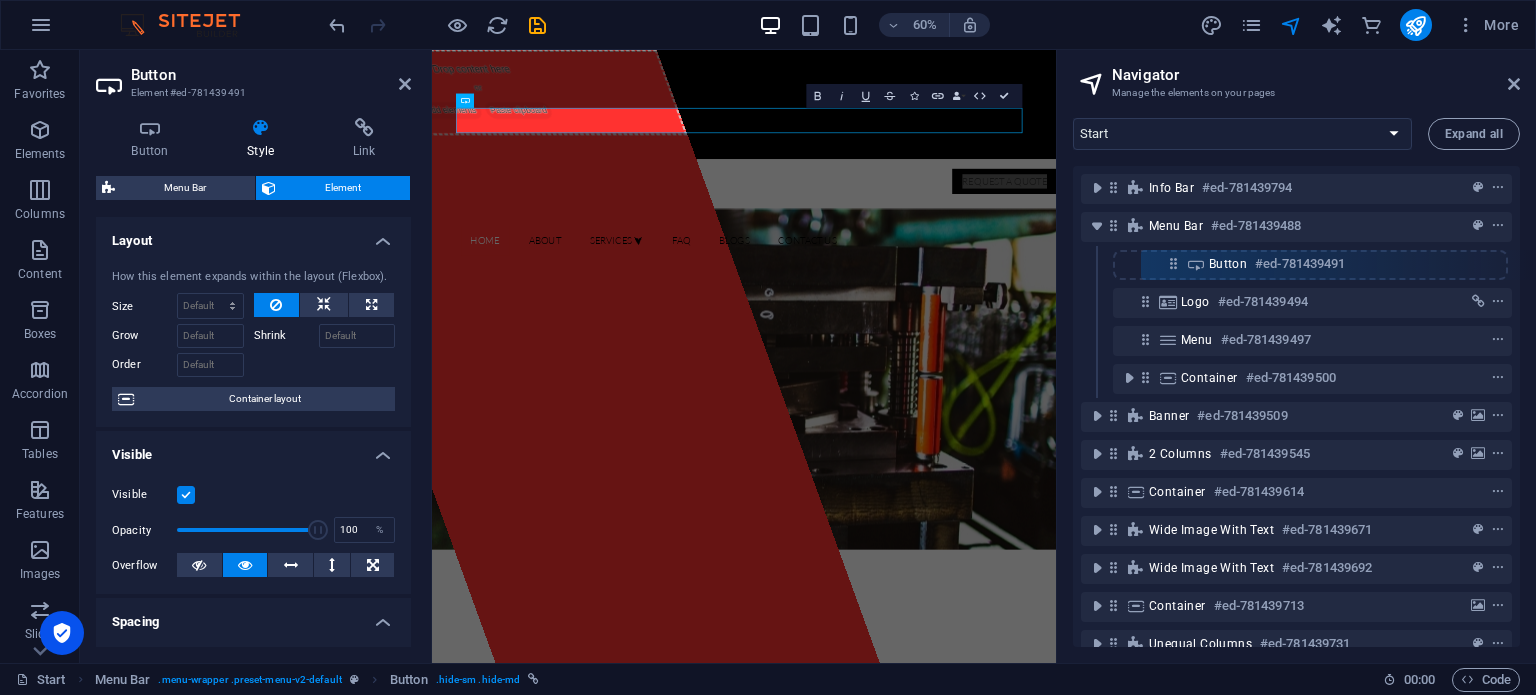 drag, startPoint x: 1151, startPoint y: 266, endPoint x: 1184, endPoint y: 266, distance: 33 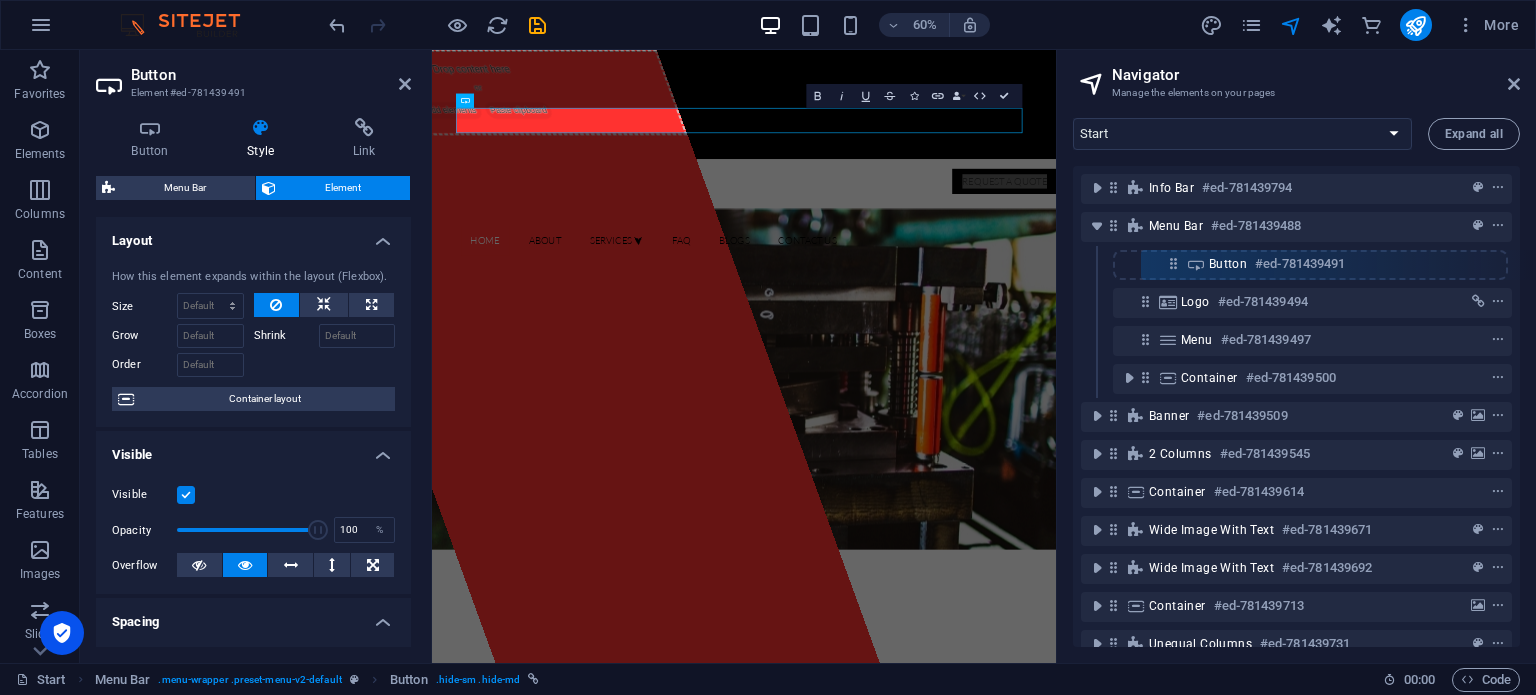 click on "Info Bar #ed-781439794 Menu Bar #ed-781439488 Button #ed-781439491 Logo #ed-781439494 Menu #ed-781439497 Container #ed-781439500 Banner #ed-781439509 2 columns #ed-781439545 Container #ed-781439614 Wide image with text #ed-781439671 Wide image with text #ed-781439692 Container #ed-781439713 Unequal Columns #ed-781439731 Footer Heimdall #ed-781439743 3 columns #ed-781439824" at bounding box center [1296, 406] 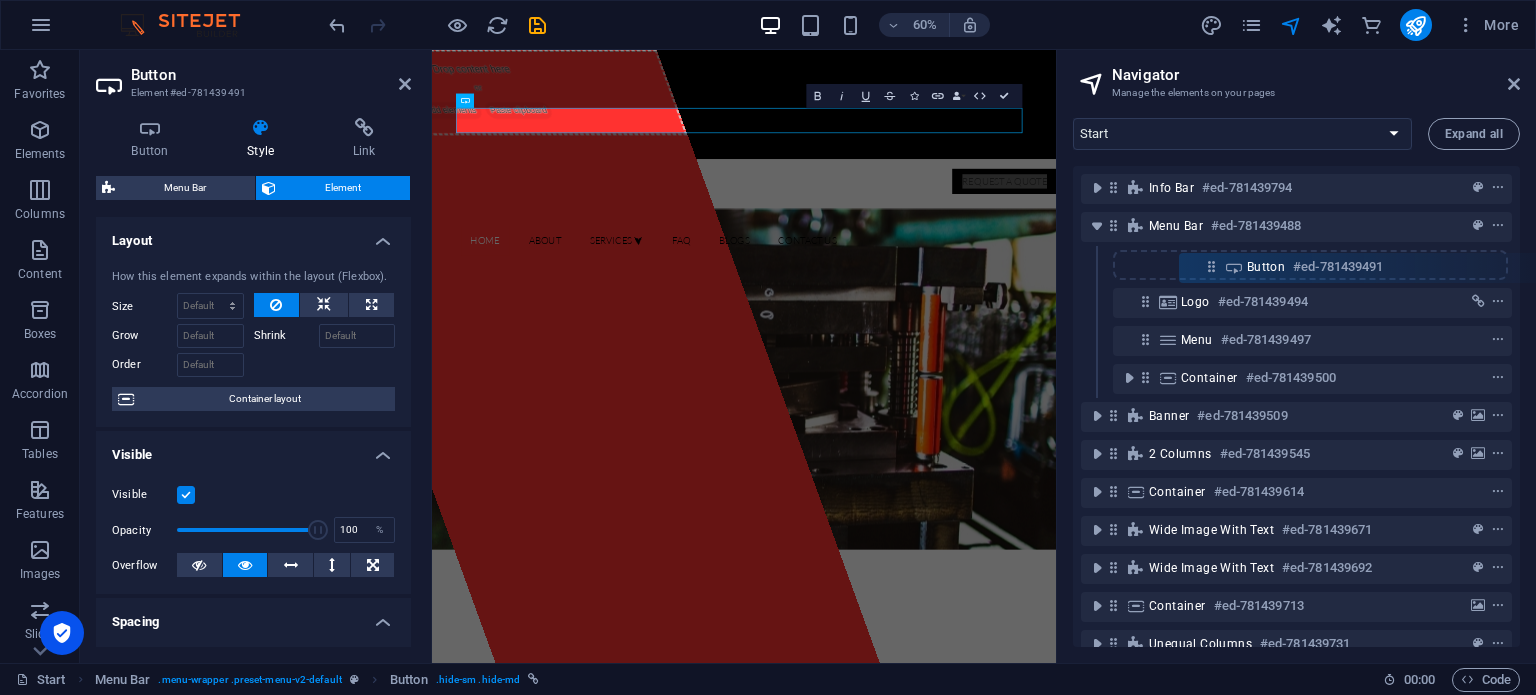 drag, startPoint x: 1154, startPoint y: 264, endPoint x: 1226, endPoint y: 266, distance: 72.02777 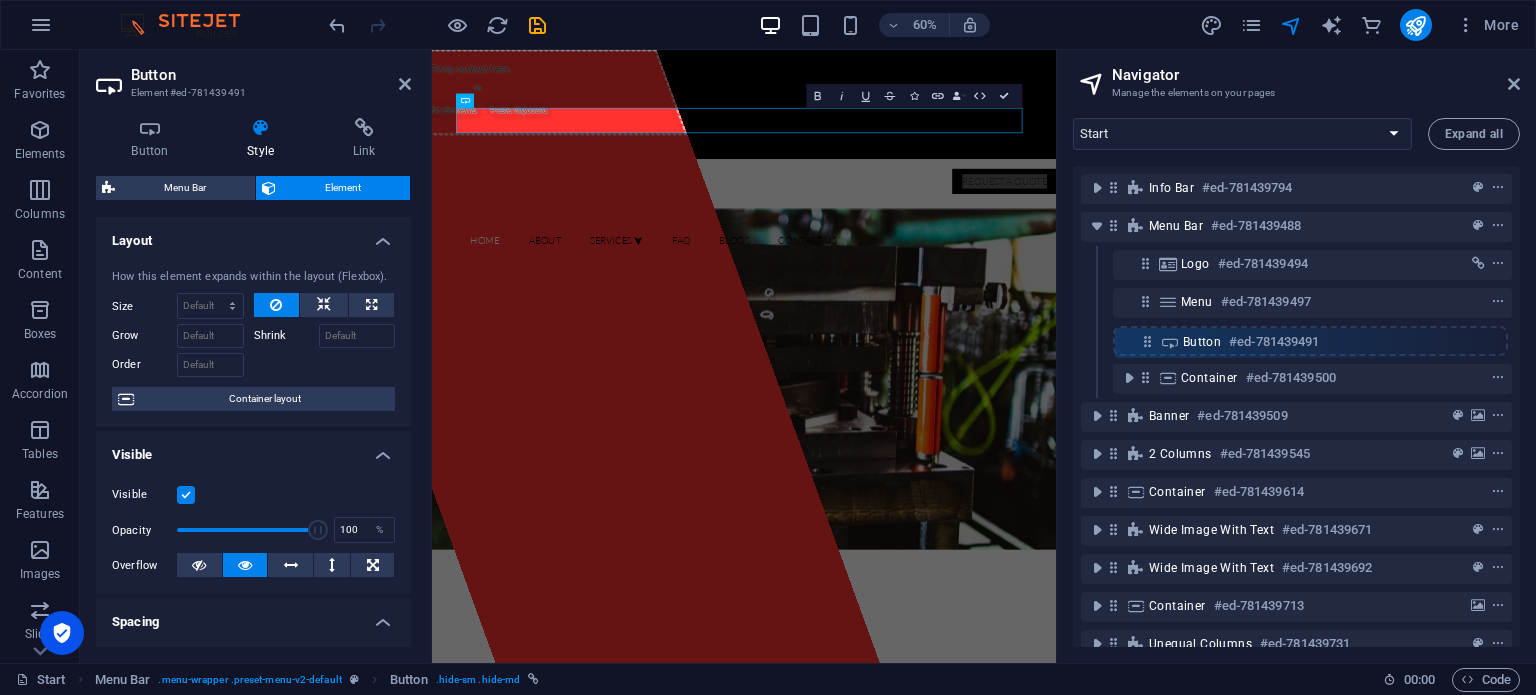 drag, startPoint x: 1146, startPoint y: 261, endPoint x: 1149, endPoint y: 345, distance: 84.05355 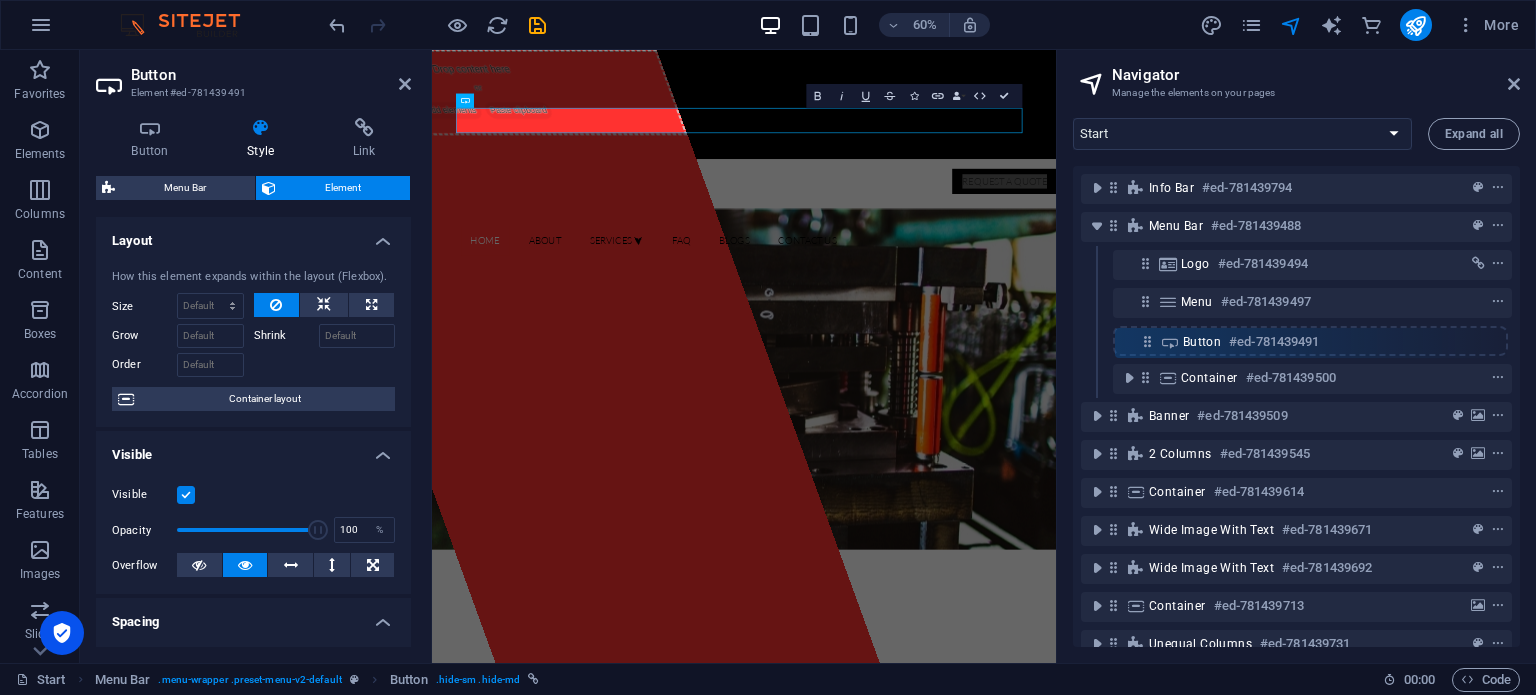 click on "Info Bar #ed-781439794 Menu Bar #ed-781439488 Button #ed-781439491 Logo #ed-781439494 Menu #ed-781439497 Container #ed-781439500 Banner #ed-781439509 2 columns #ed-781439545 Container #ed-781439614 Wide image with text #ed-781439671 Wide image with text #ed-781439692 Container #ed-781439713 Unequal Columns #ed-781439731 Footer Heimdall #ed-781439743 3 columns #ed-781439824" at bounding box center [1296, 406] 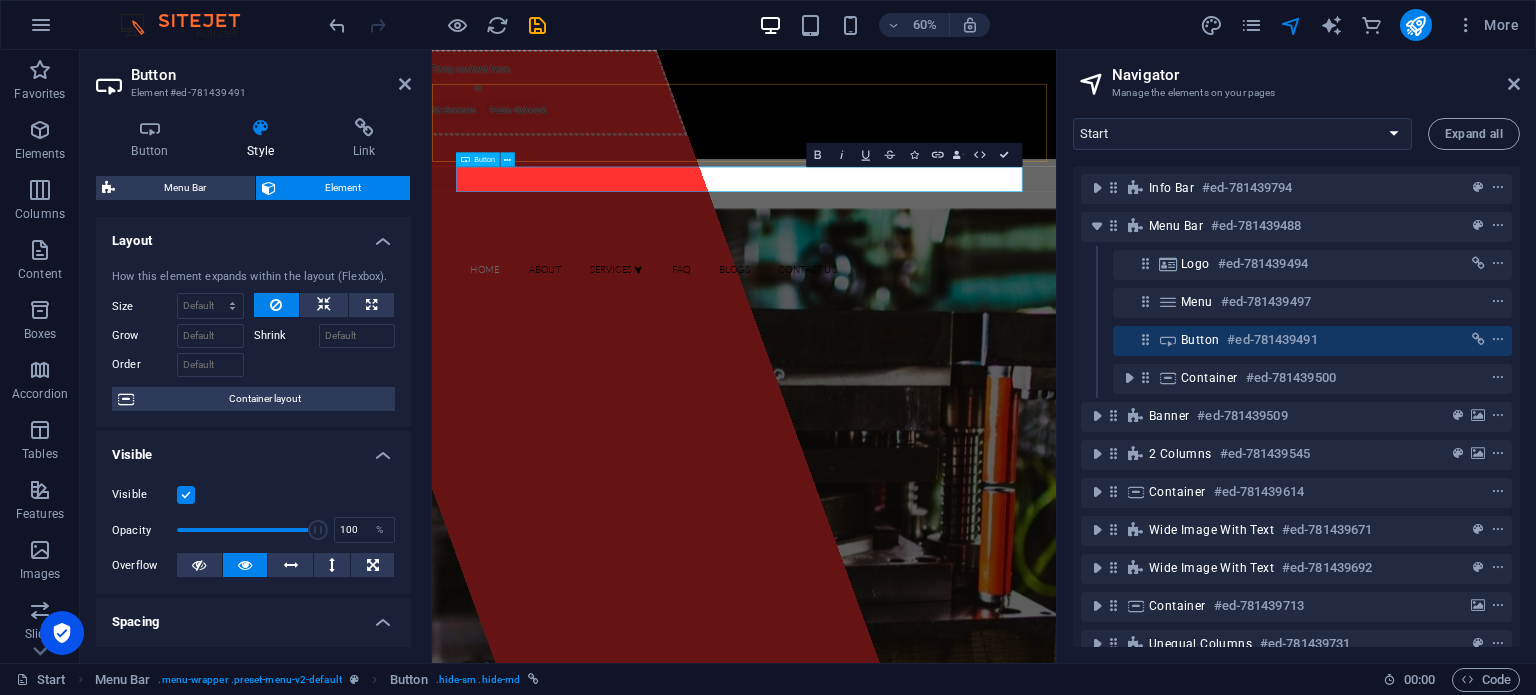 click on "Button" at bounding box center (1200, 340) 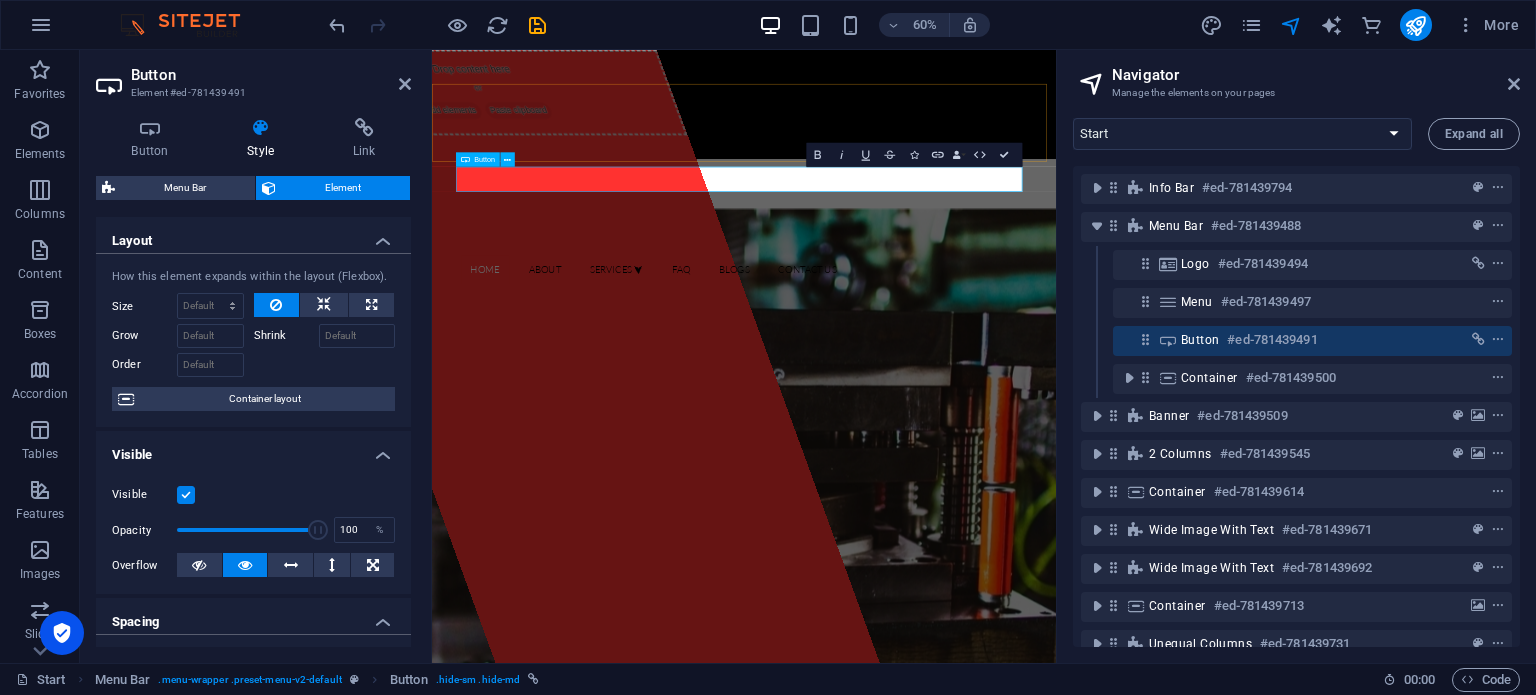 click on "Button" at bounding box center (1200, 340) 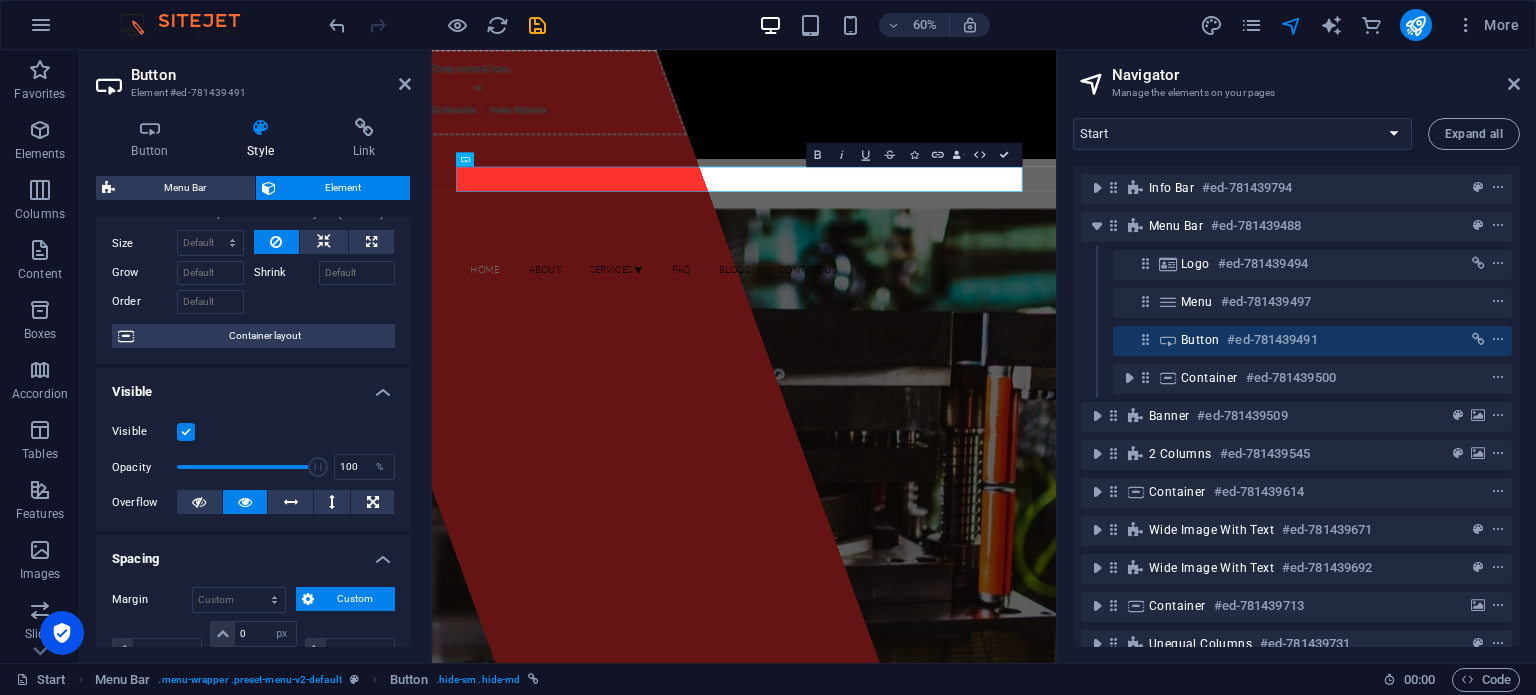 scroll, scrollTop: 0, scrollLeft: 0, axis: both 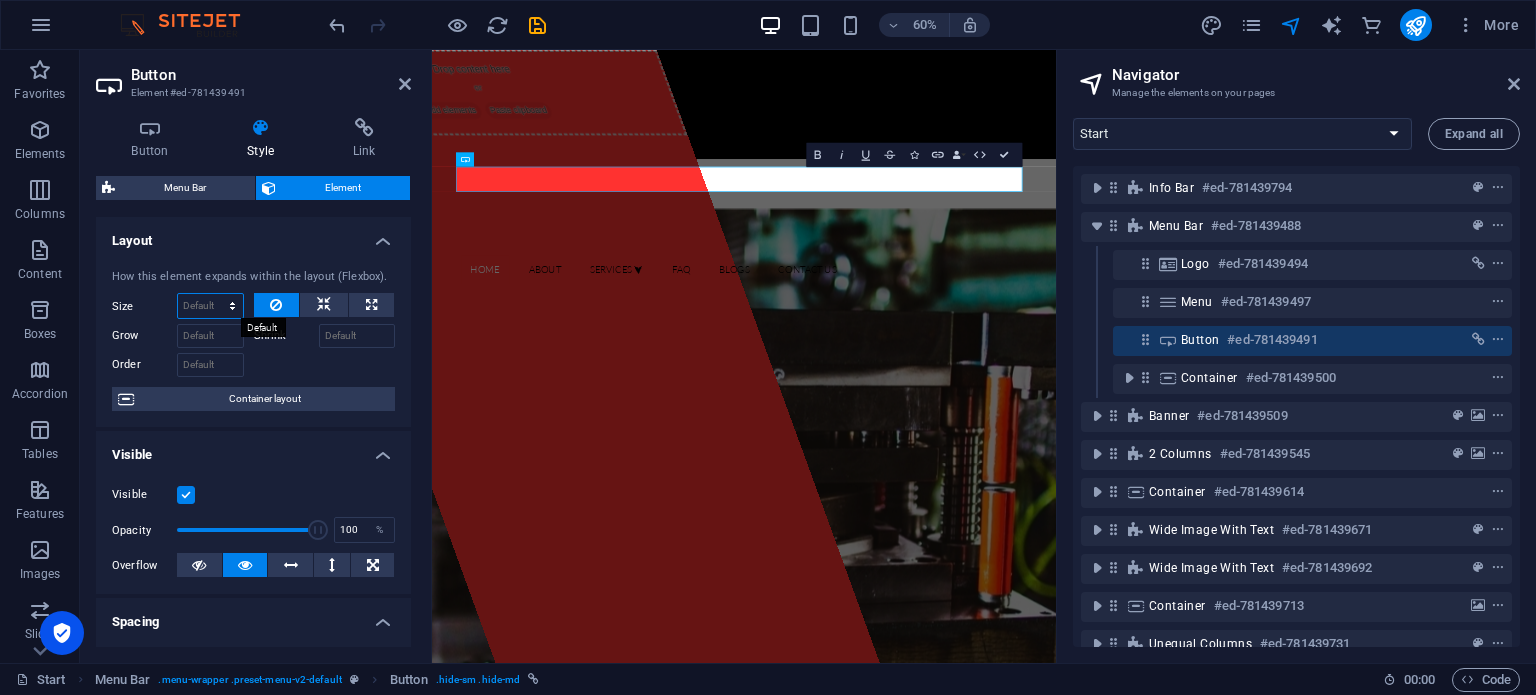 click on "Default auto px % 1/1 1/2 1/3 1/4 1/5 1/6 1/7 1/8 1/9 1/10" at bounding box center (210, 306) 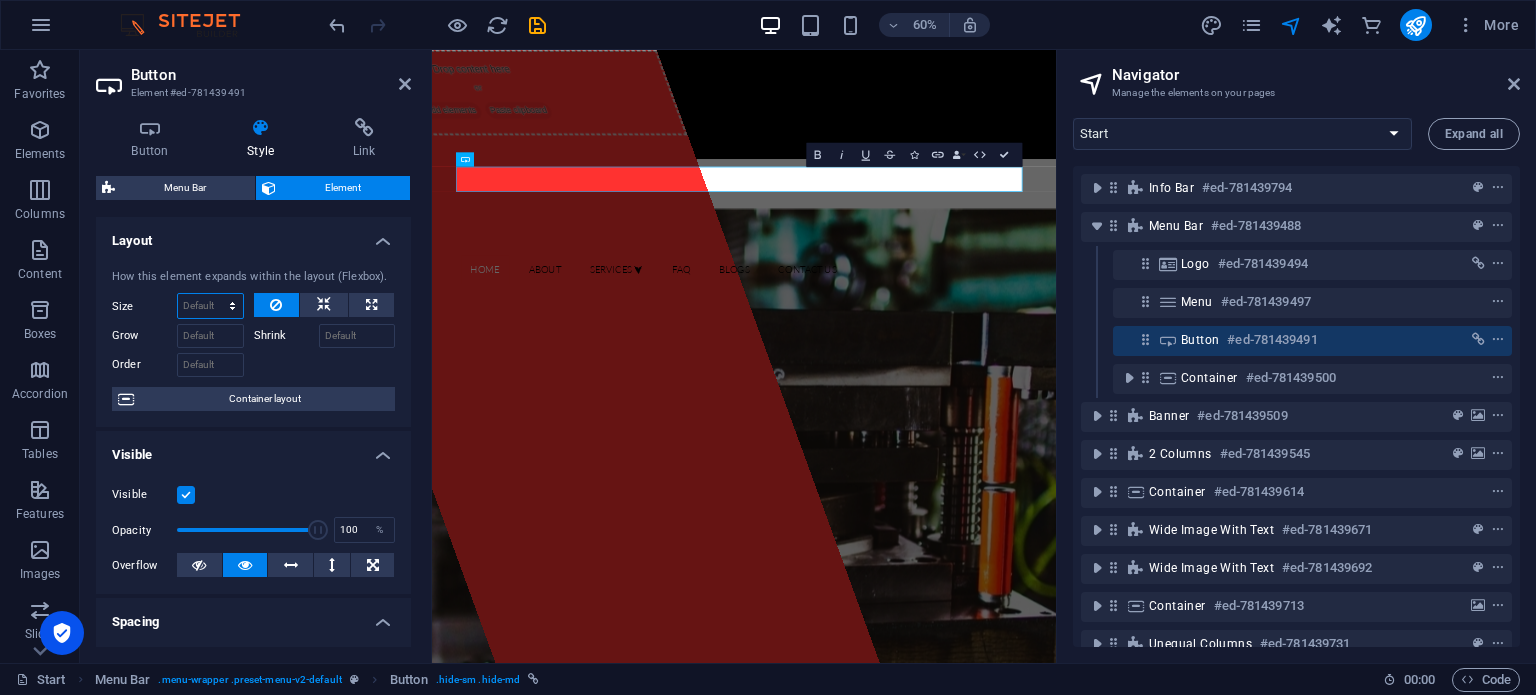 select on "px" 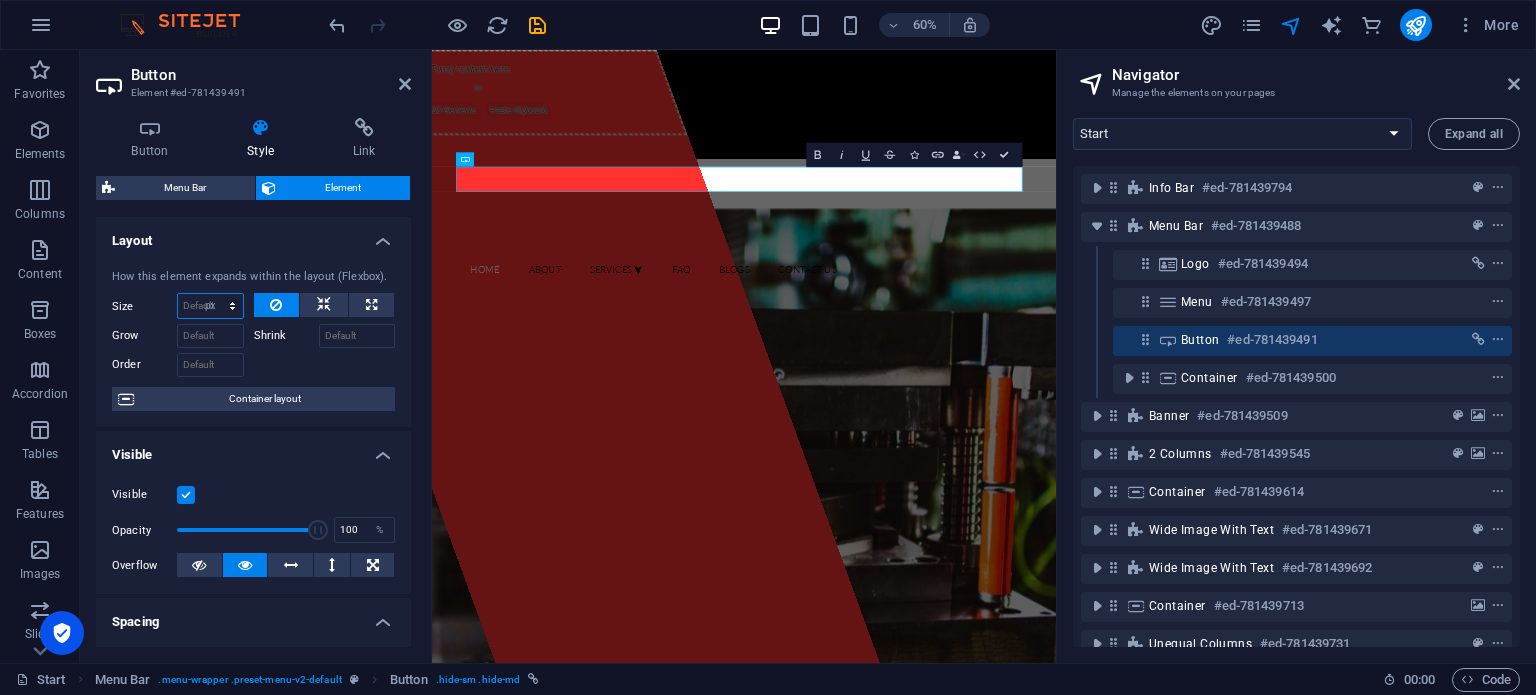 click on "Default auto px % 1/1 1/2 1/3 1/4 1/5 1/6 1/7 1/8 1/9 1/10" at bounding box center [210, 306] 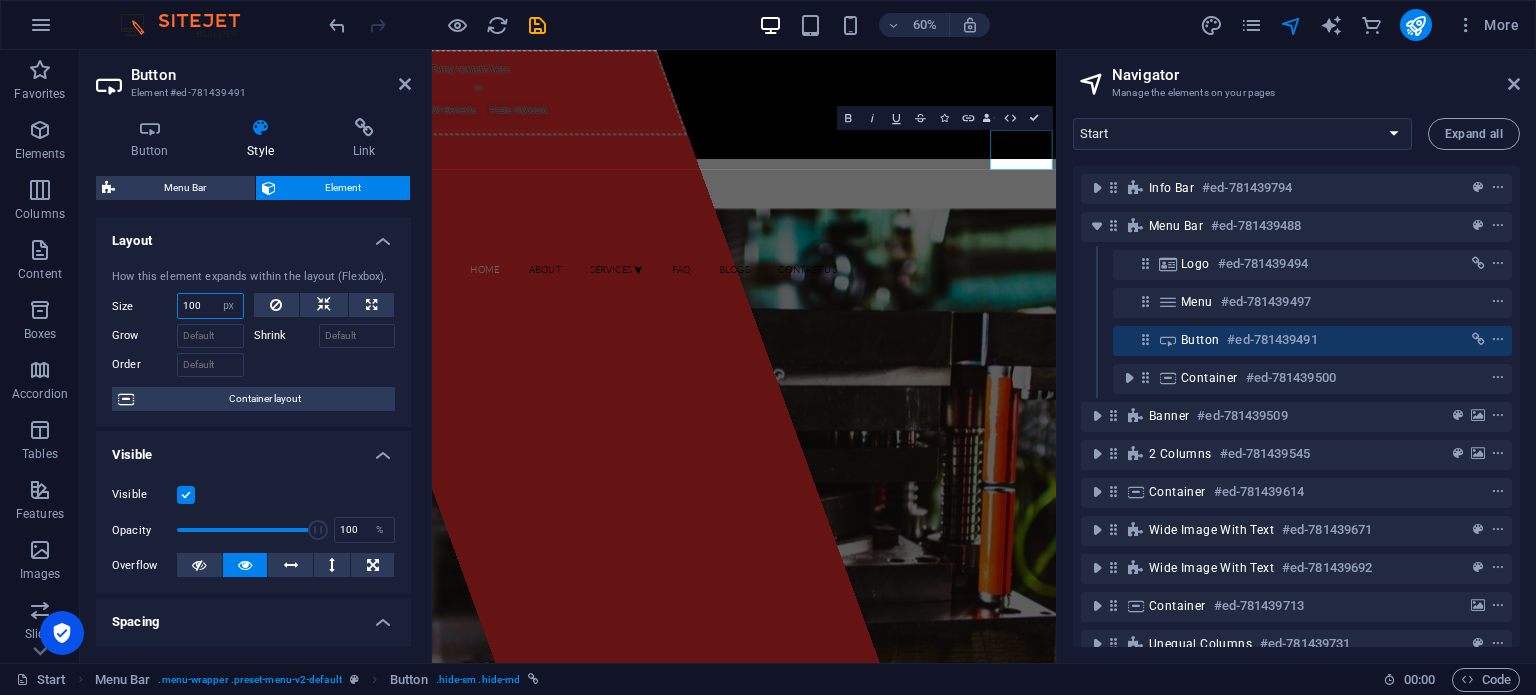 click on "100" at bounding box center (210, 306) 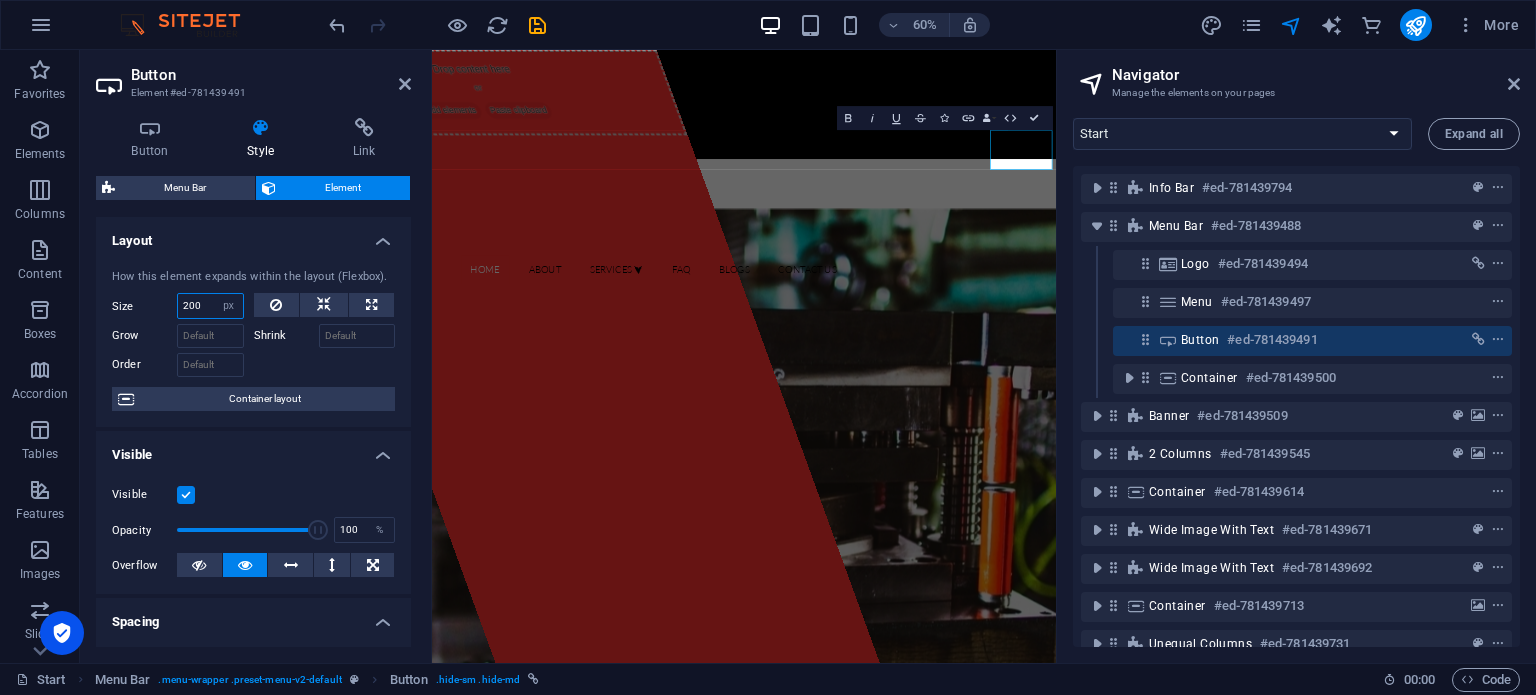 type on "200" 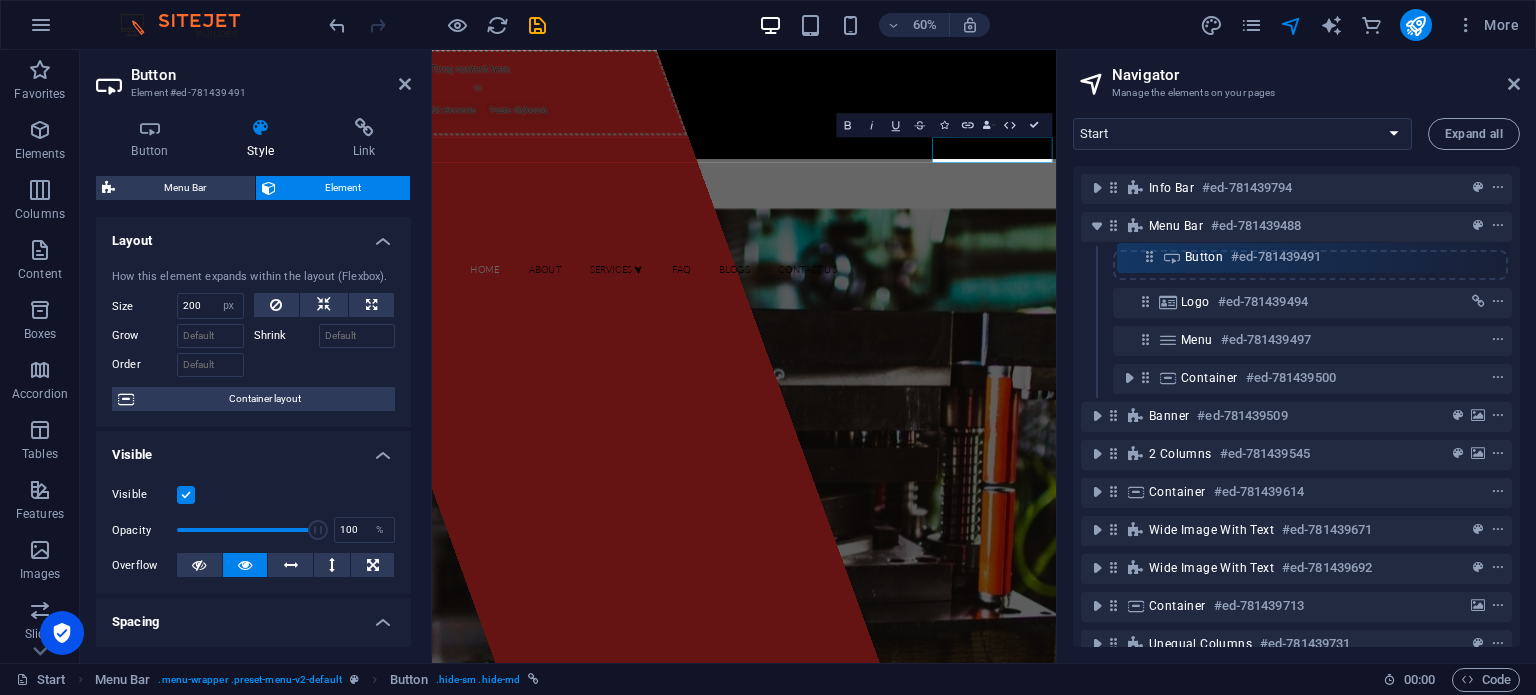 drag, startPoint x: 1146, startPoint y: 341, endPoint x: 1151, endPoint y: 252, distance: 89.140335 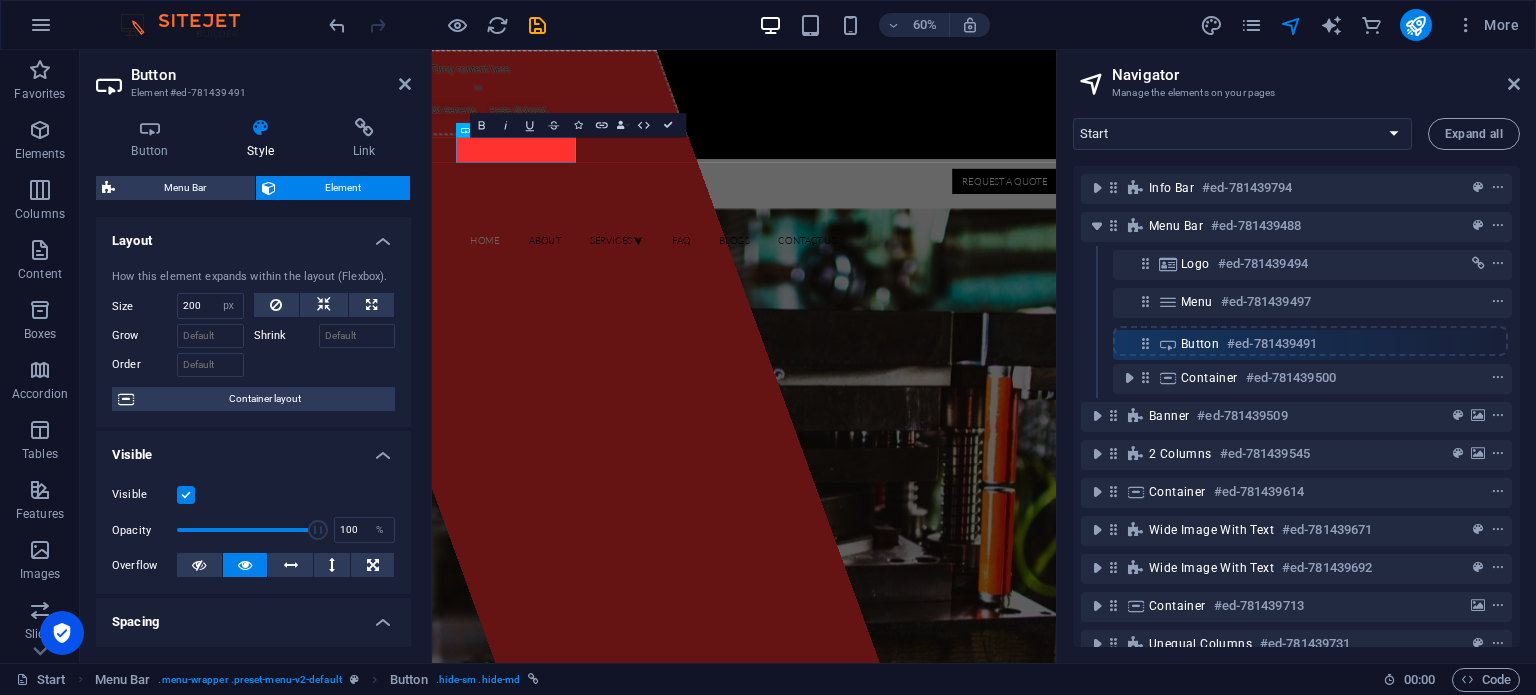 drag, startPoint x: 1144, startPoint y: 263, endPoint x: 1144, endPoint y: 348, distance: 85 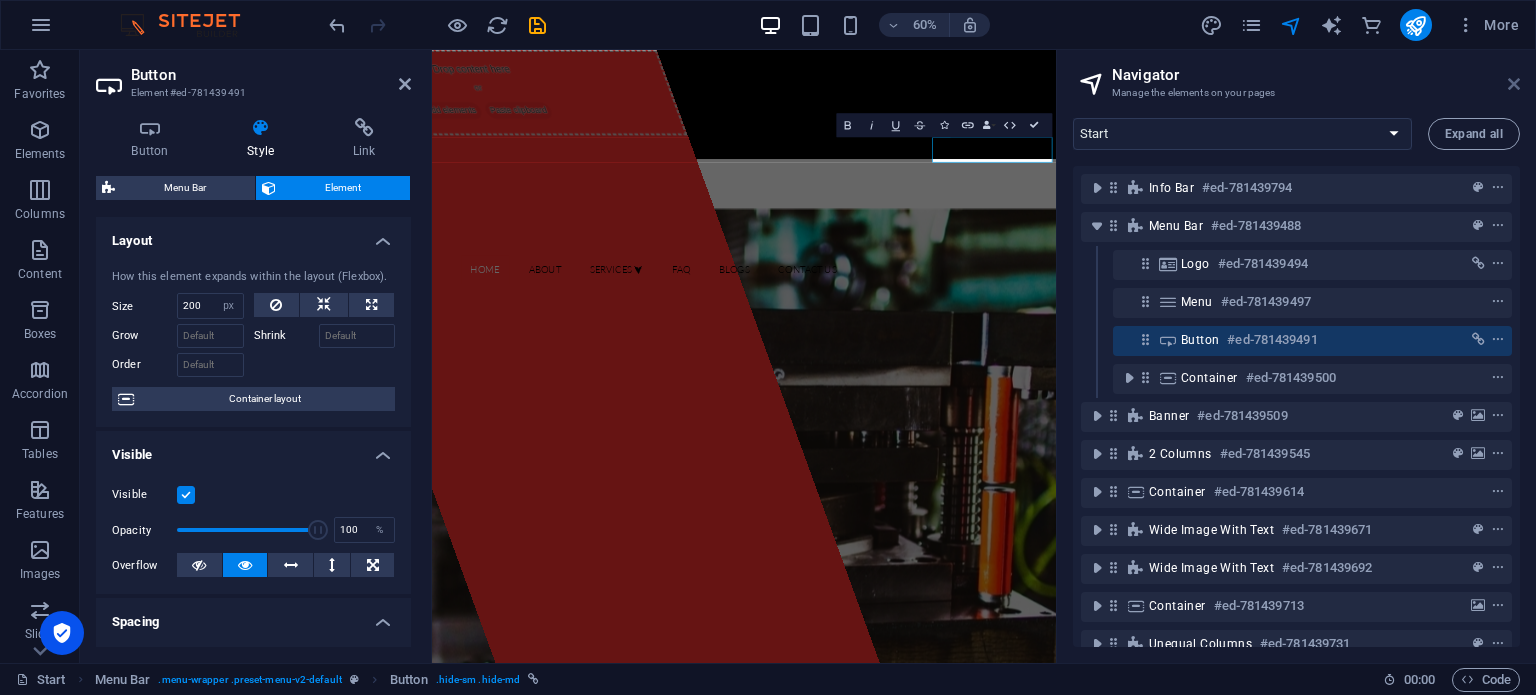 click at bounding box center [1514, 84] 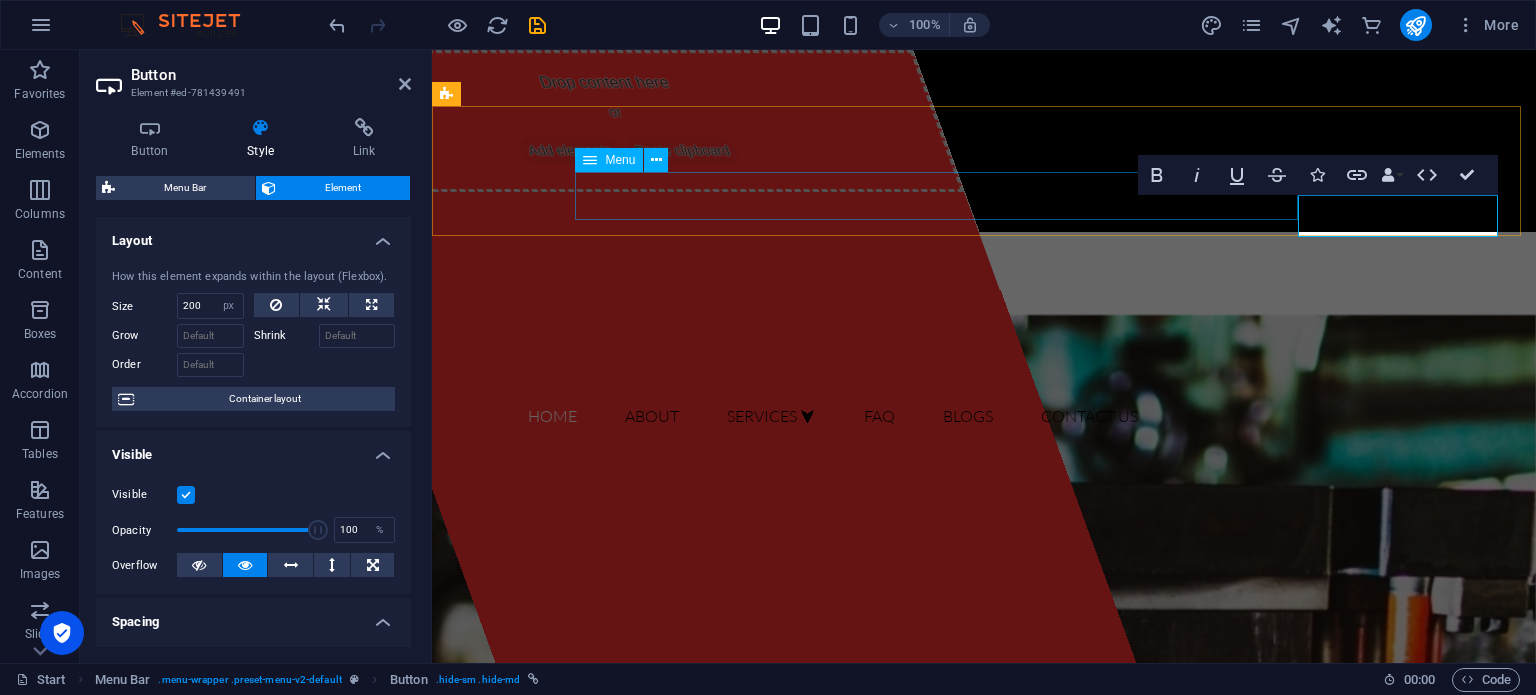 click on "Home About Services ⮟ BoroCoat TD Coating Precision Tooling and Carbide FAQ Blogs Contact Us" at bounding box center (984, 416) 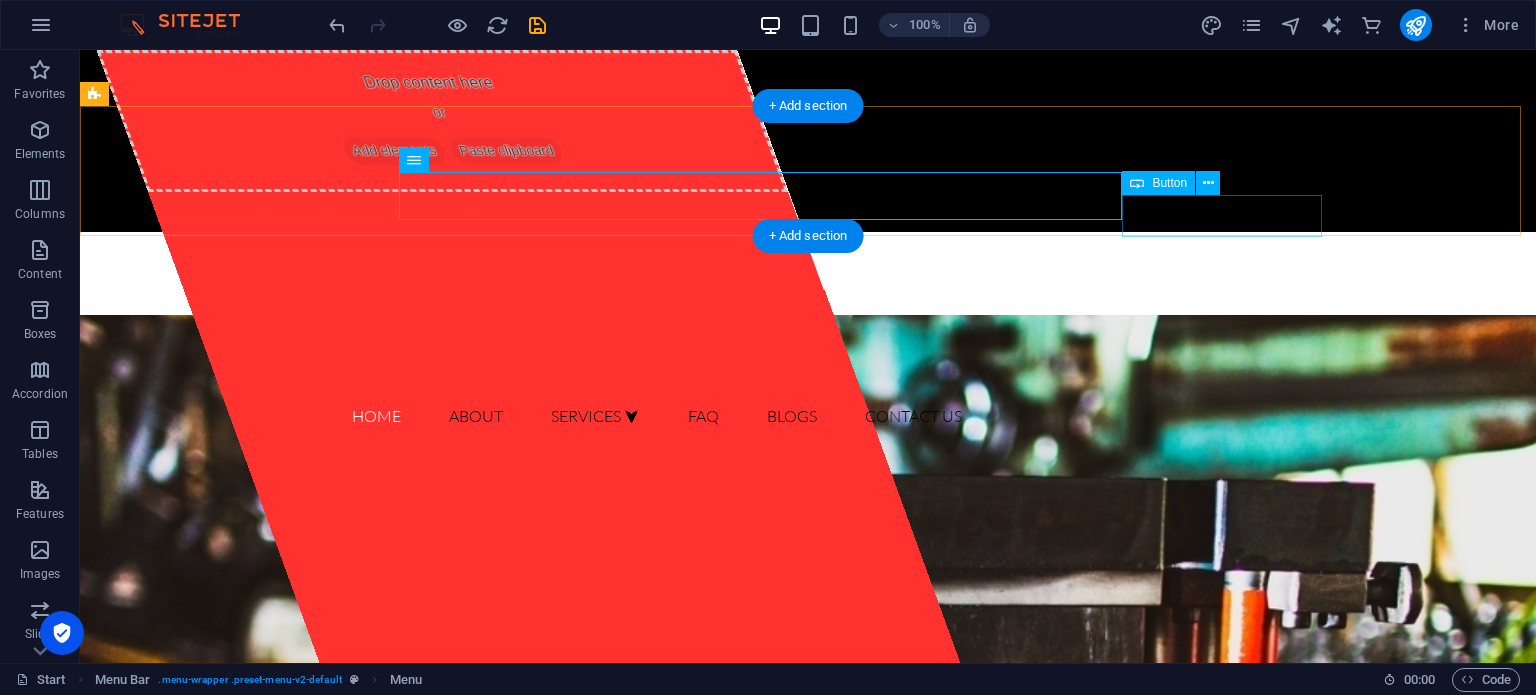 click on "Request a Quote" at bounding box center [833, 461] 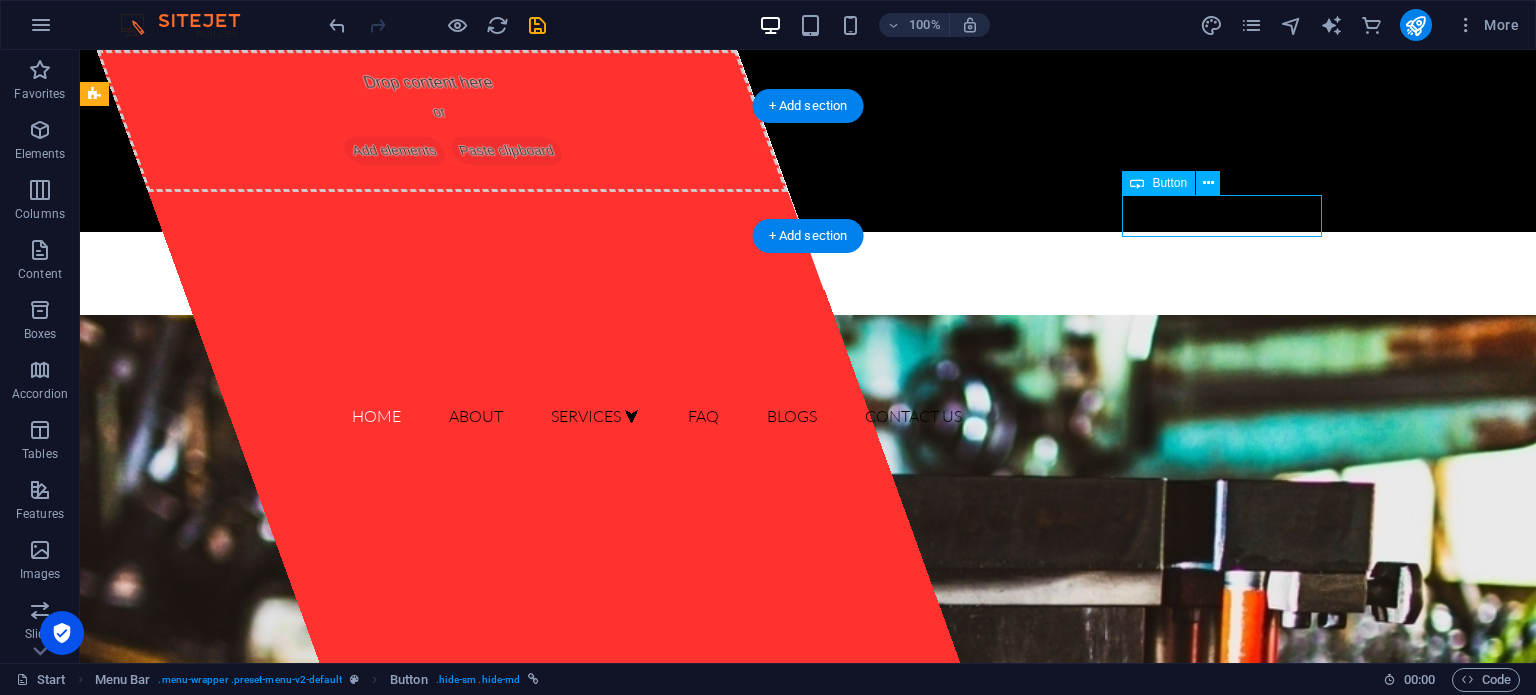 click on "Request a Quote" at bounding box center (833, 461) 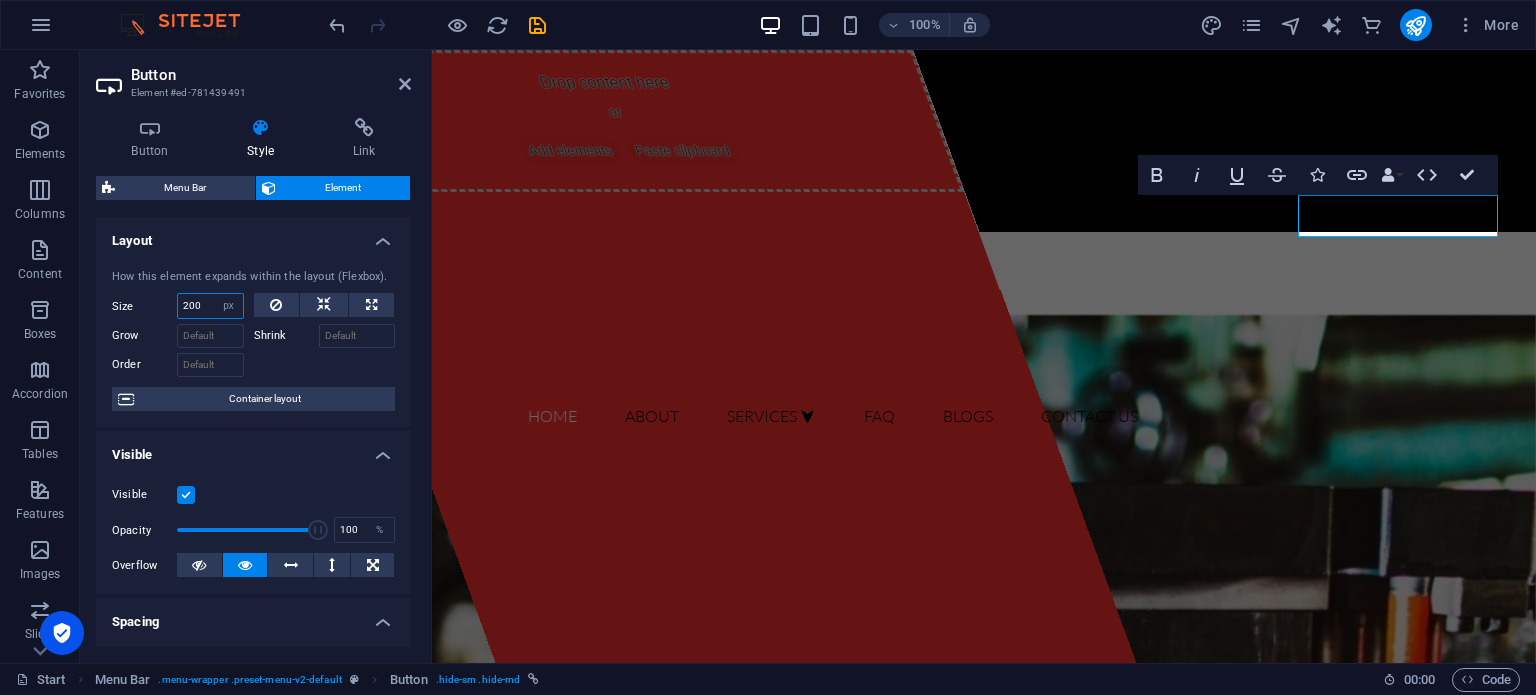 click on "200" at bounding box center (210, 306) 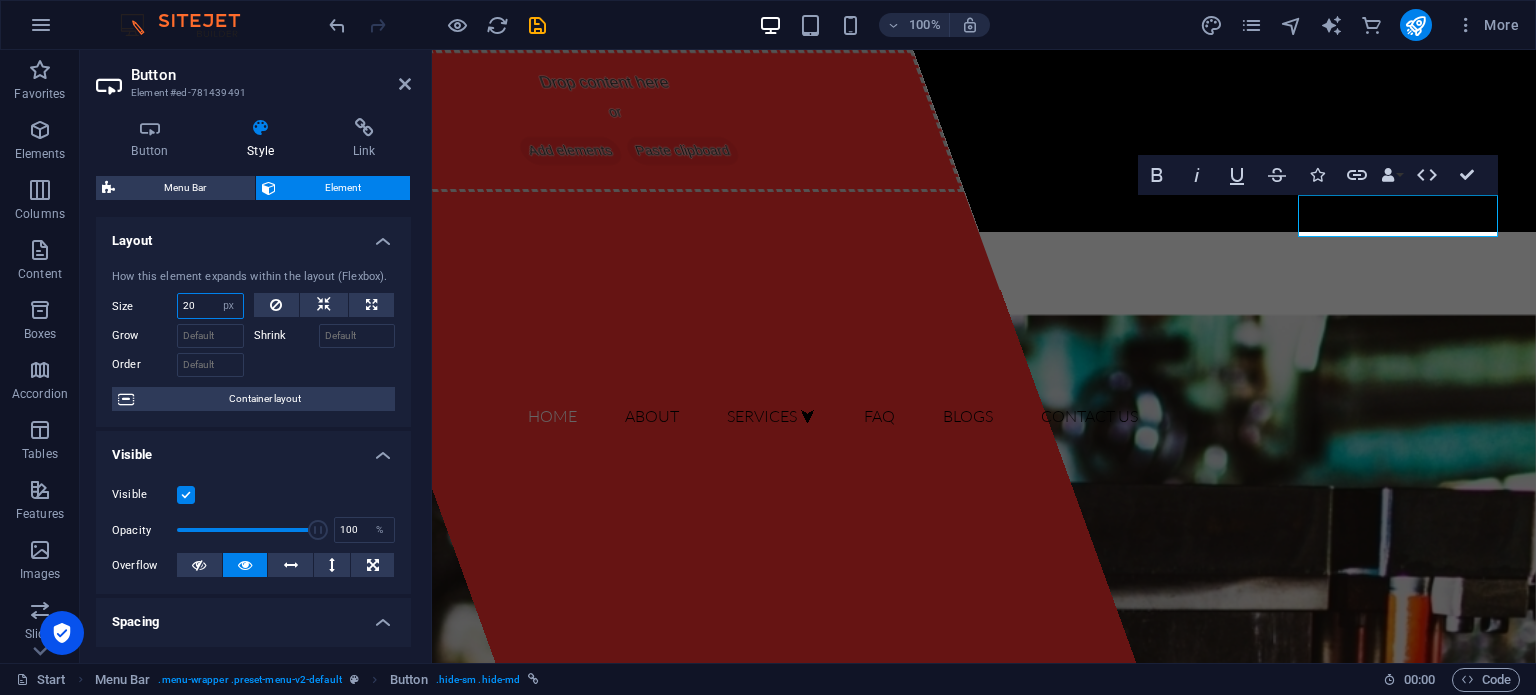 type on "200" 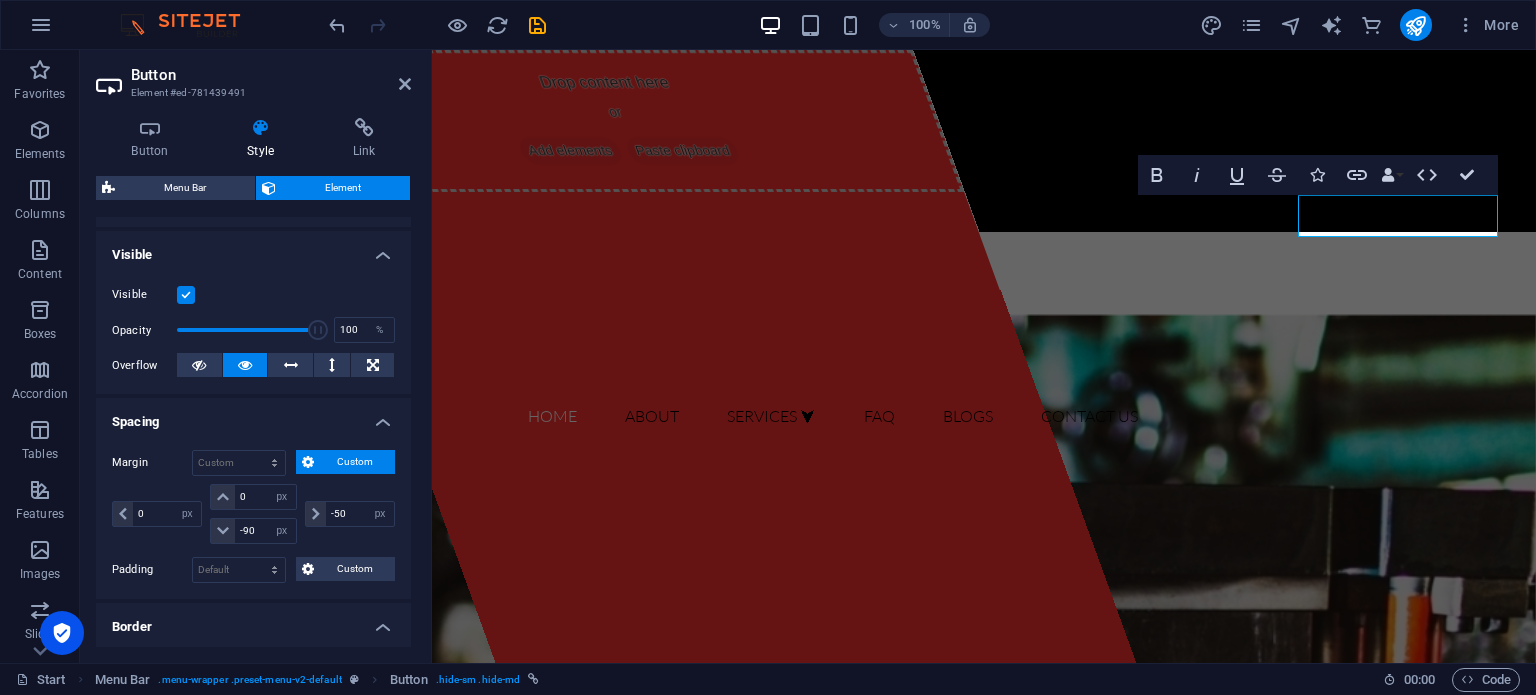 scroll, scrollTop: 300, scrollLeft: 0, axis: vertical 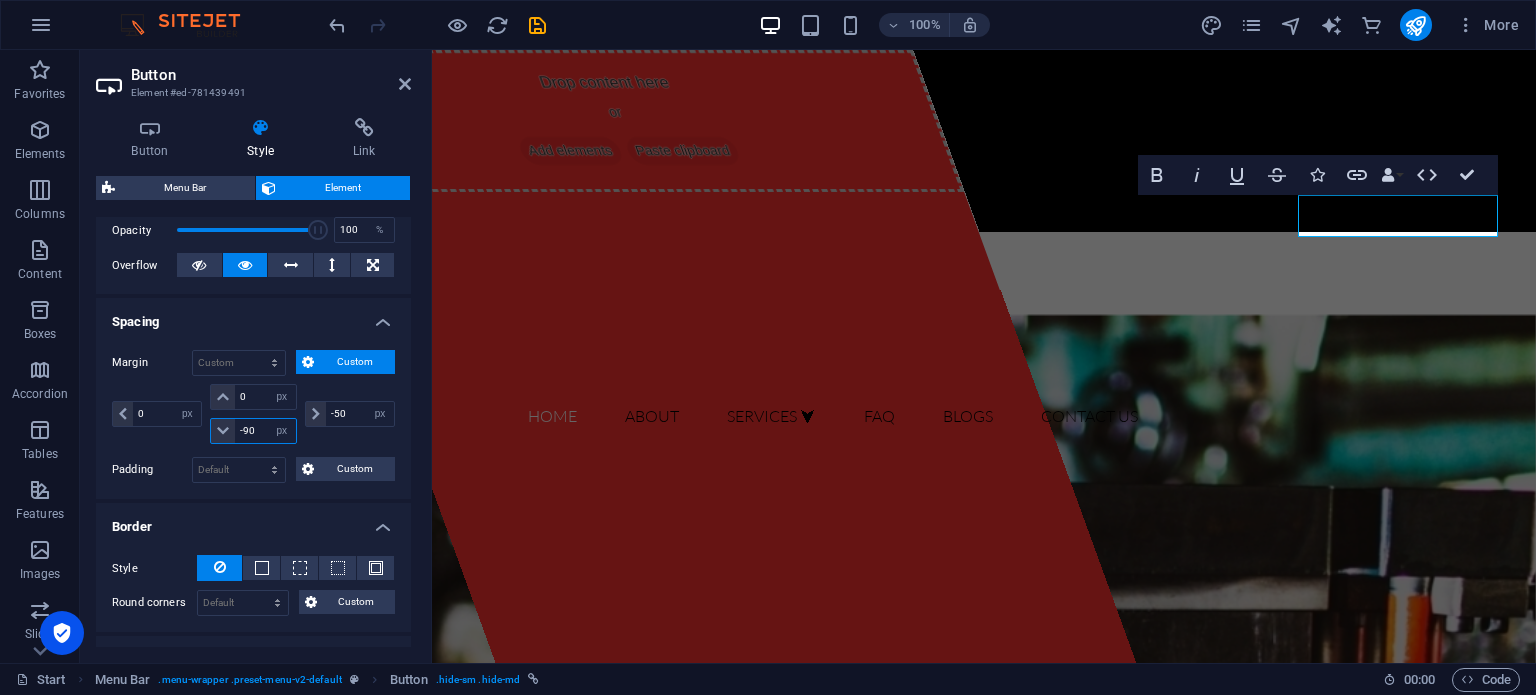 click on "-90" at bounding box center (265, 431) 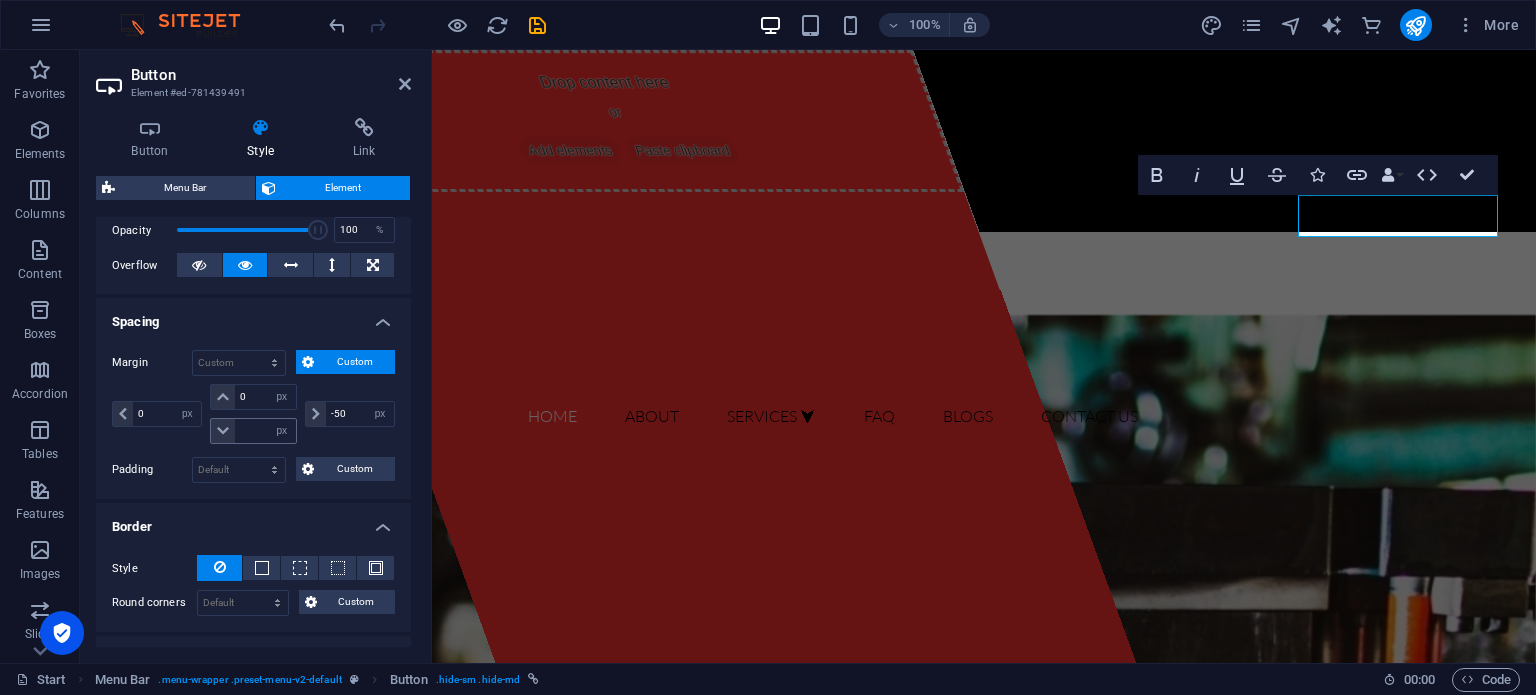 type on "0" 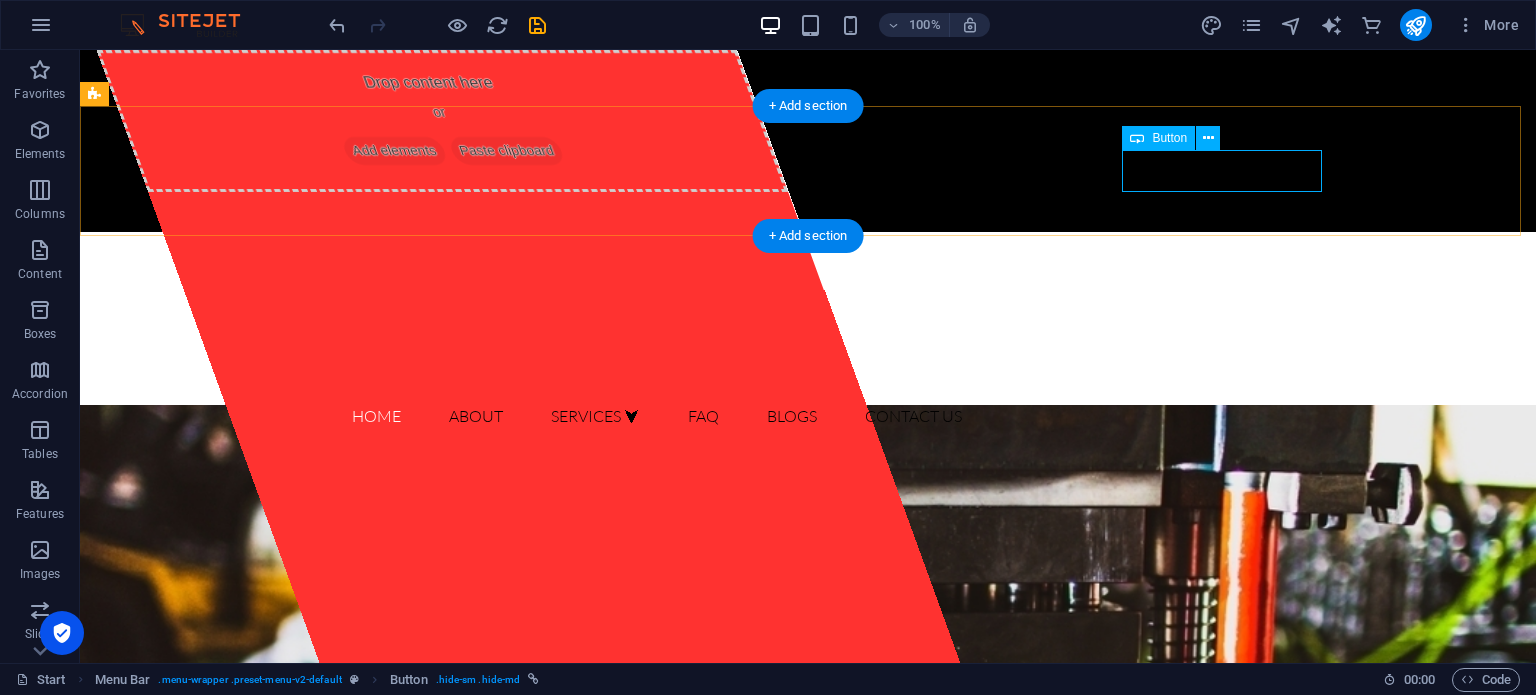 click on "Request a Quote" at bounding box center (833, 461) 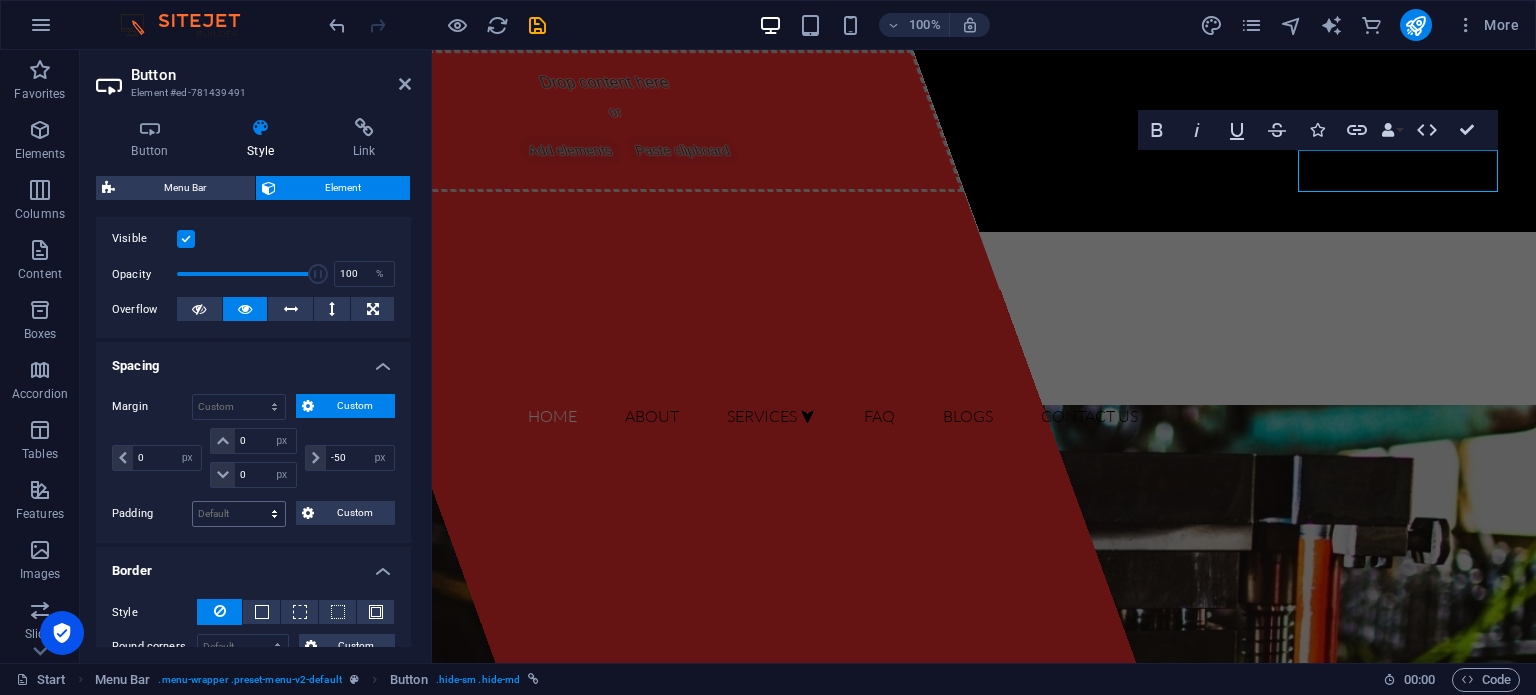 scroll, scrollTop: 300, scrollLeft: 0, axis: vertical 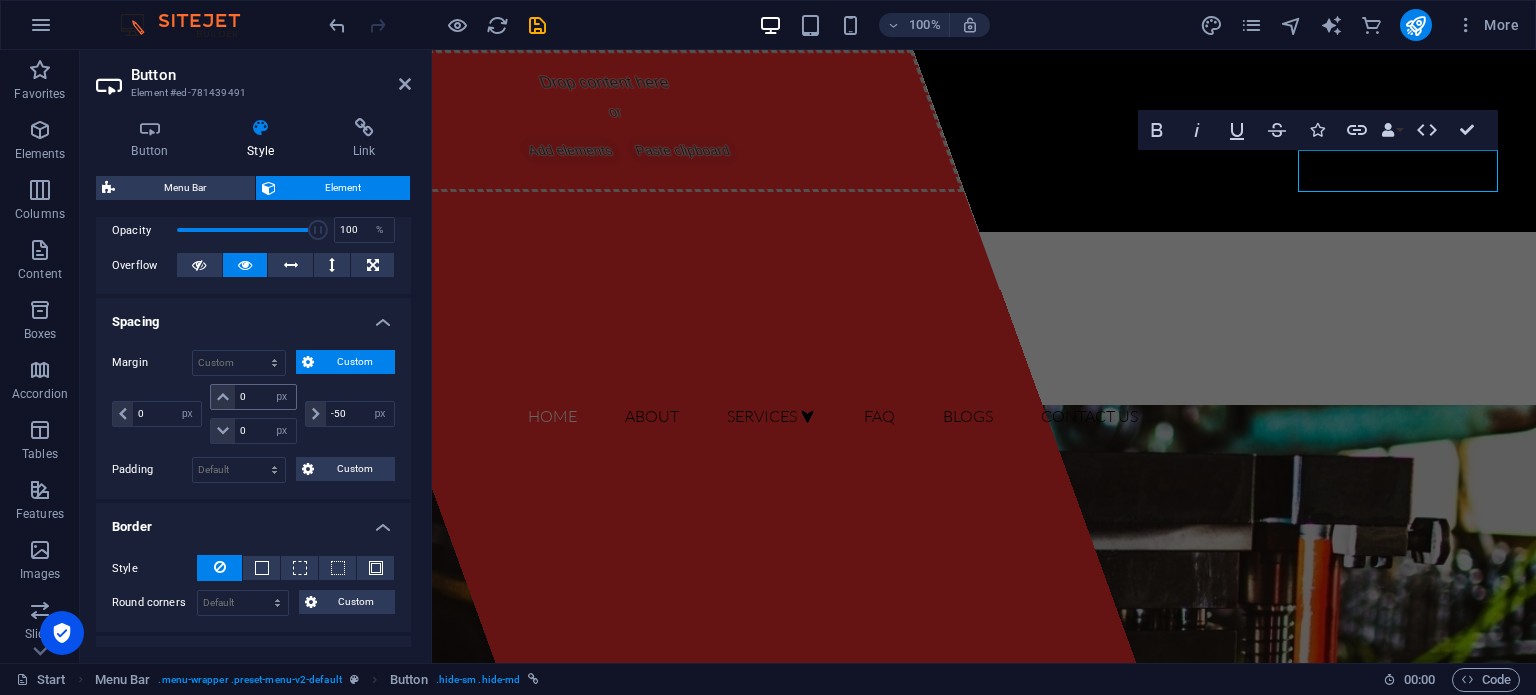 click at bounding box center [223, 397] 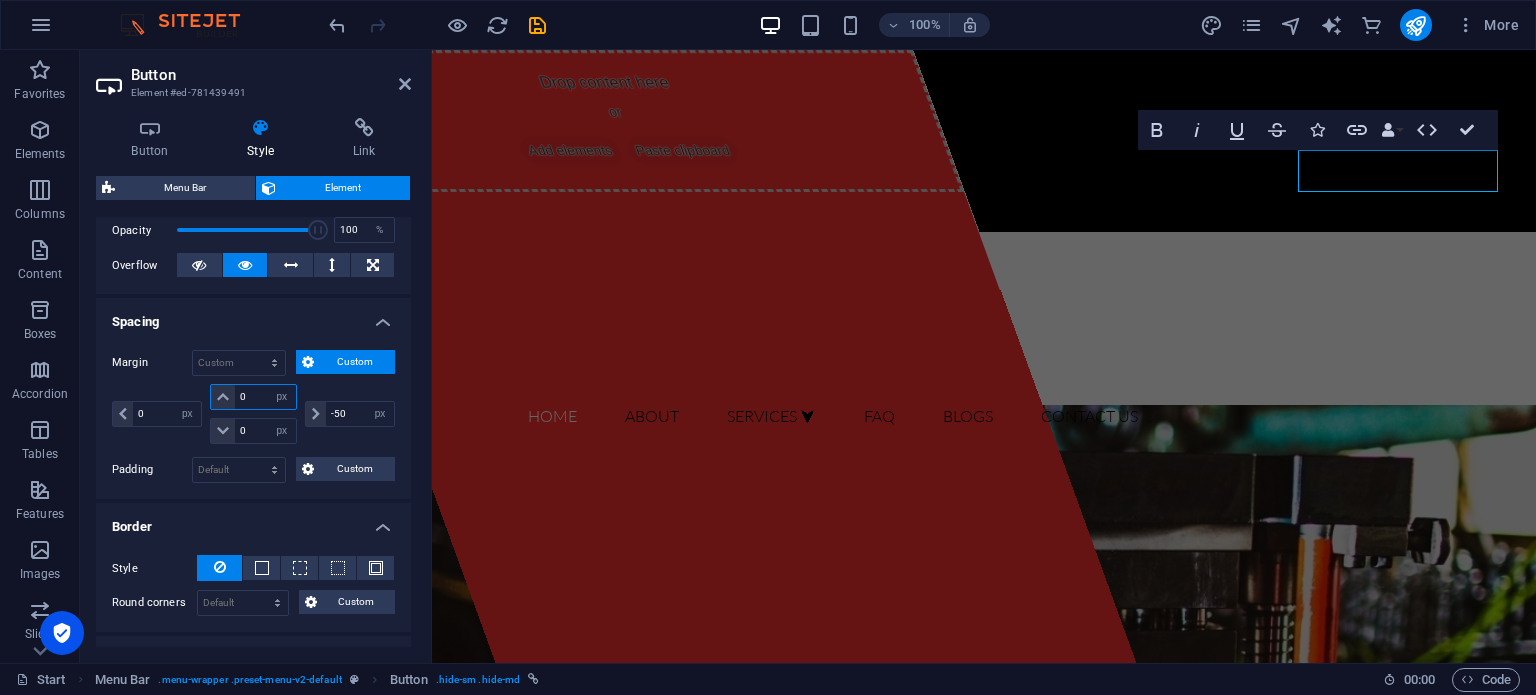 click on "0" at bounding box center [265, 397] 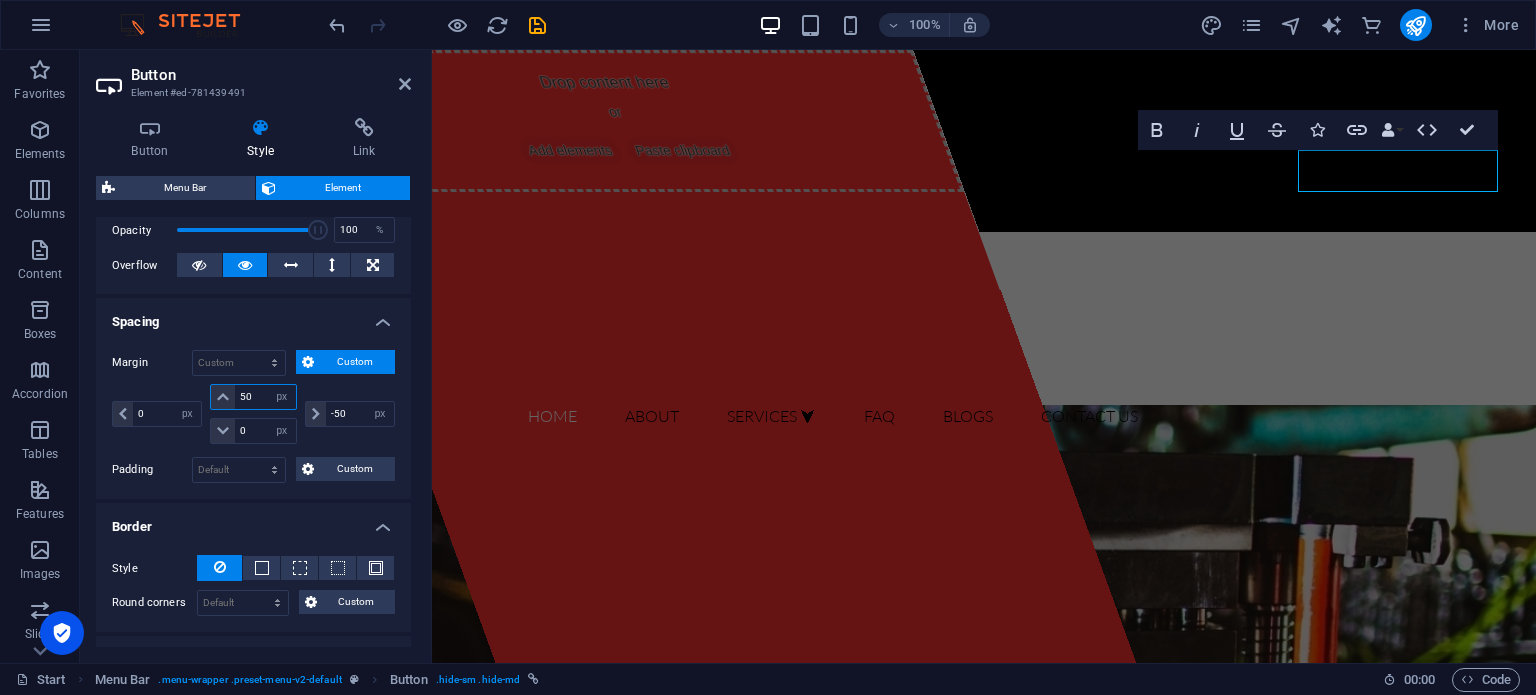 type on "50" 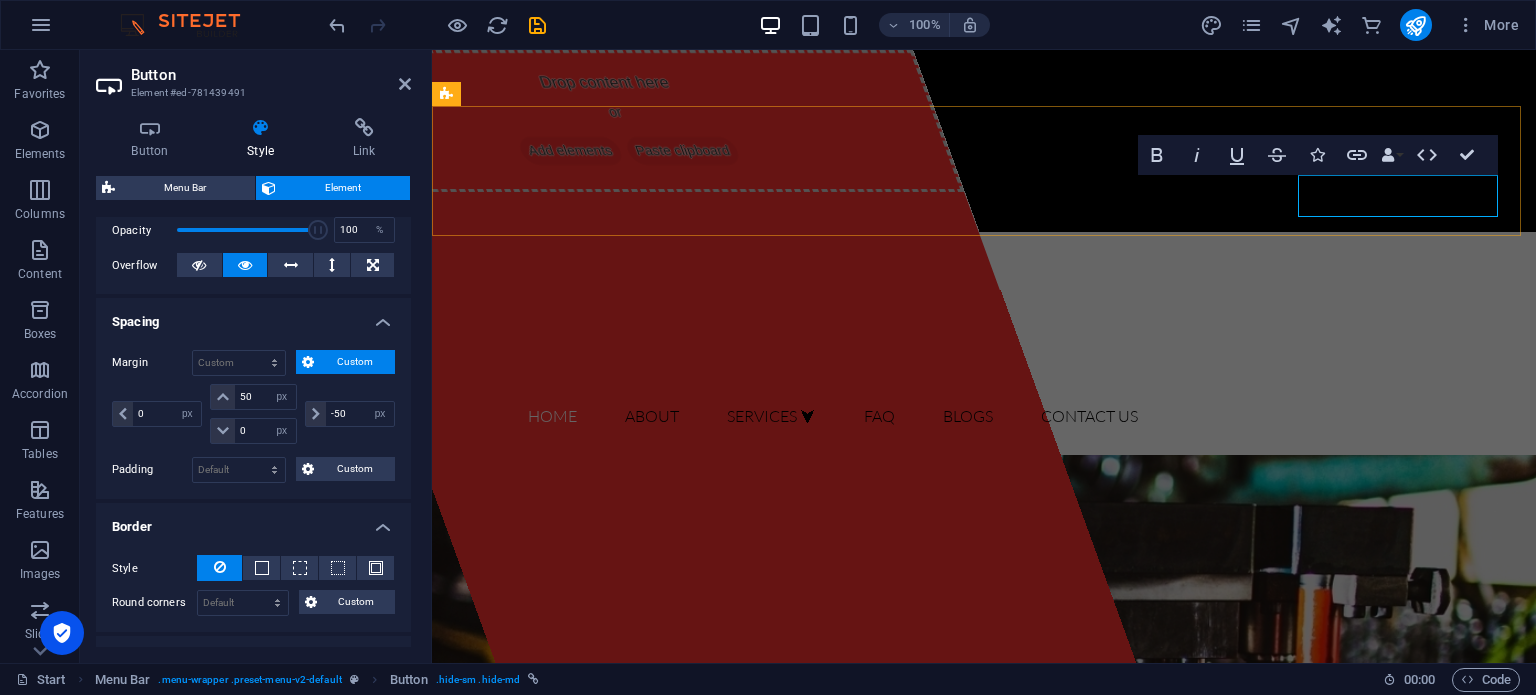 click on "Request a Quote" at bounding box center (1418, 511) 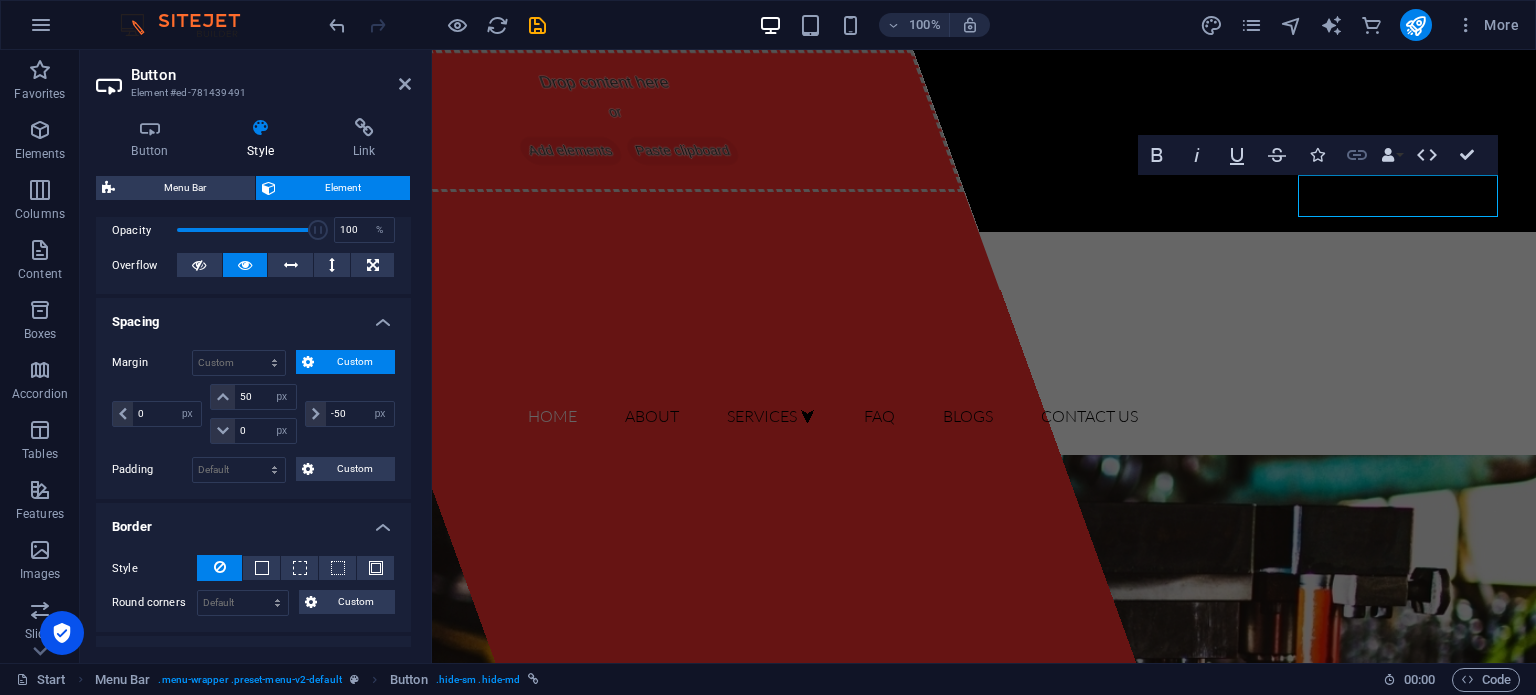 click 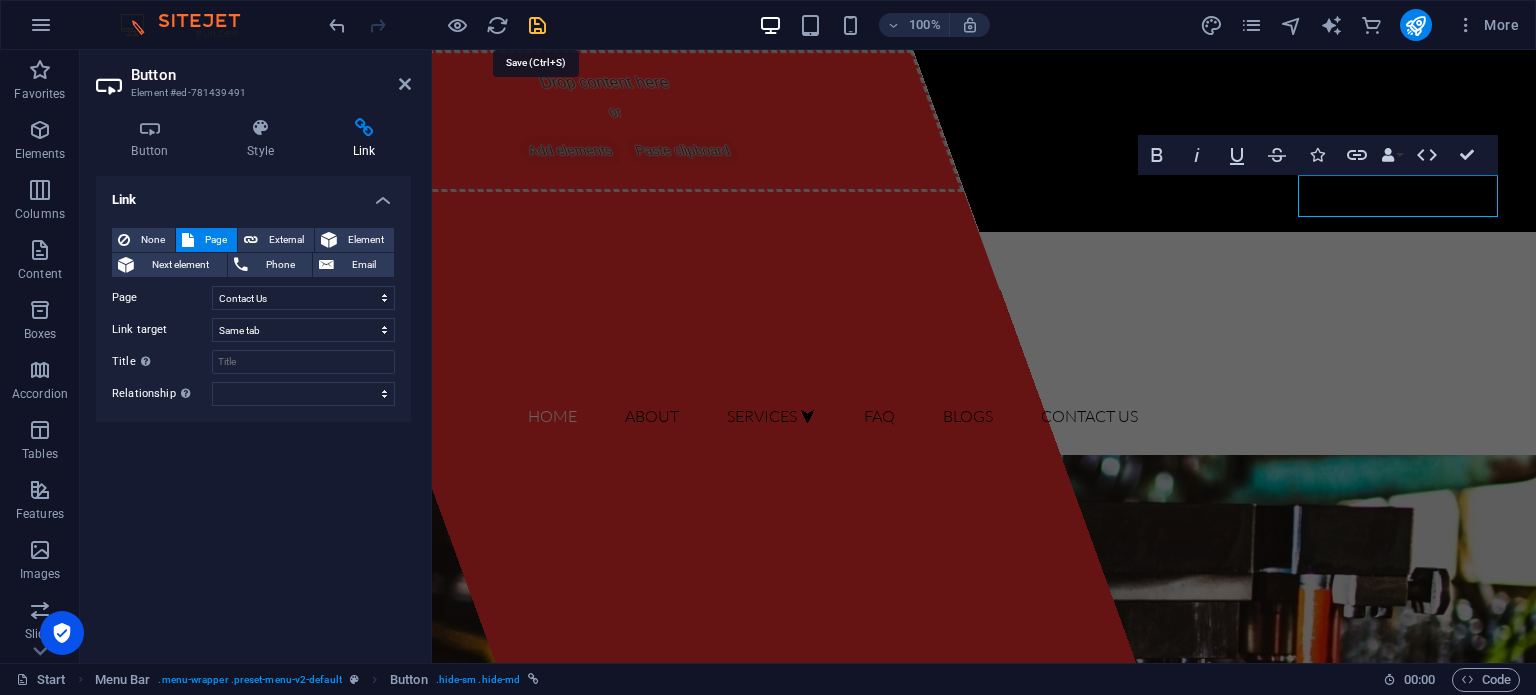 click at bounding box center [537, 25] 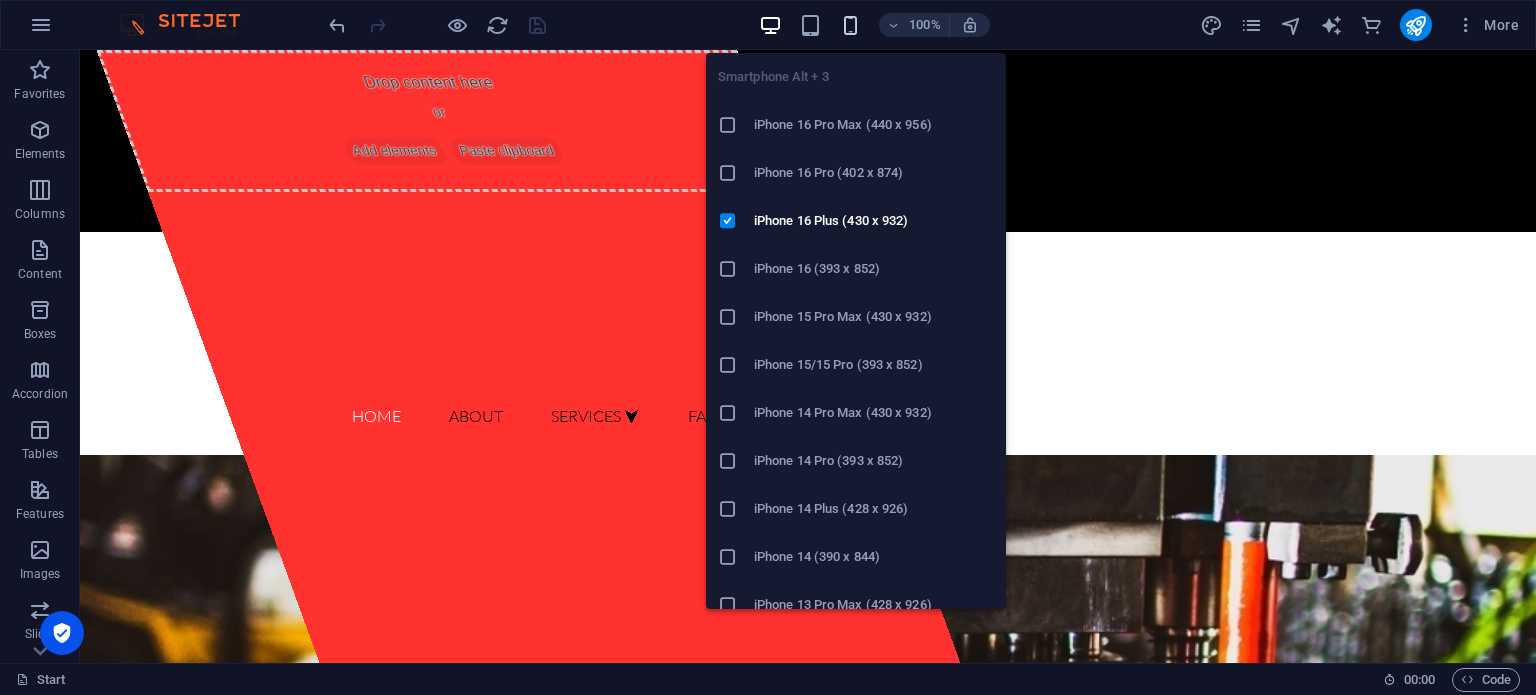 click at bounding box center (850, 25) 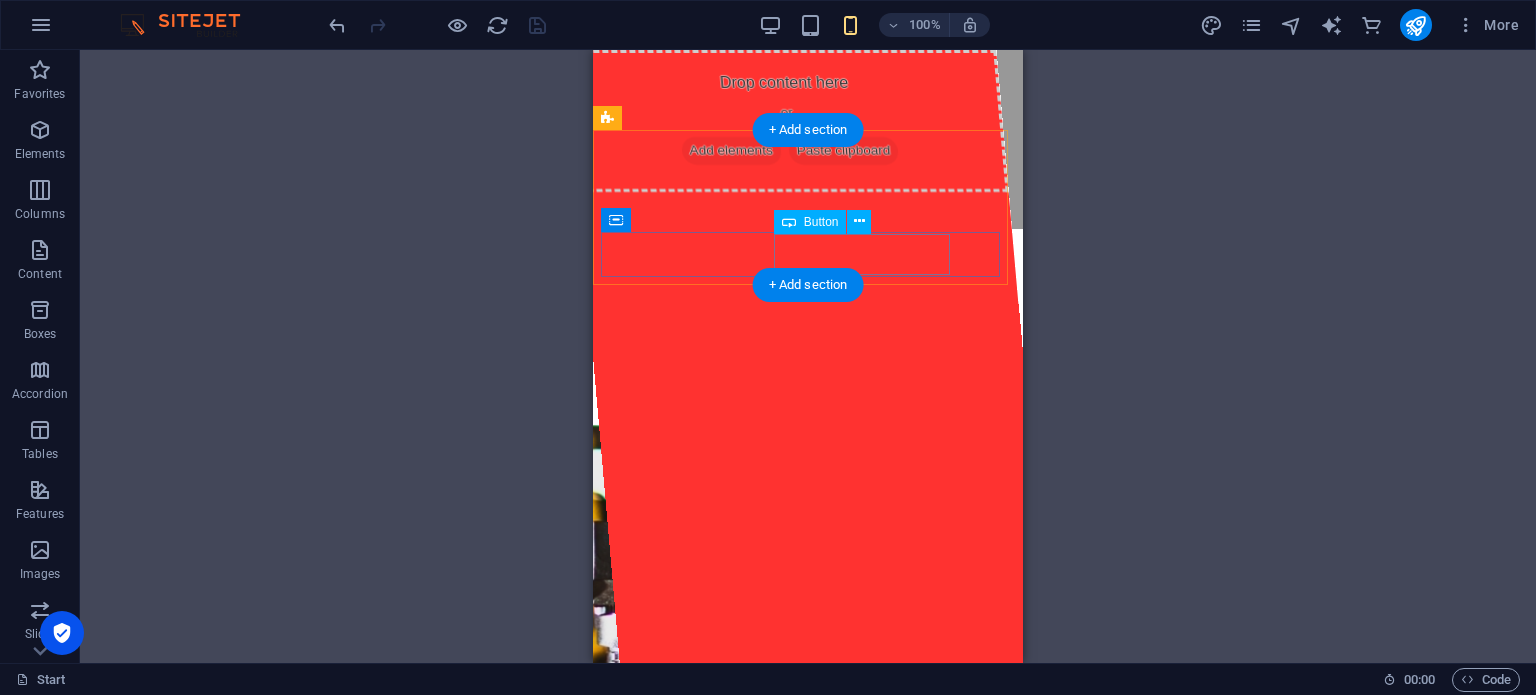 click on "Request a quote" at bounding box center [808, 444] 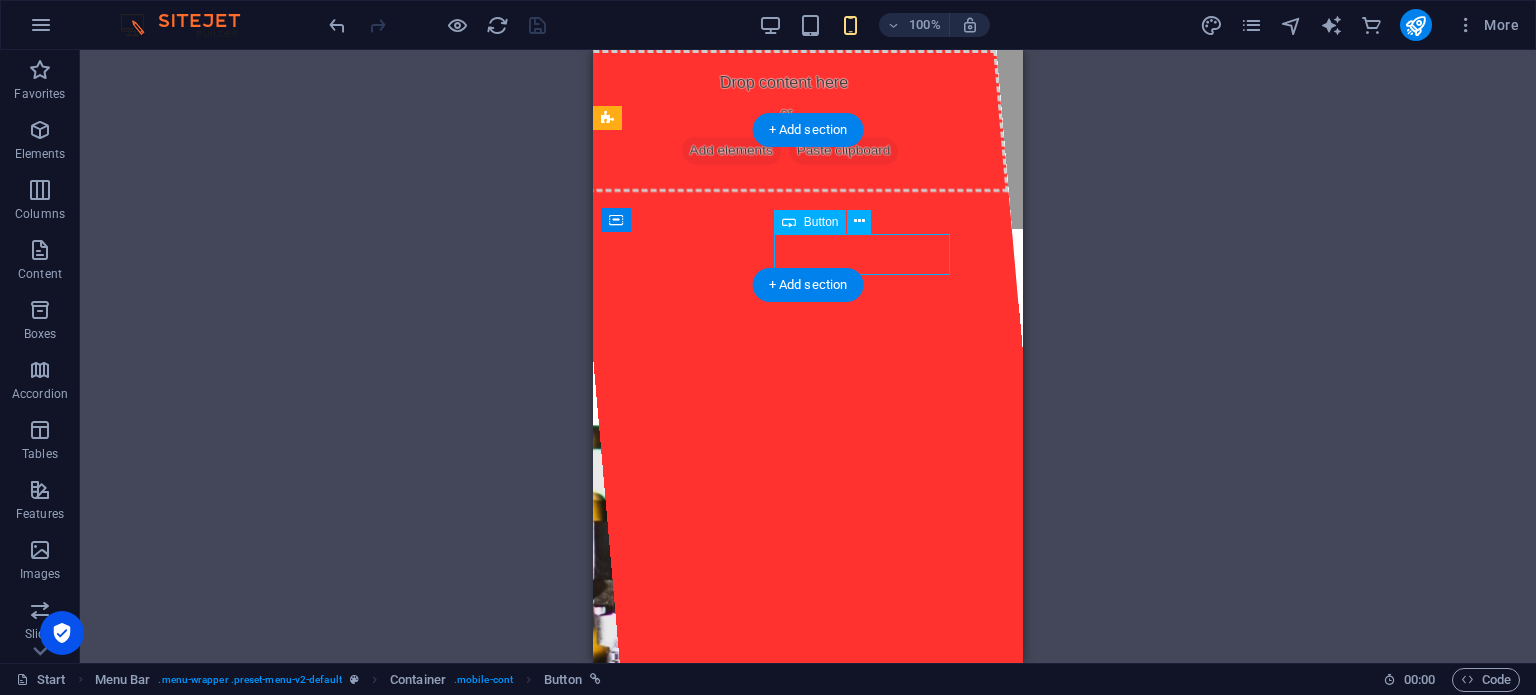 click on "Request a quote" at bounding box center [808, 444] 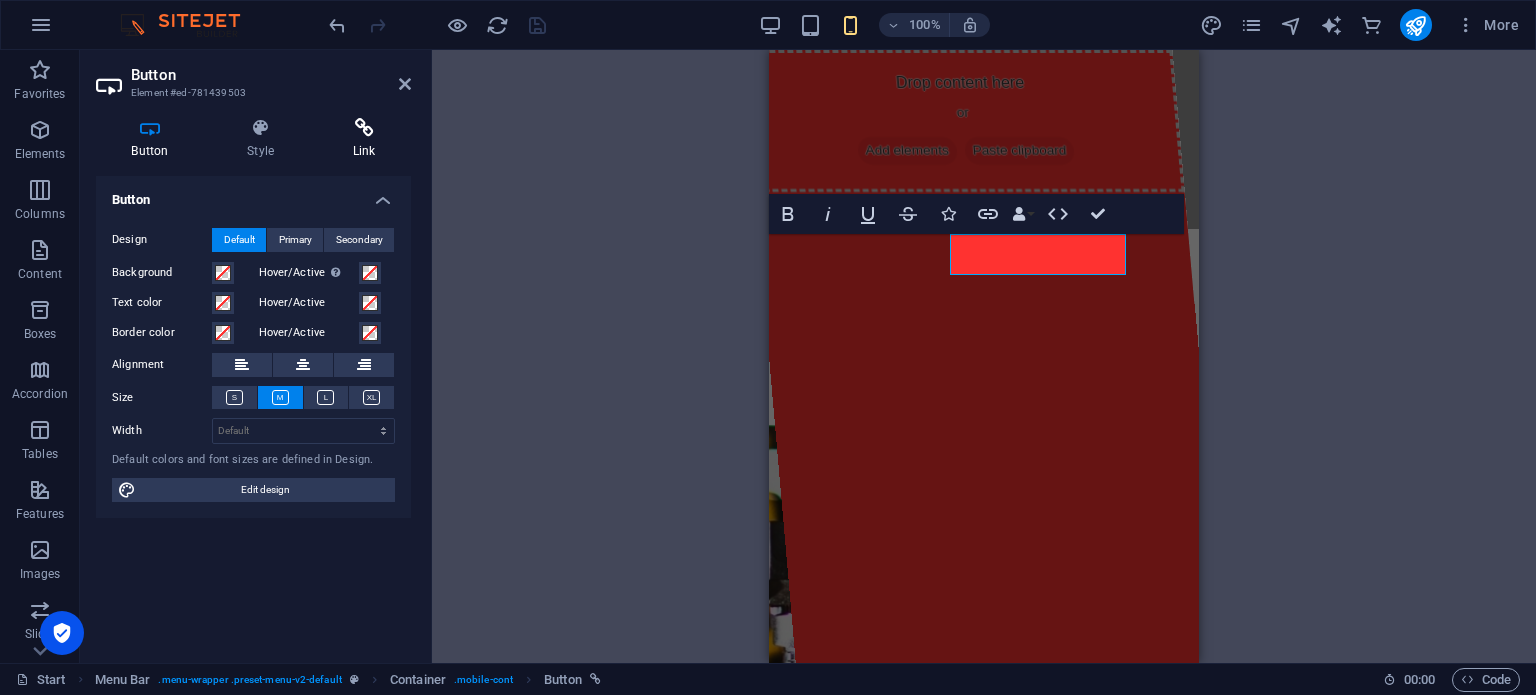 click at bounding box center (364, 128) 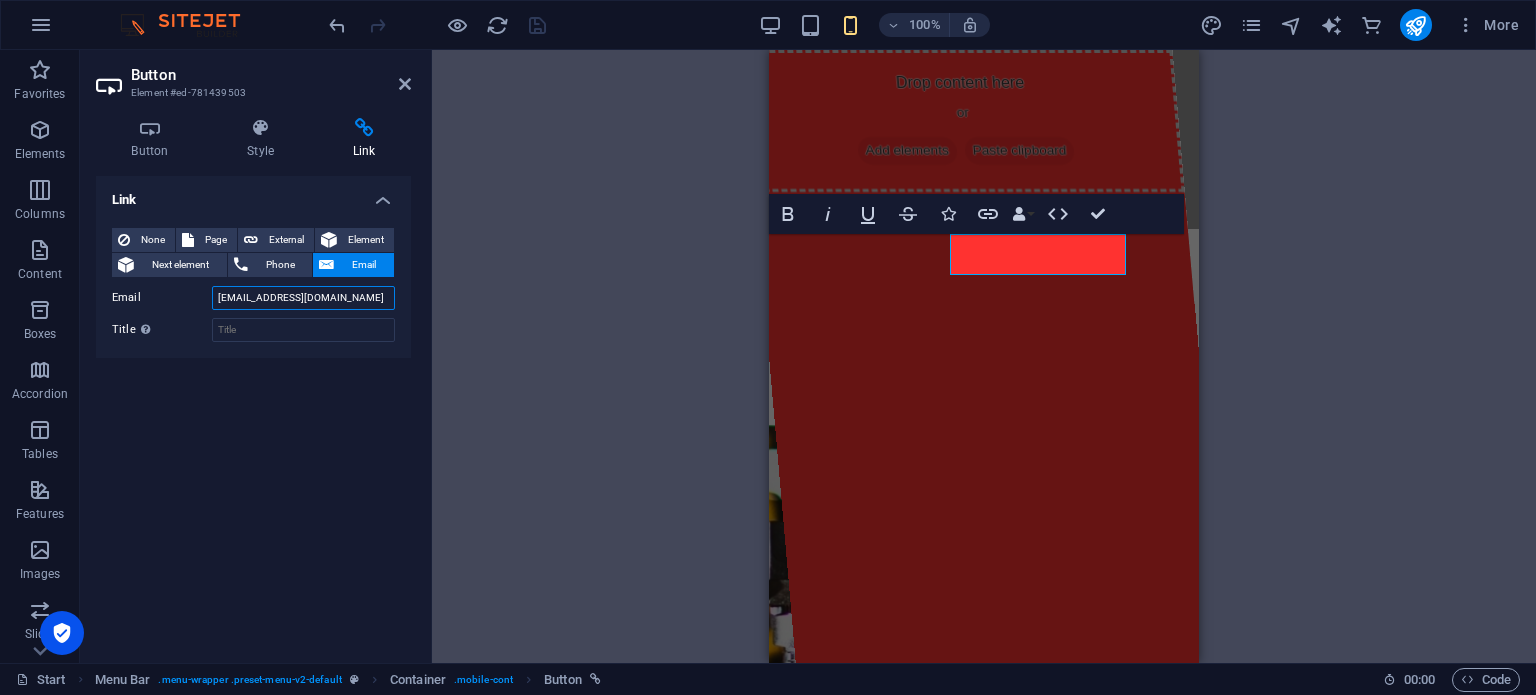 click on "[EMAIL_ADDRESS][DOMAIN_NAME]" at bounding box center (303, 298) 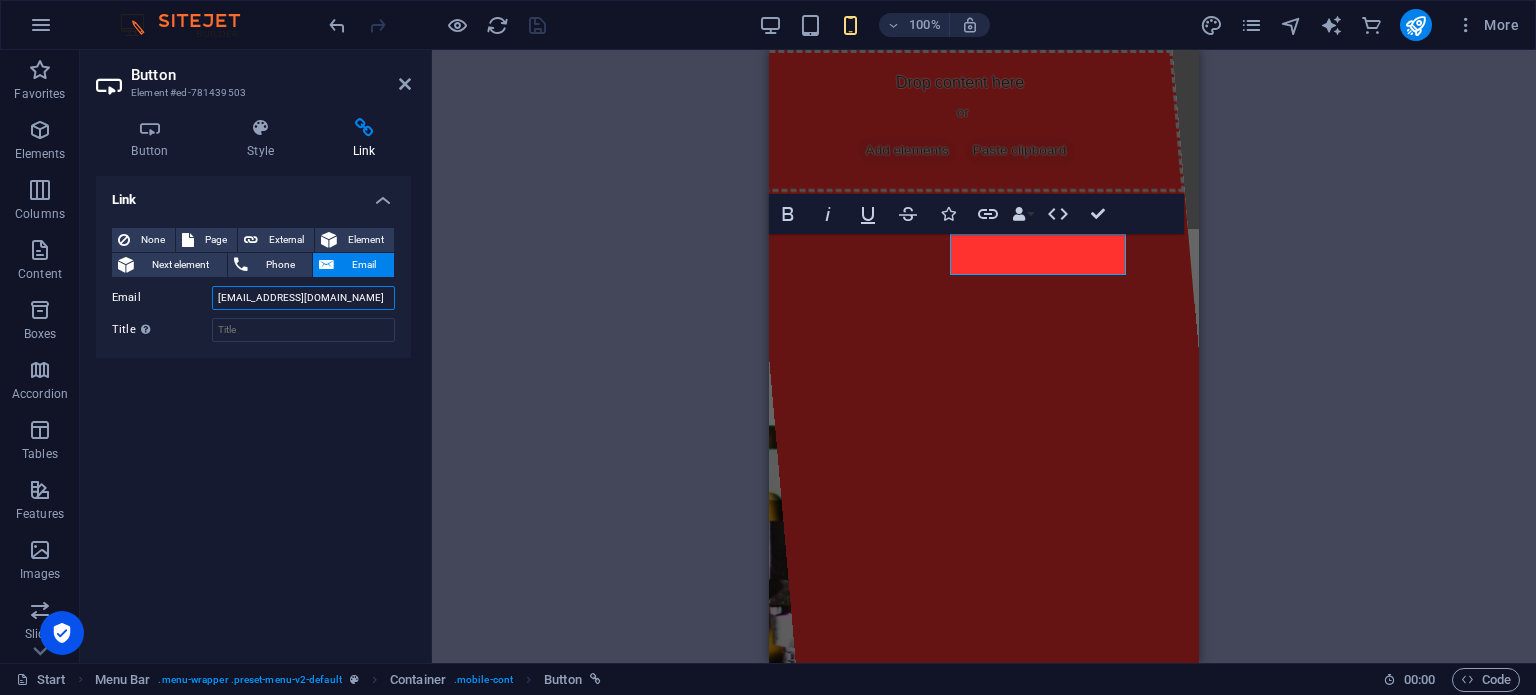 click on "[EMAIL_ADDRESS][DOMAIN_NAME]" at bounding box center [303, 298] 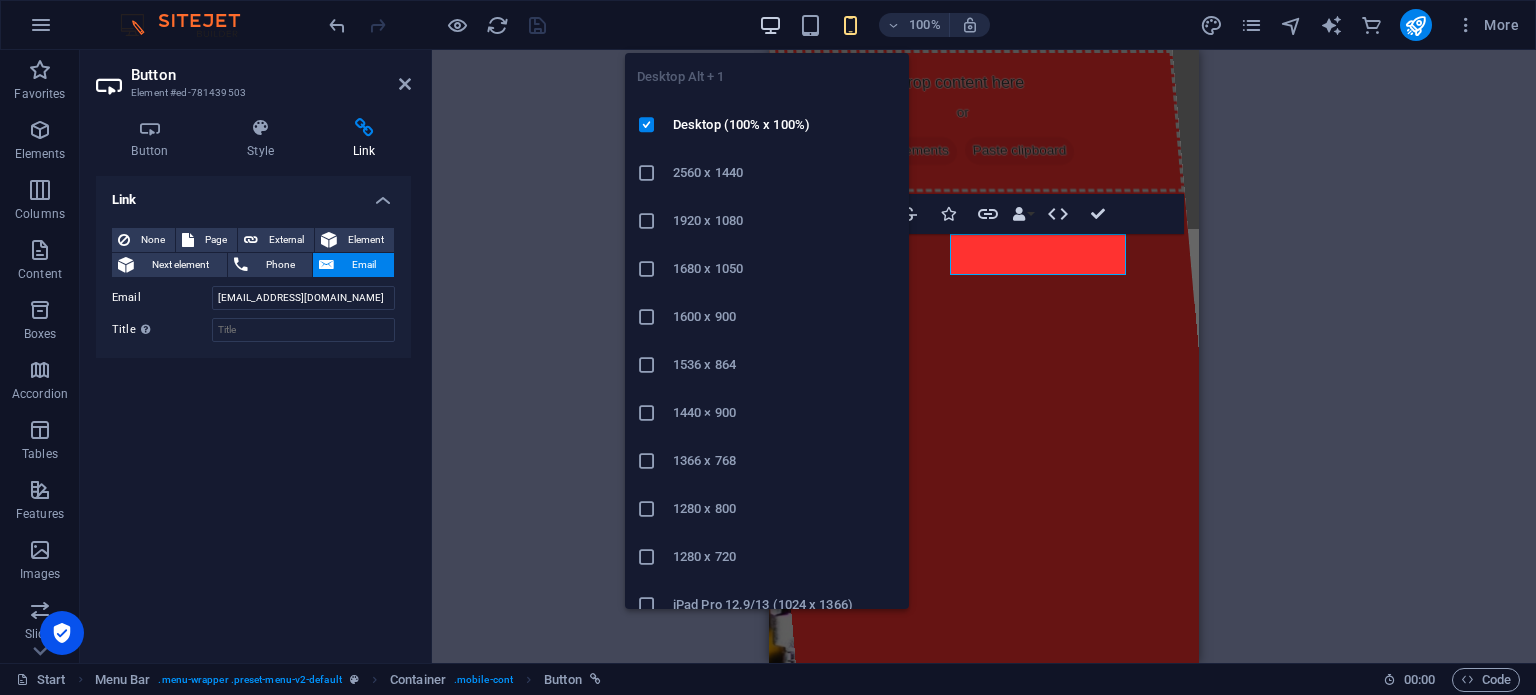 click at bounding box center (770, 25) 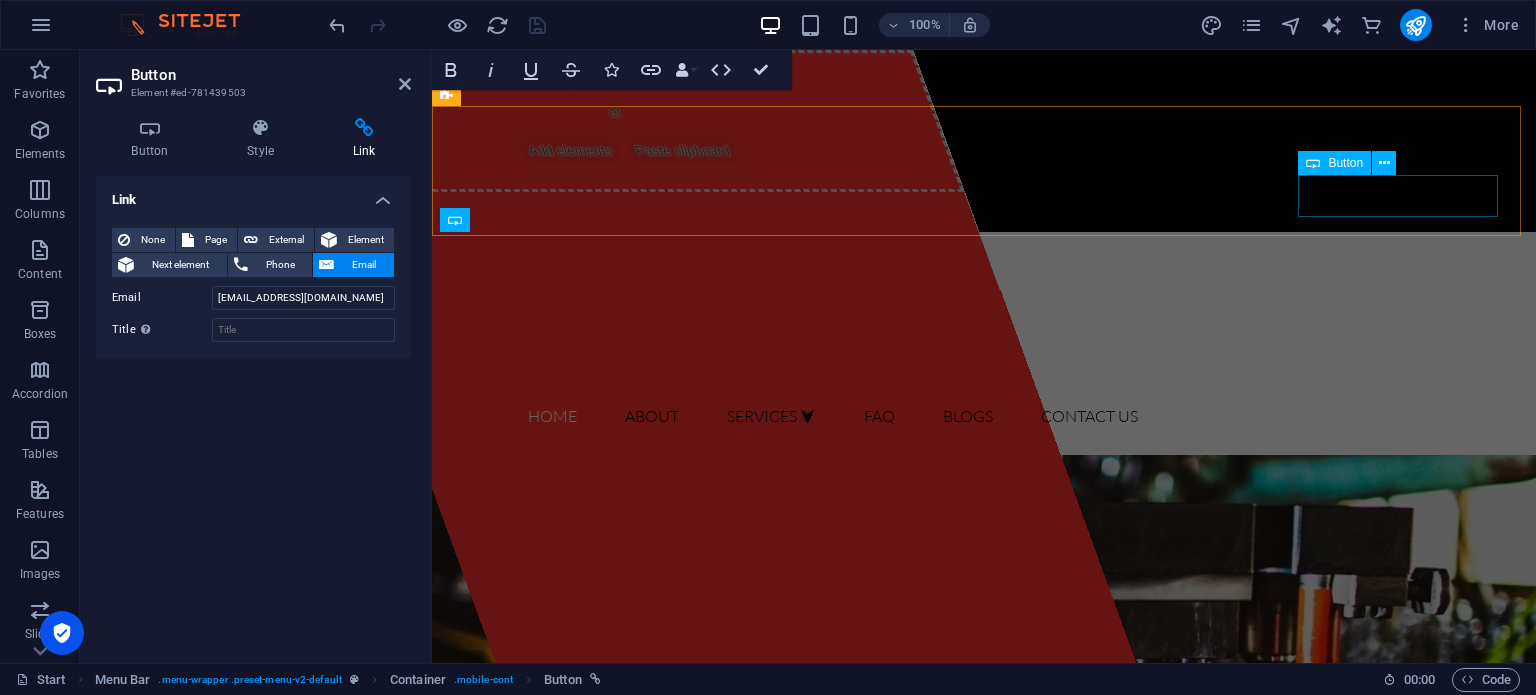click on "Request a Quote" at bounding box center (1009, 511) 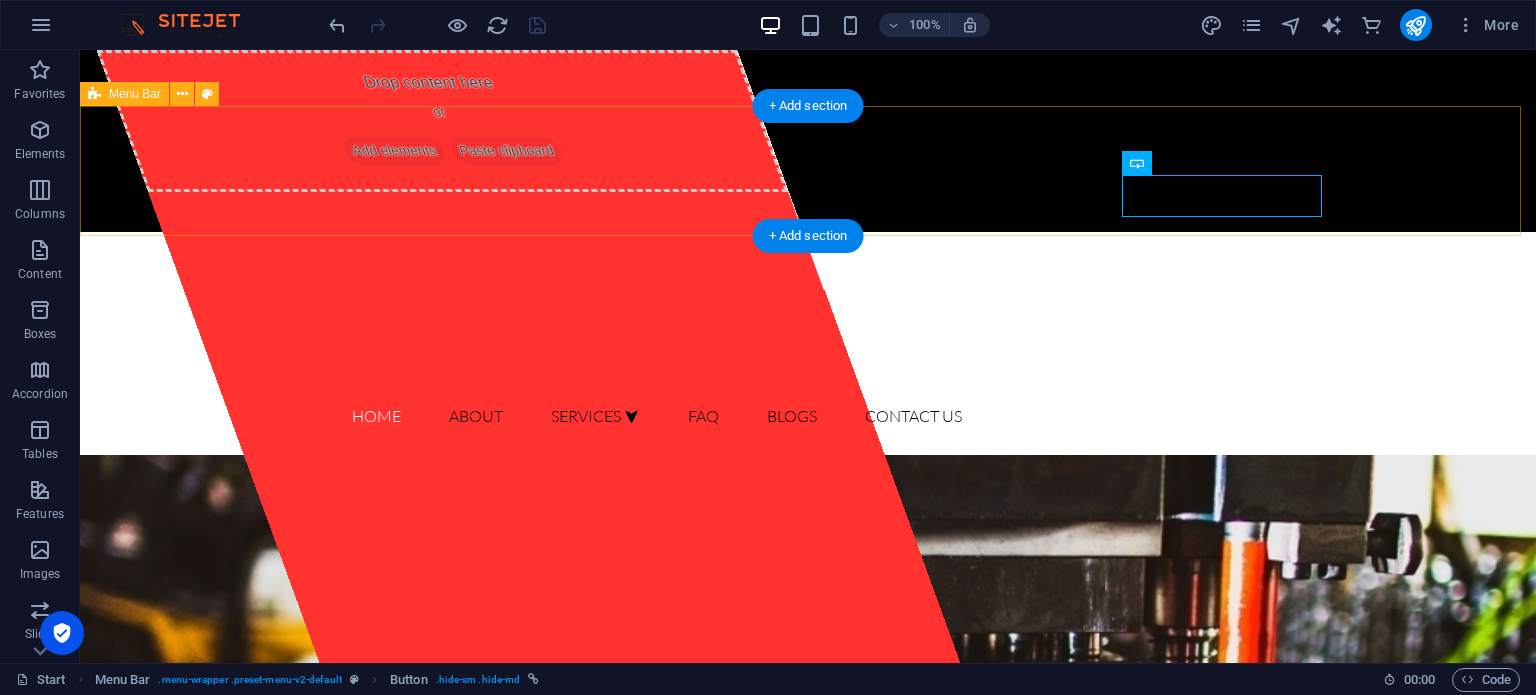 click on "Home About Services ⮟ BoroCoat TD Coating Precision Tooling and Carbide FAQ Blogs Contact Us Request a Quote Request a quote" at bounding box center [808, 390] 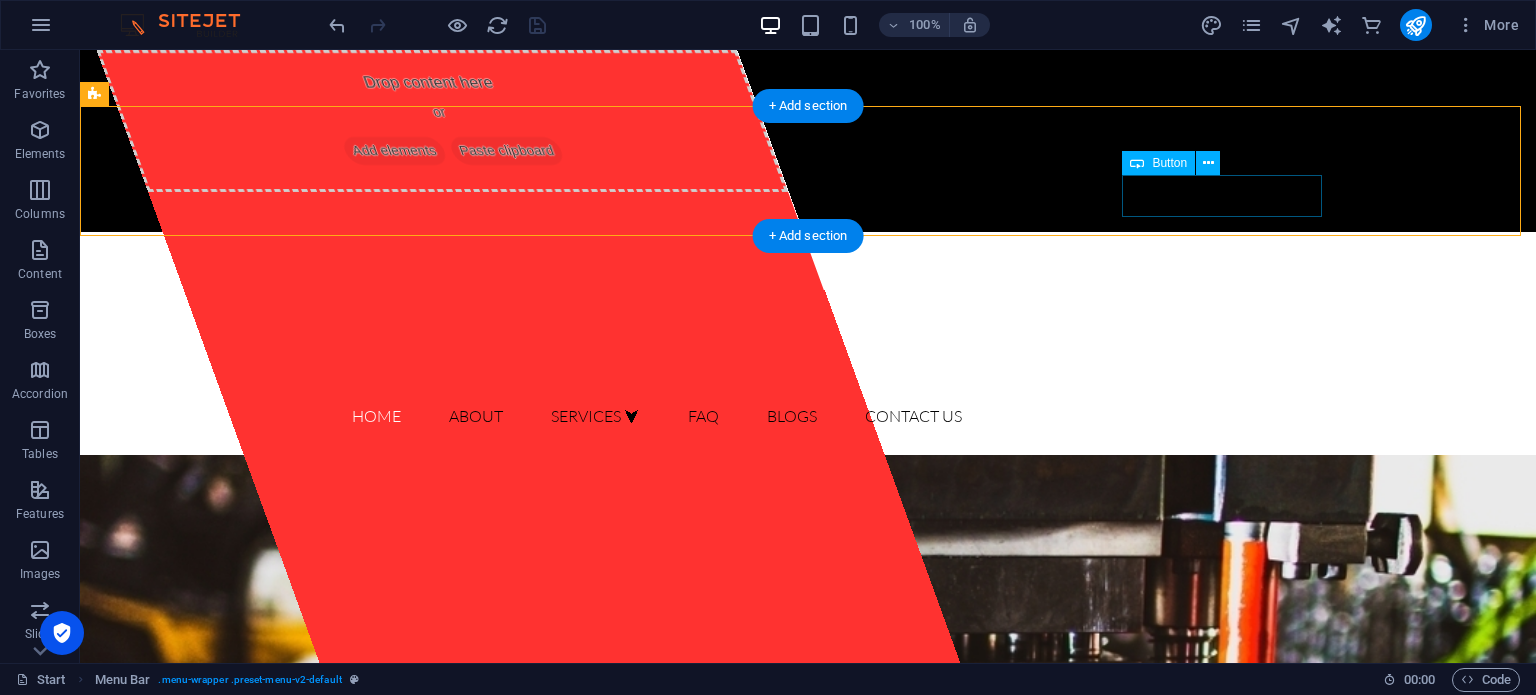click on "Request a Quote" at bounding box center [833, 511] 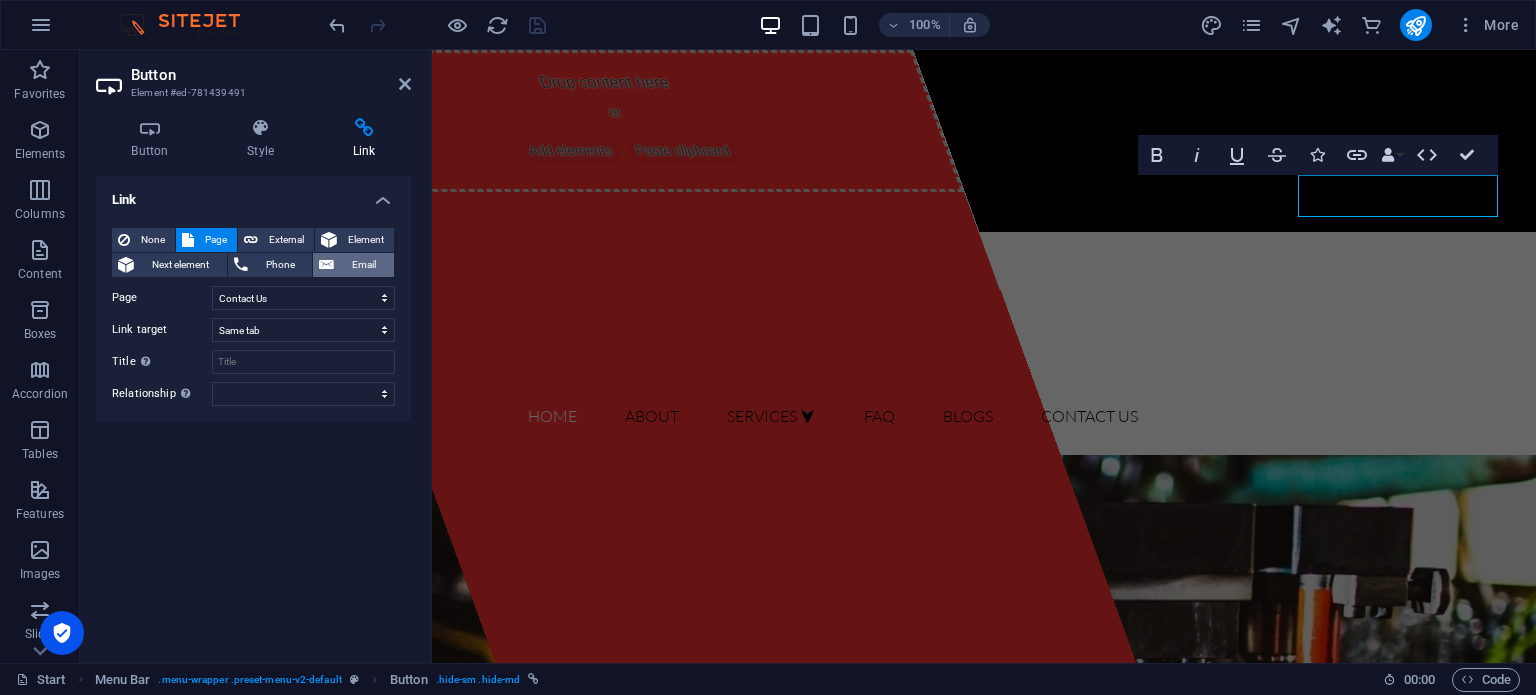 click on "Email" at bounding box center [364, 265] 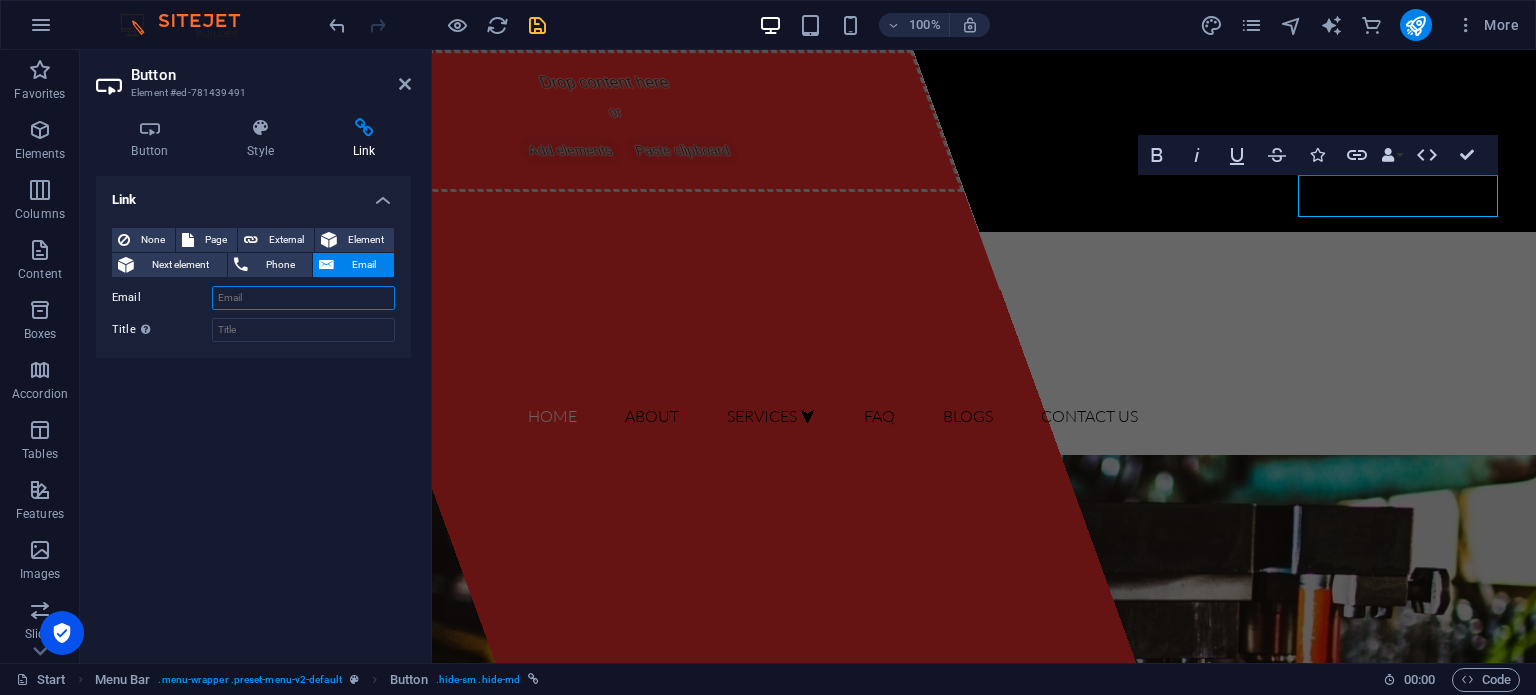 paste on "[EMAIL_ADDRESS][DOMAIN_NAME]" 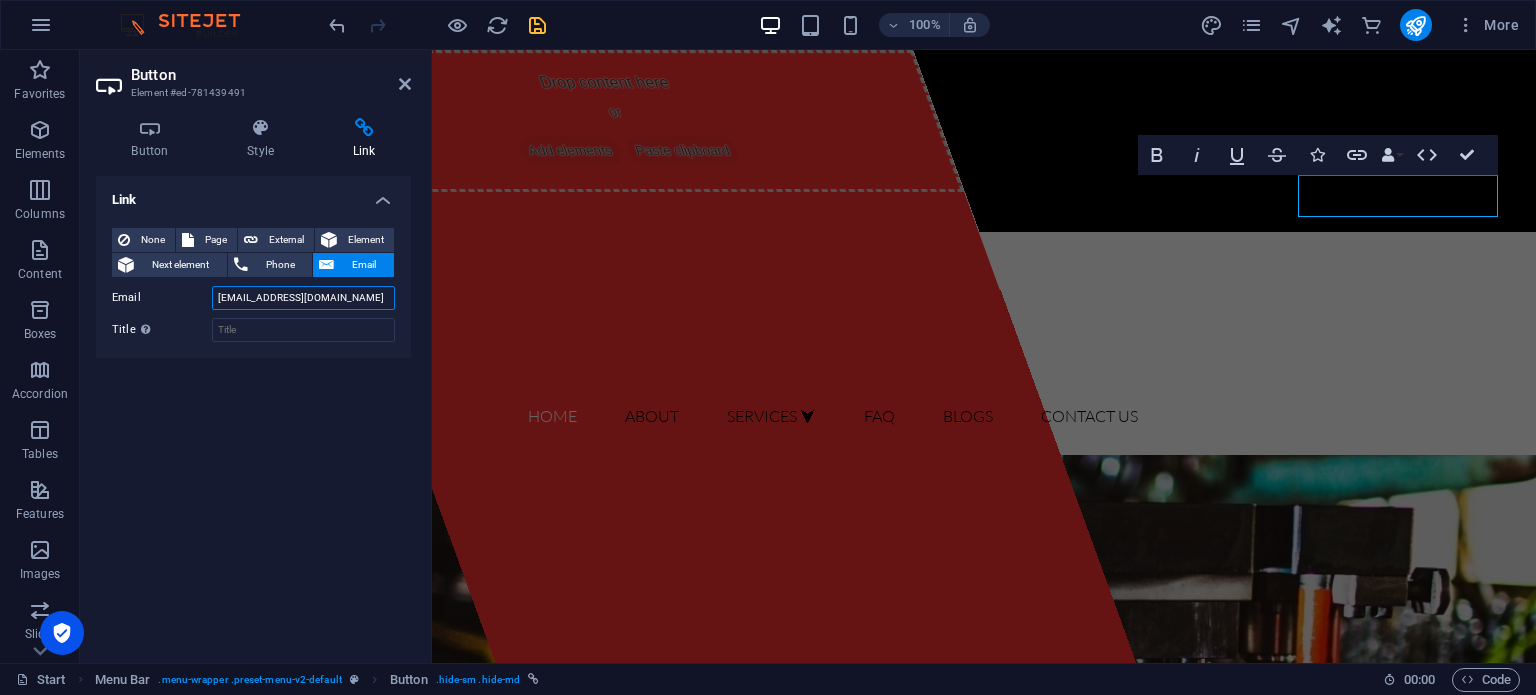 type on "[EMAIL_ADDRESS][DOMAIN_NAME]" 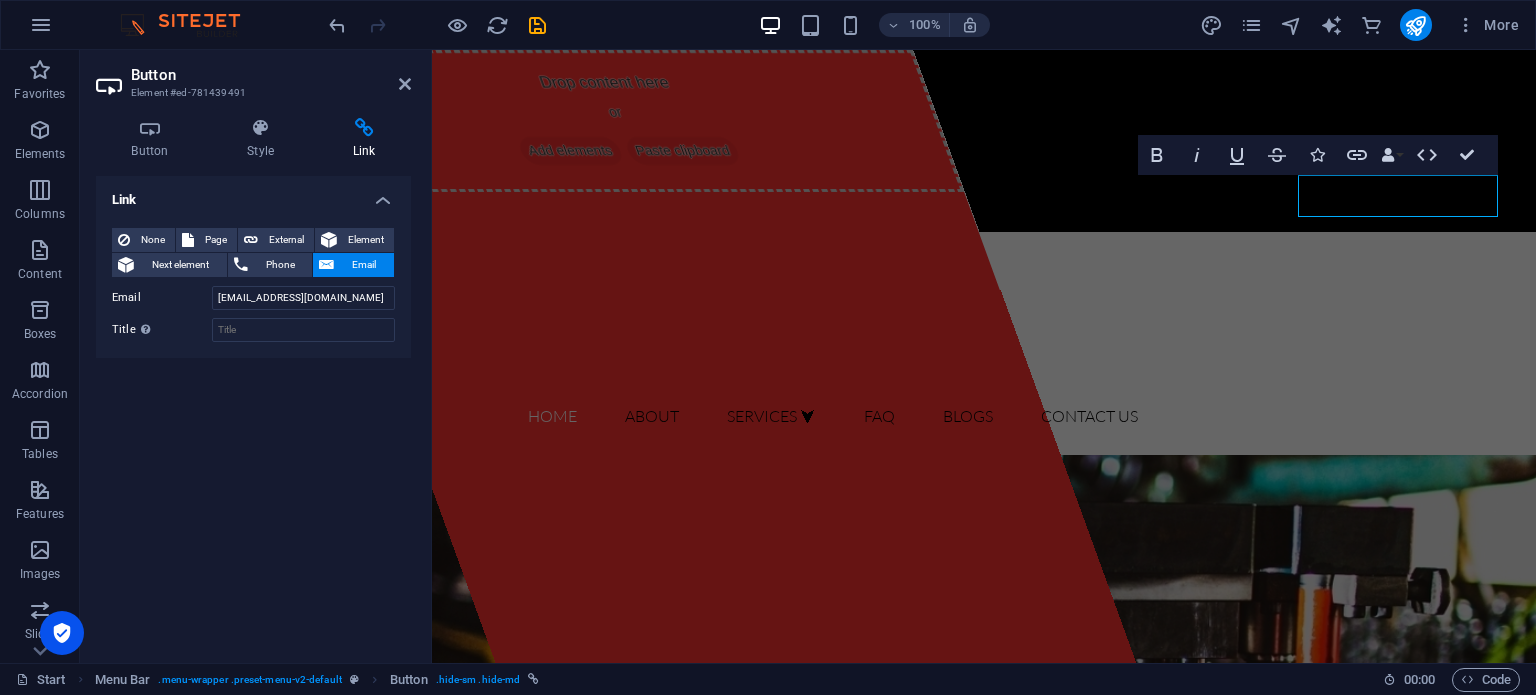 click at bounding box center [537, 25] 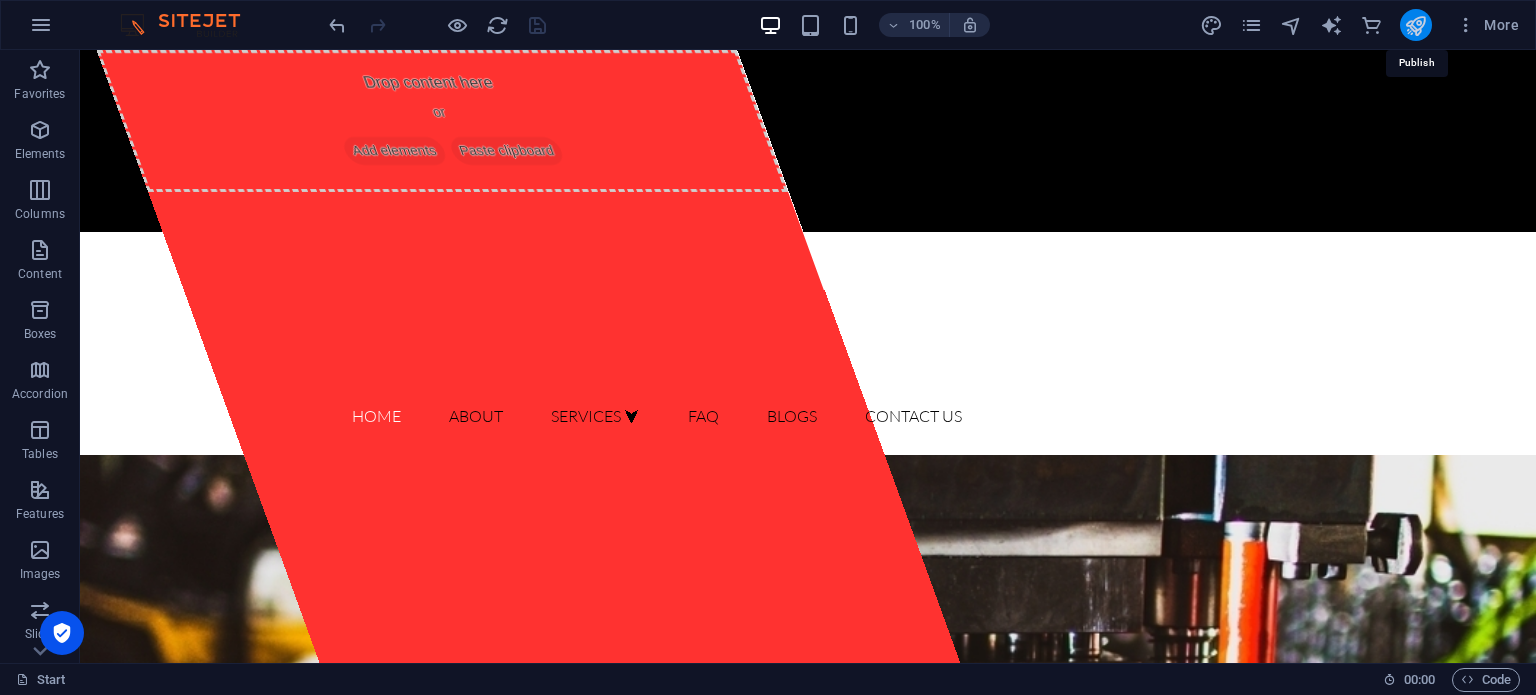 click at bounding box center (1415, 25) 